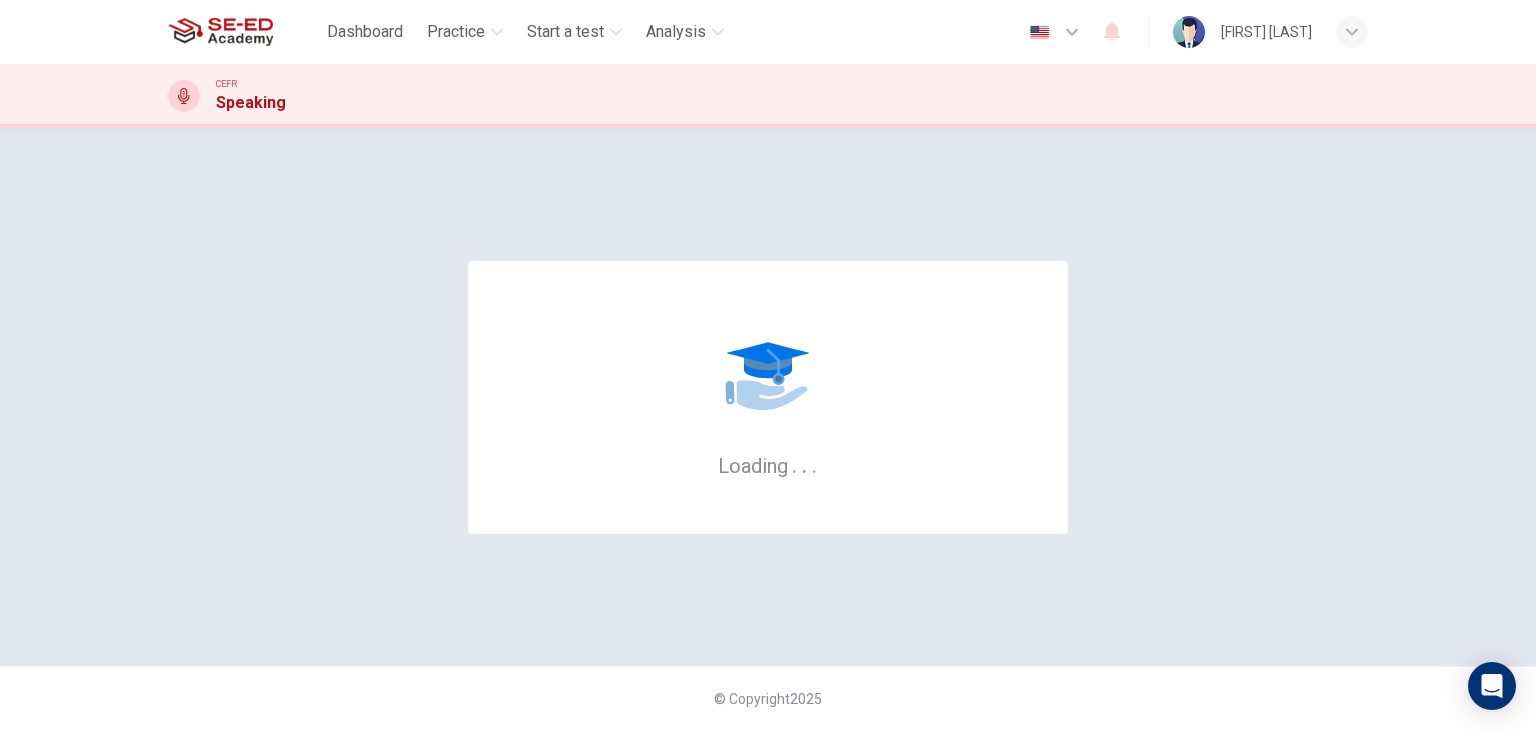 scroll, scrollTop: 0, scrollLeft: 0, axis: both 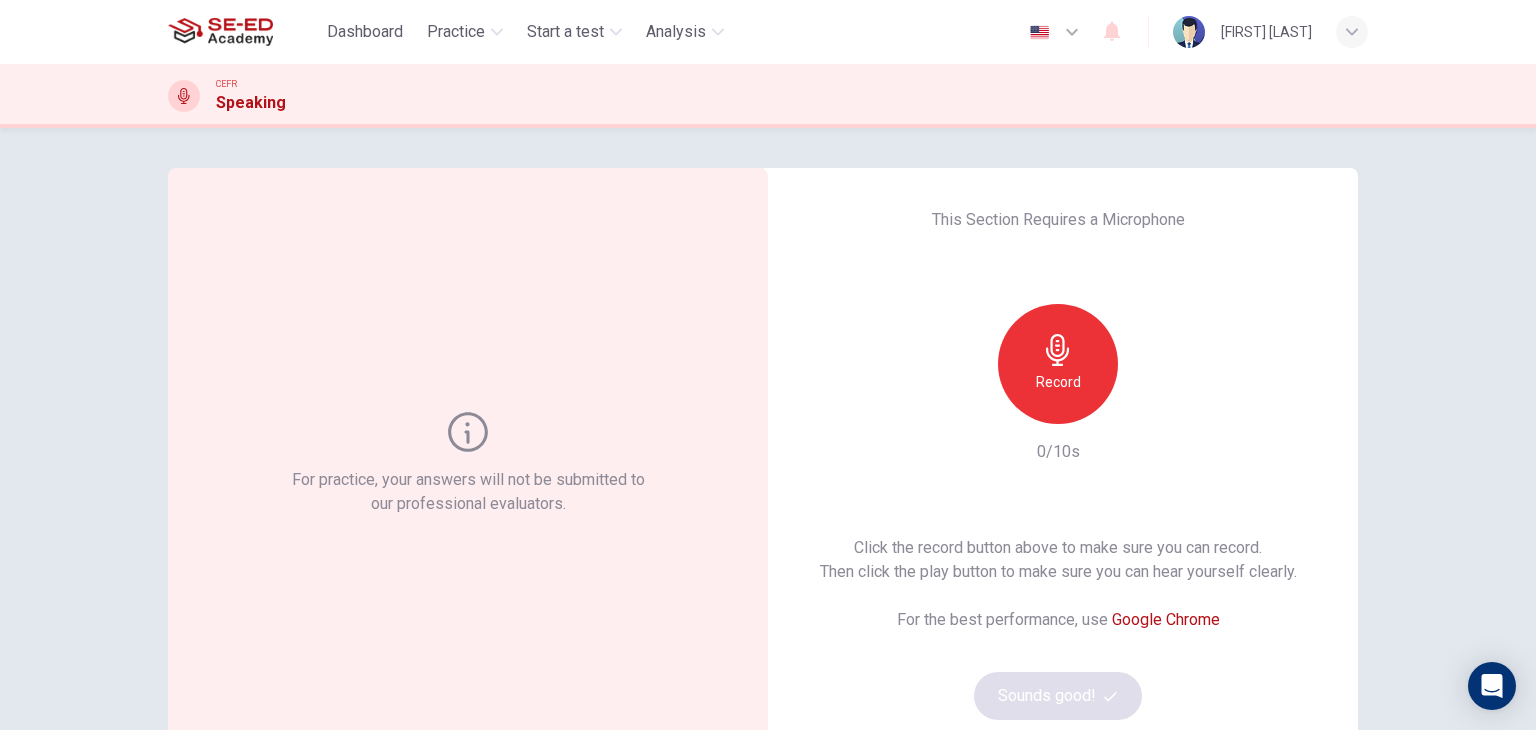 click on "Record" at bounding box center [1058, 382] 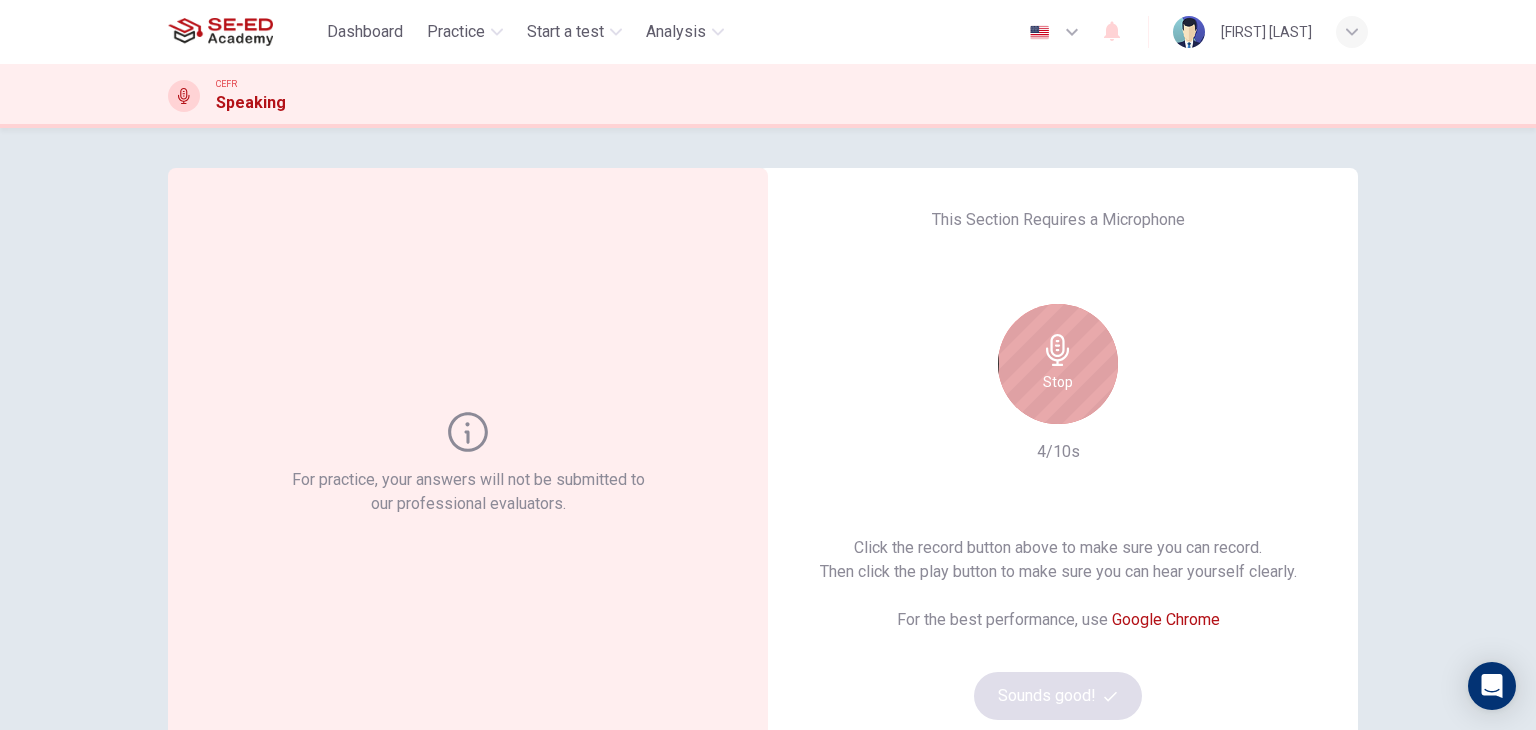 click on "Stop" at bounding box center [1058, 364] 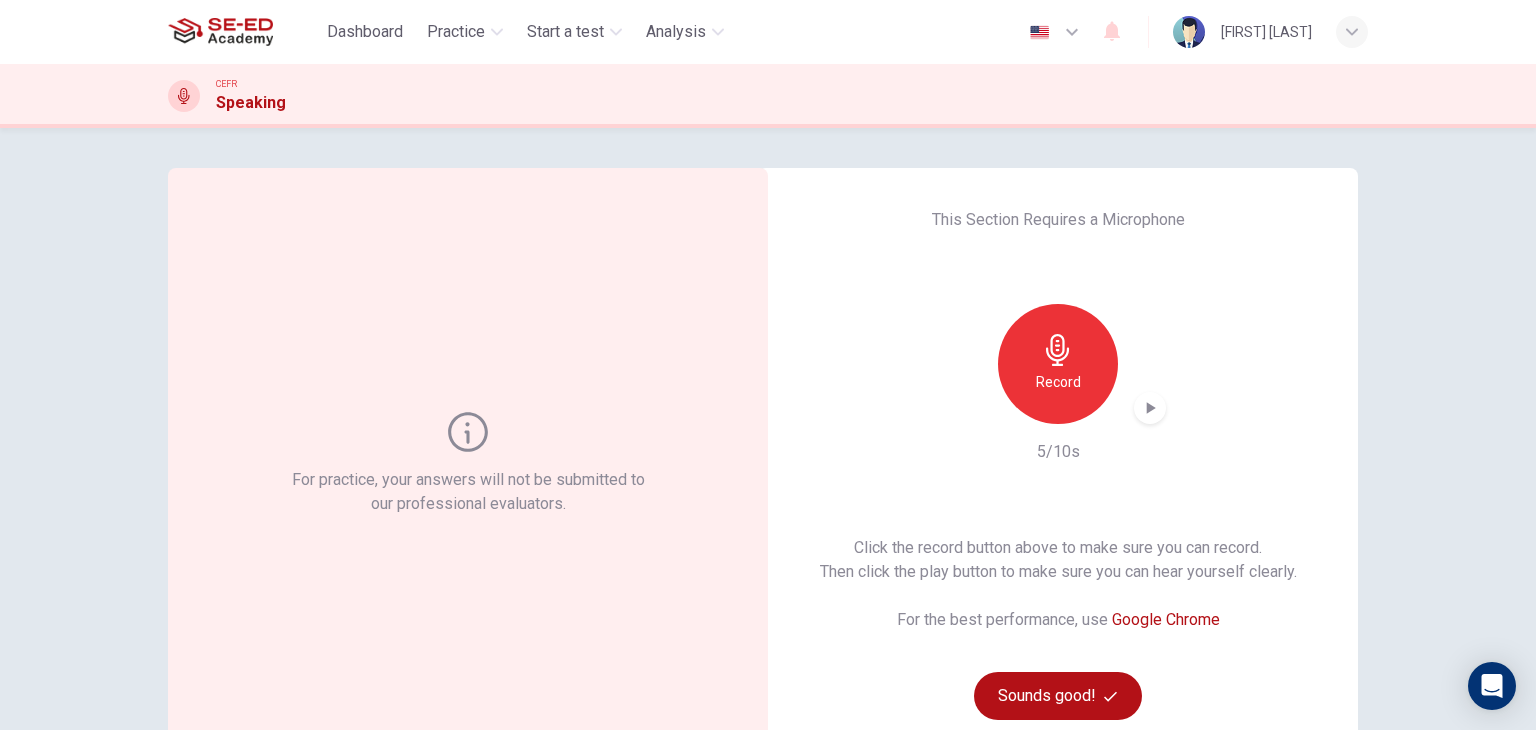 click at bounding box center (1150, 408) 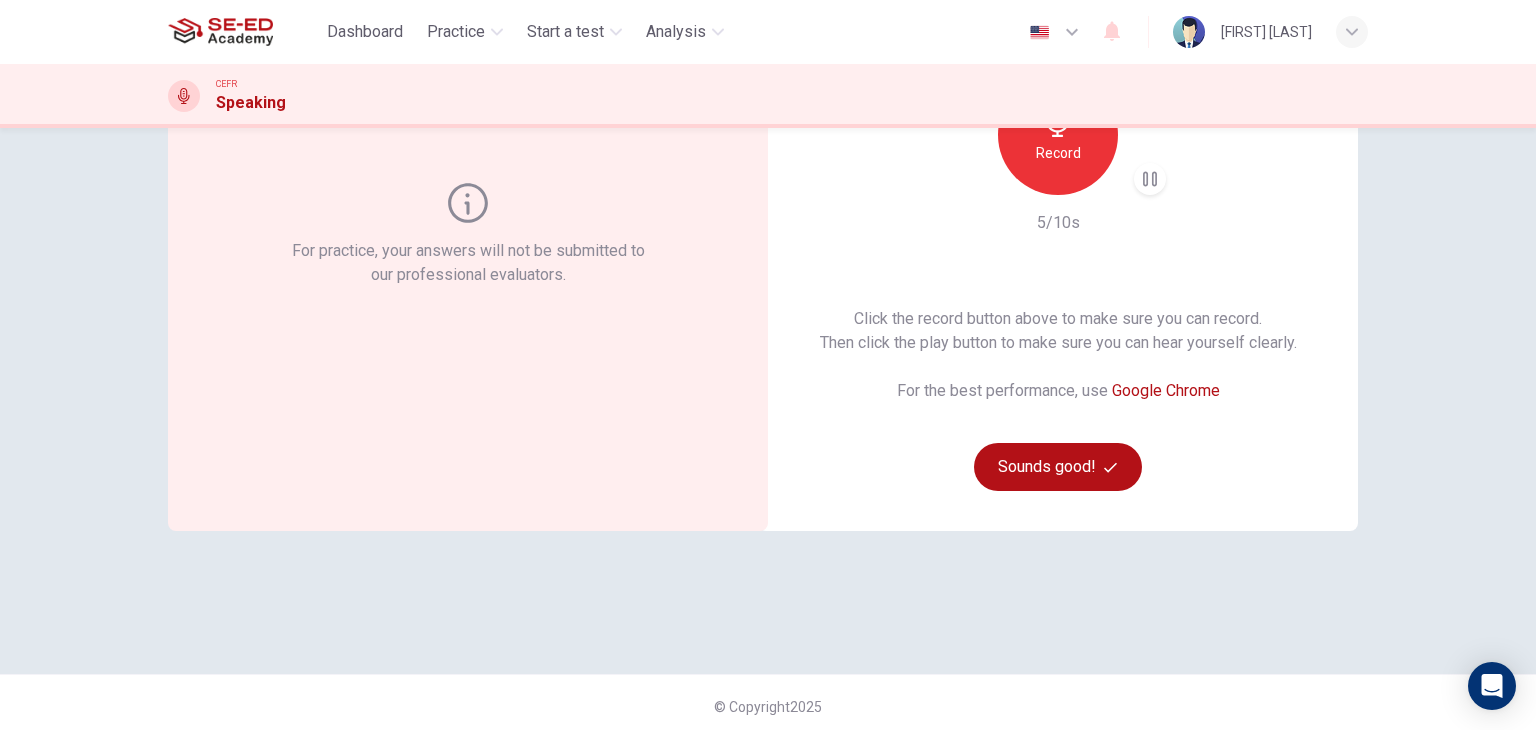 scroll, scrollTop: 237, scrollLeft: 0, axis: vertical 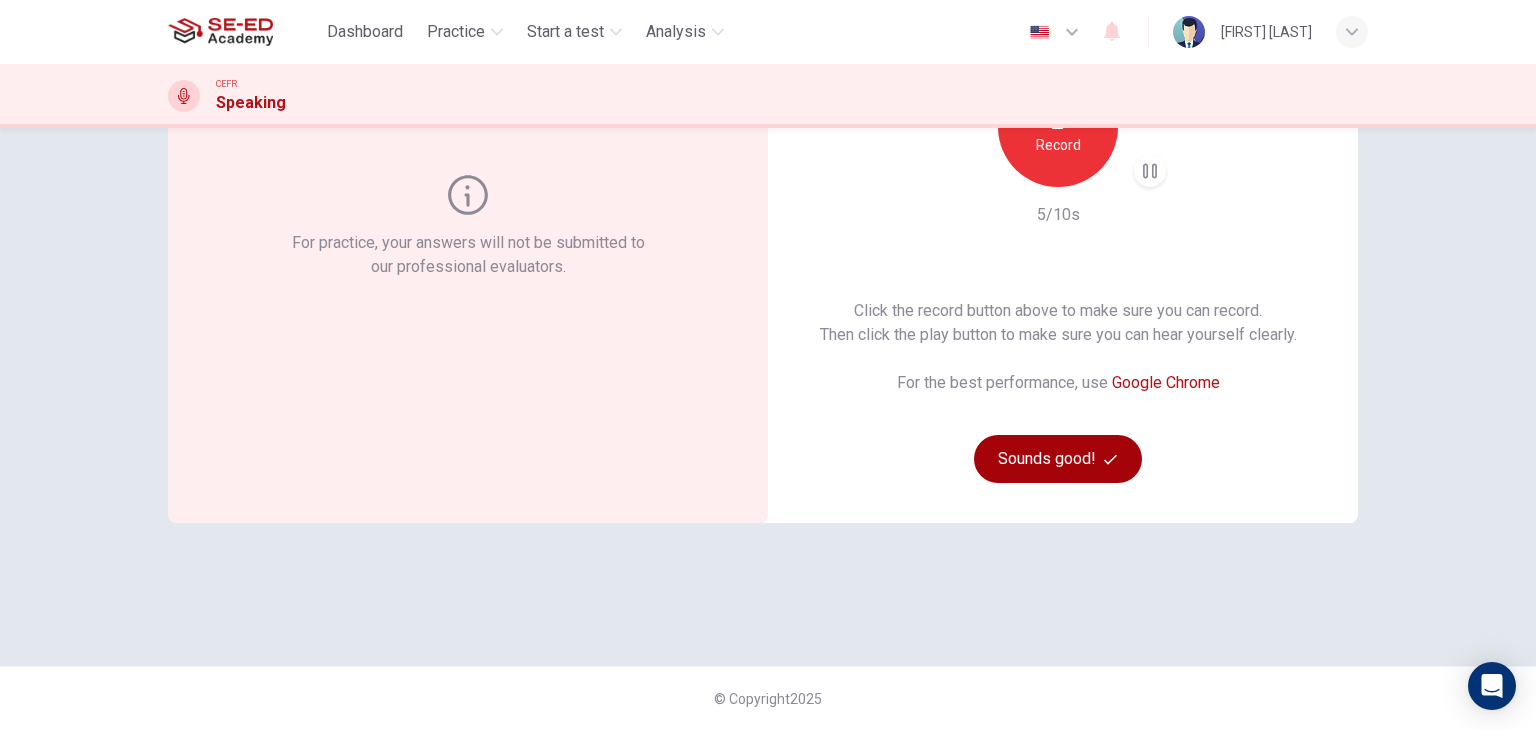click on "Sounds good!" at bounding box center (1058, 459) 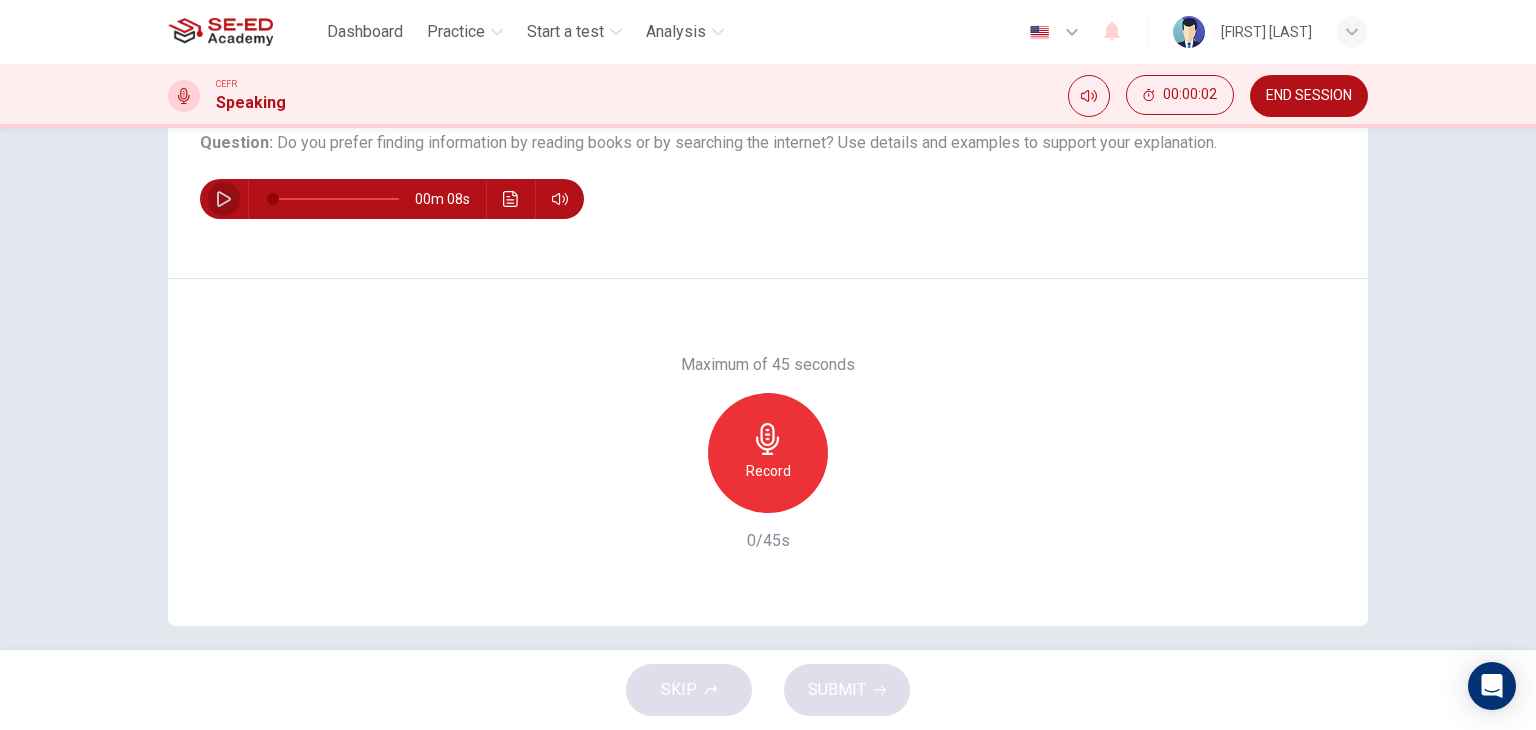 click at bounding box center (224, 199) 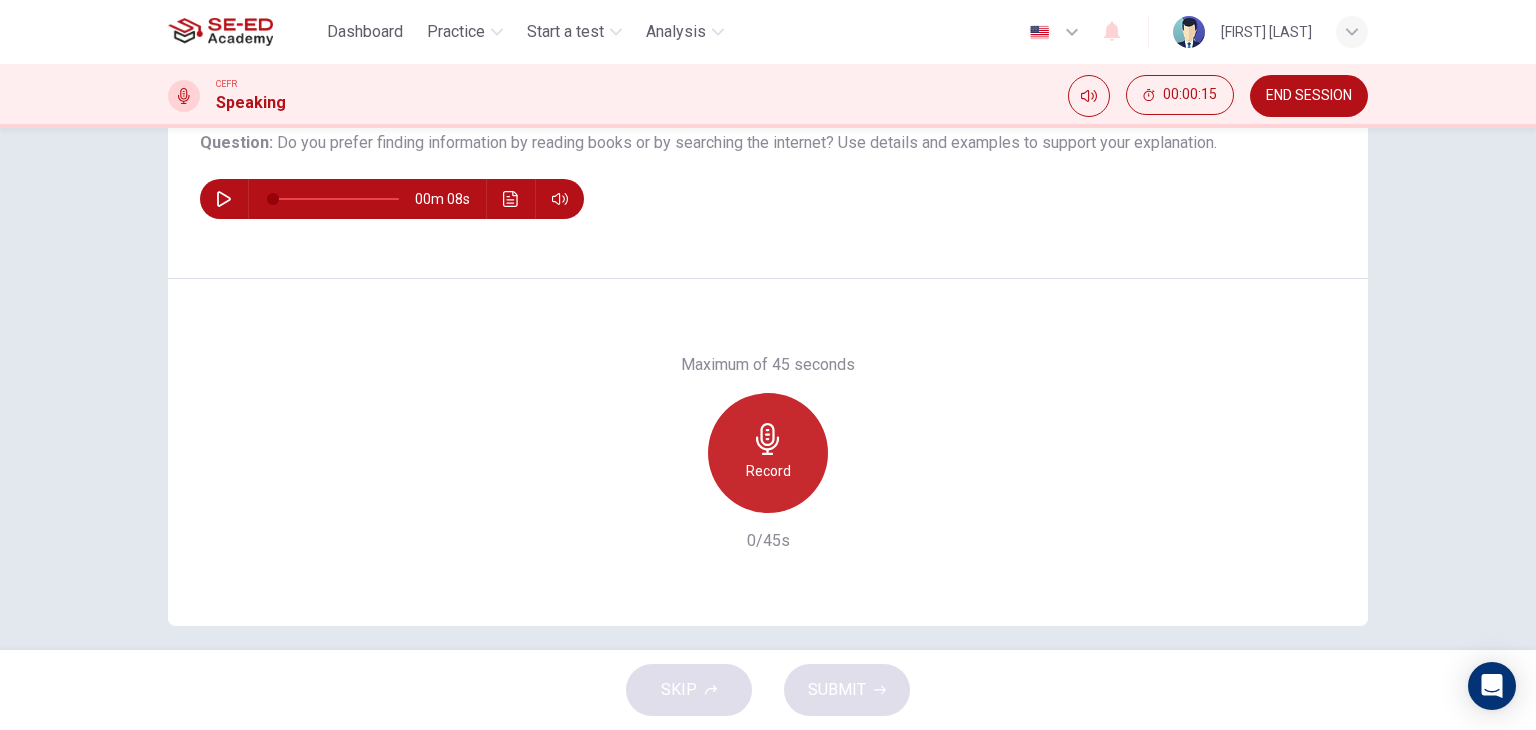 click at bounding box center [768, 439] 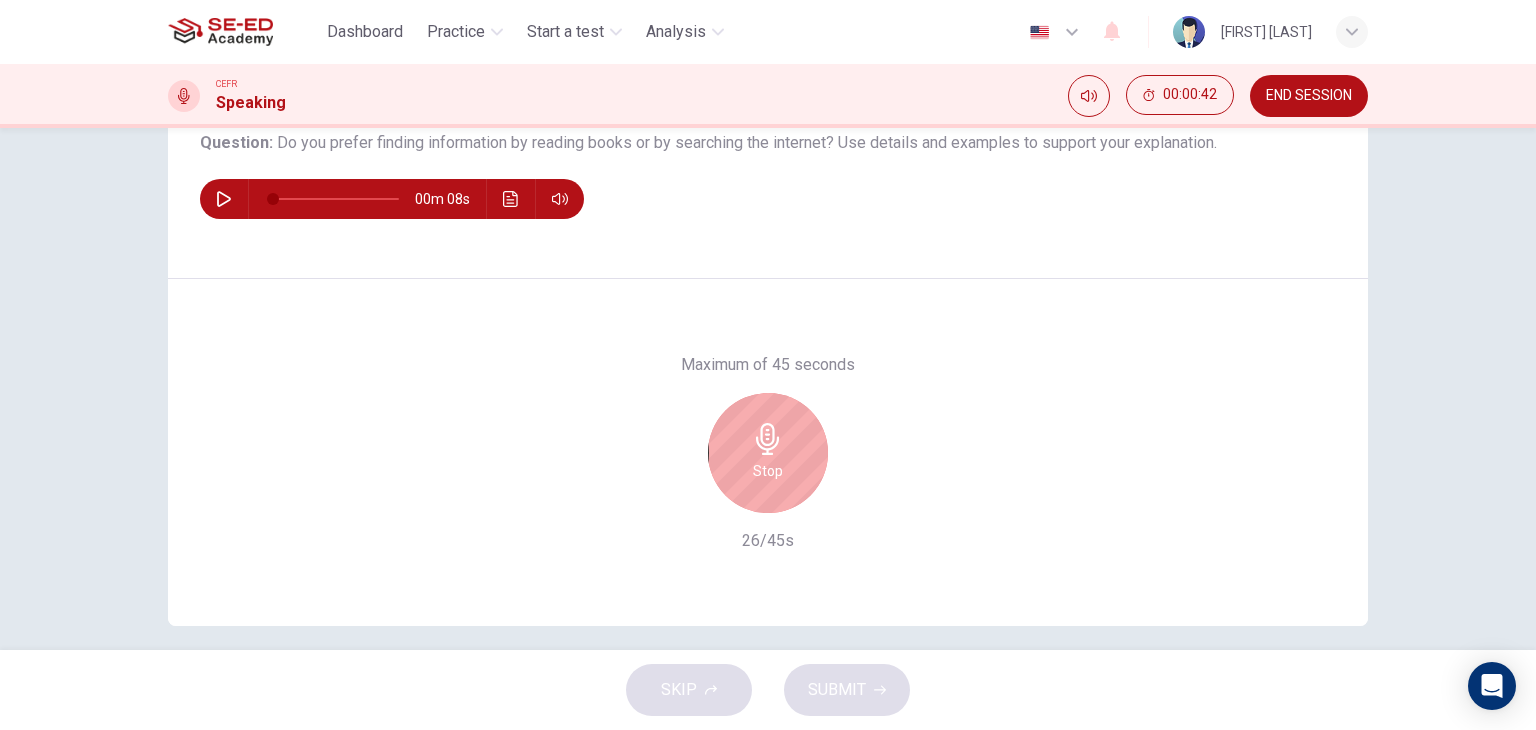 click on "Stop" at bounding box center [768, 453] 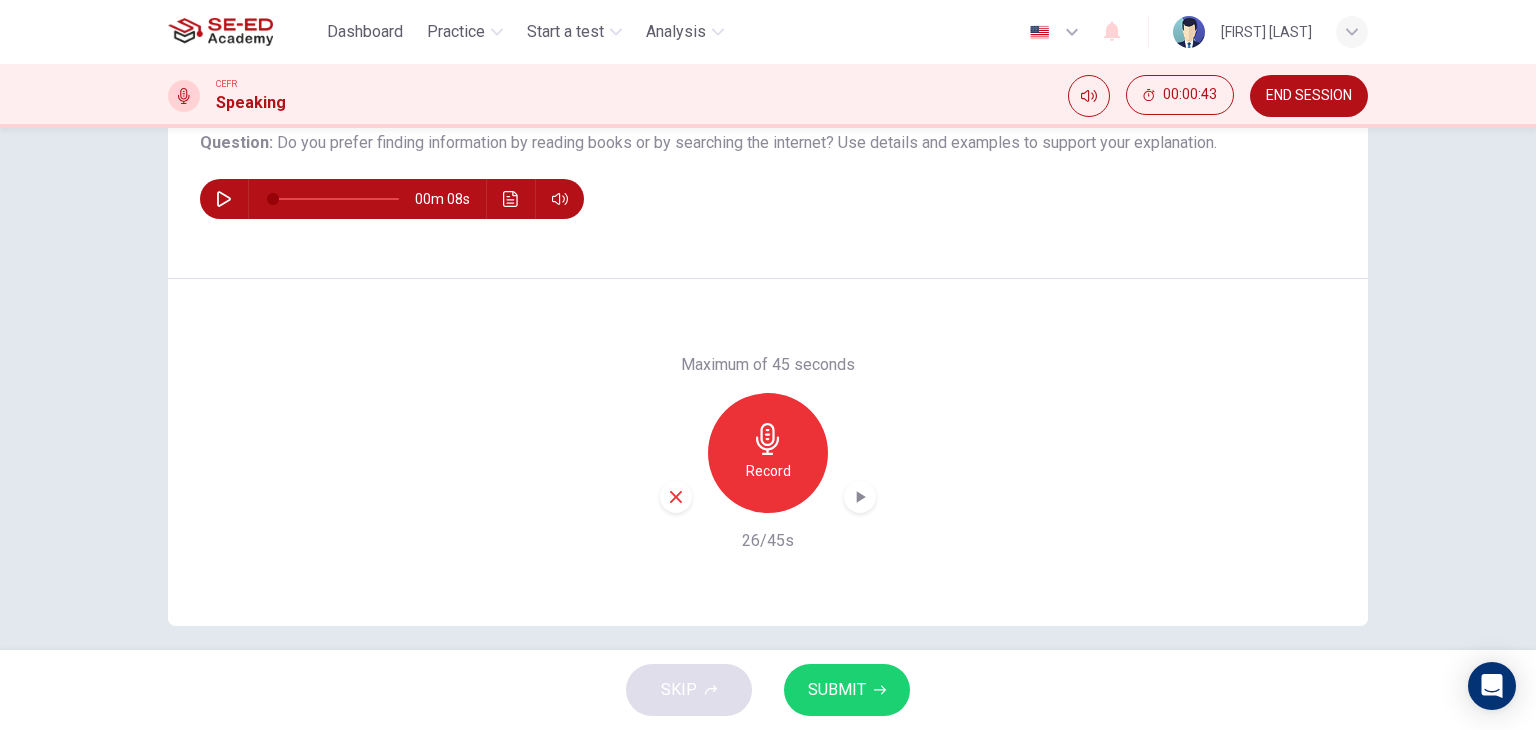 click at bounding box center [860, 497] 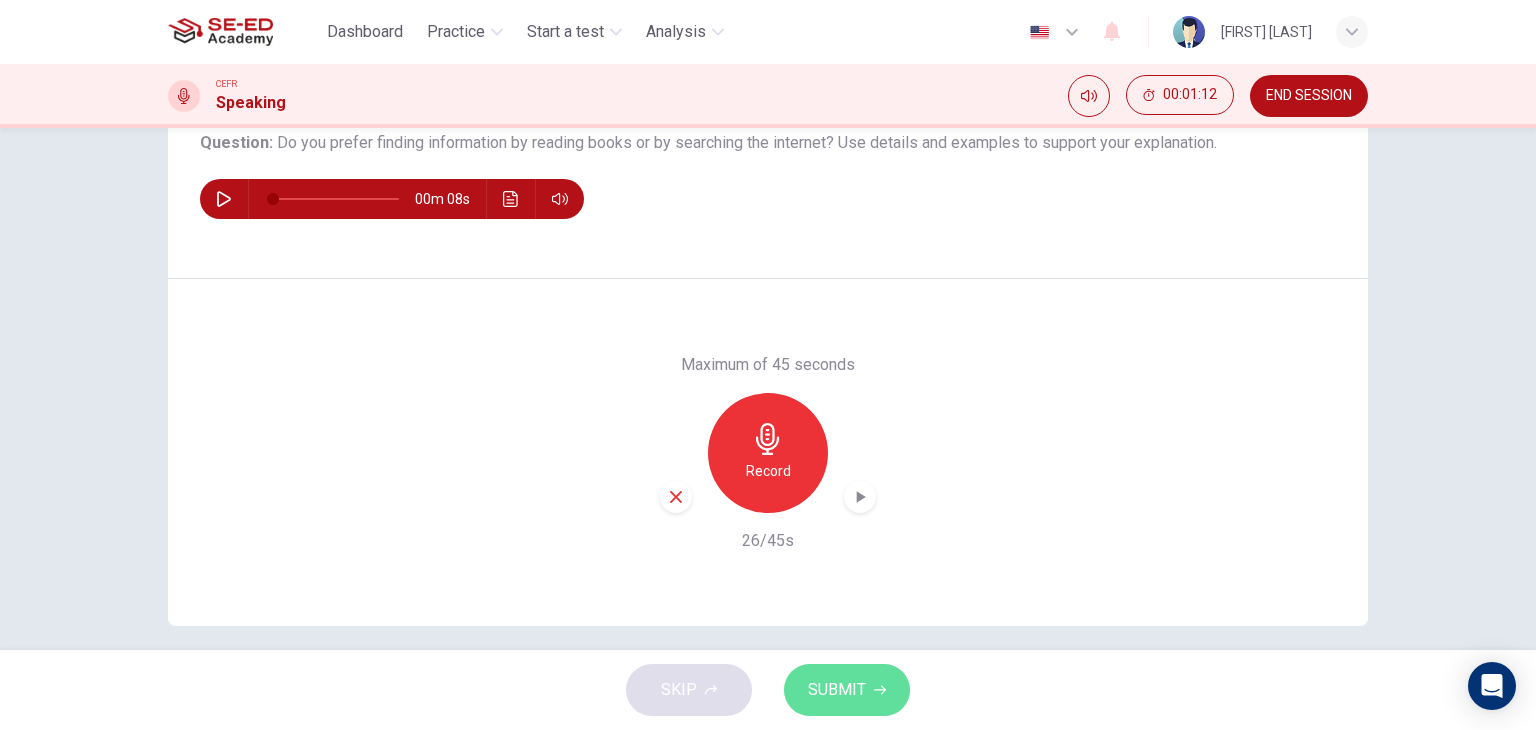 click on "SUBMIT" at bounding box center [837, 690] 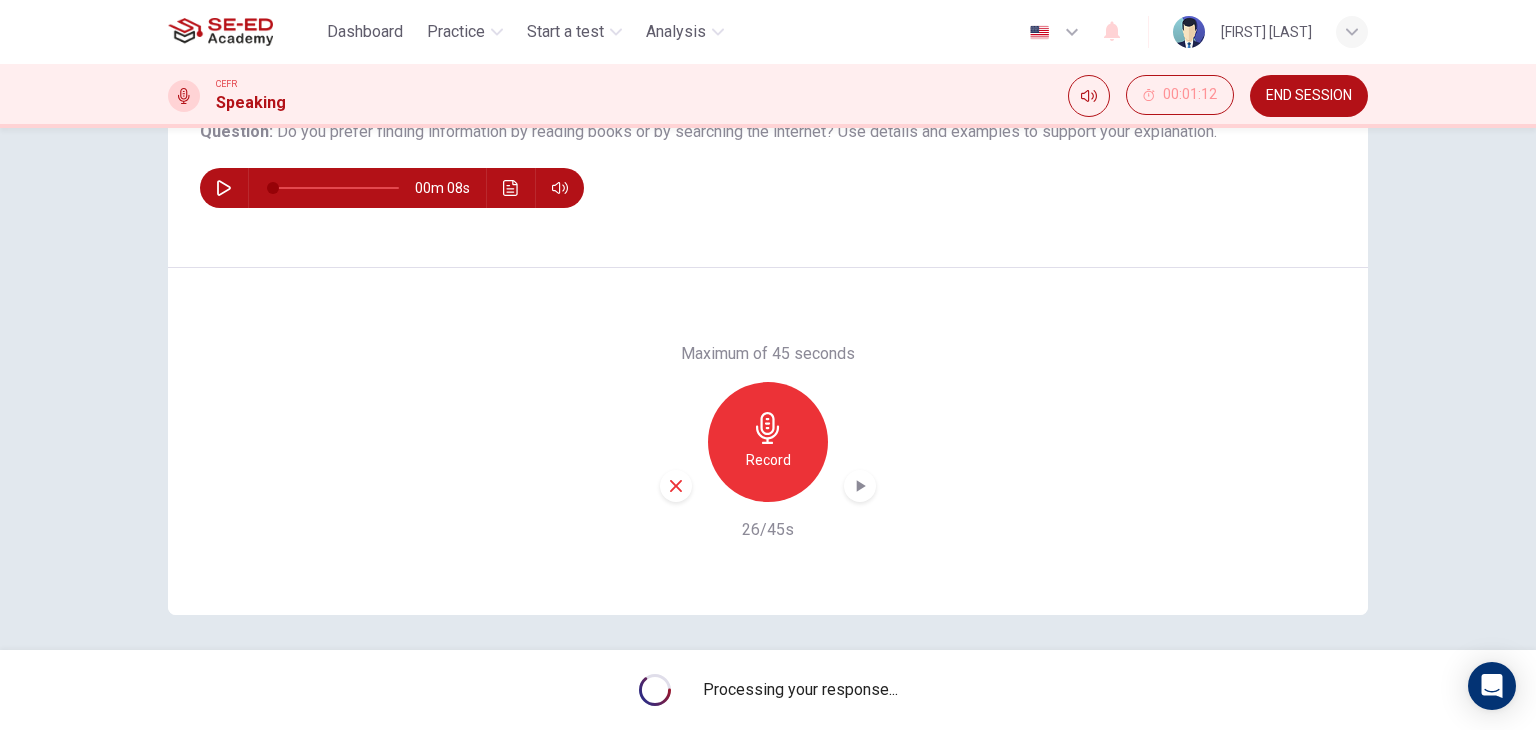 scroll, scrollTop: 253, scrollLeft: 0, axis: vertical 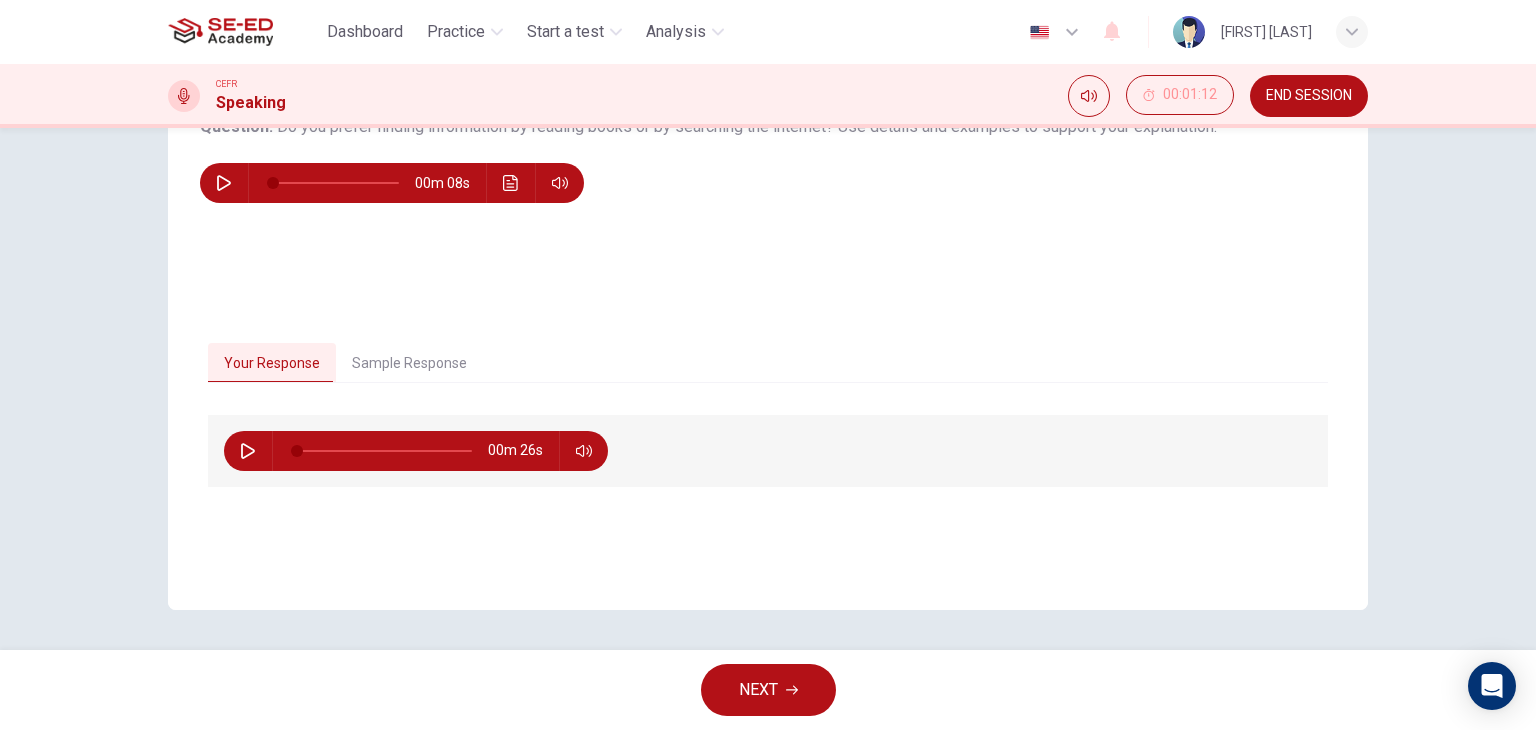 click at bounding box center [248, 451] 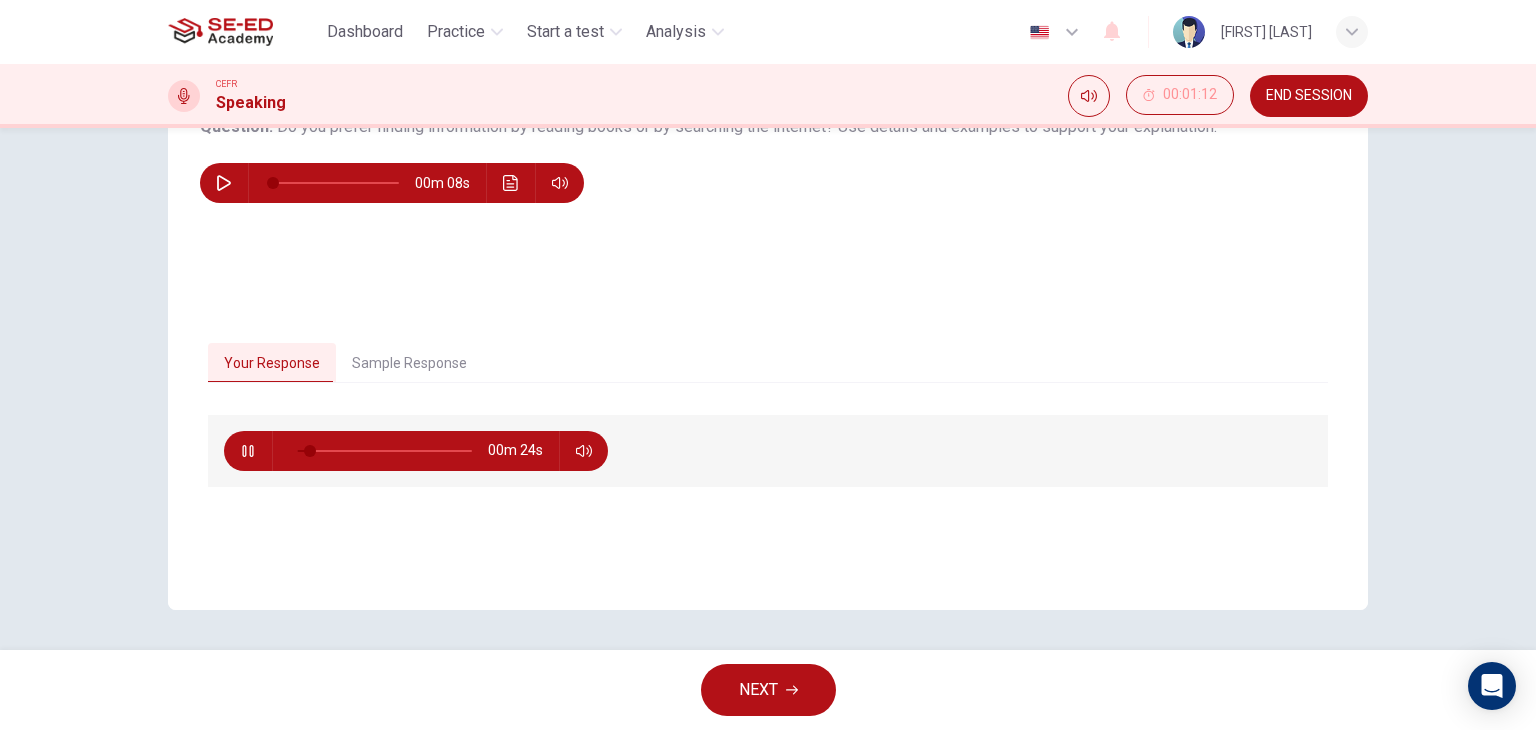 click on "Sample Response" at bounding box center (409, 364) 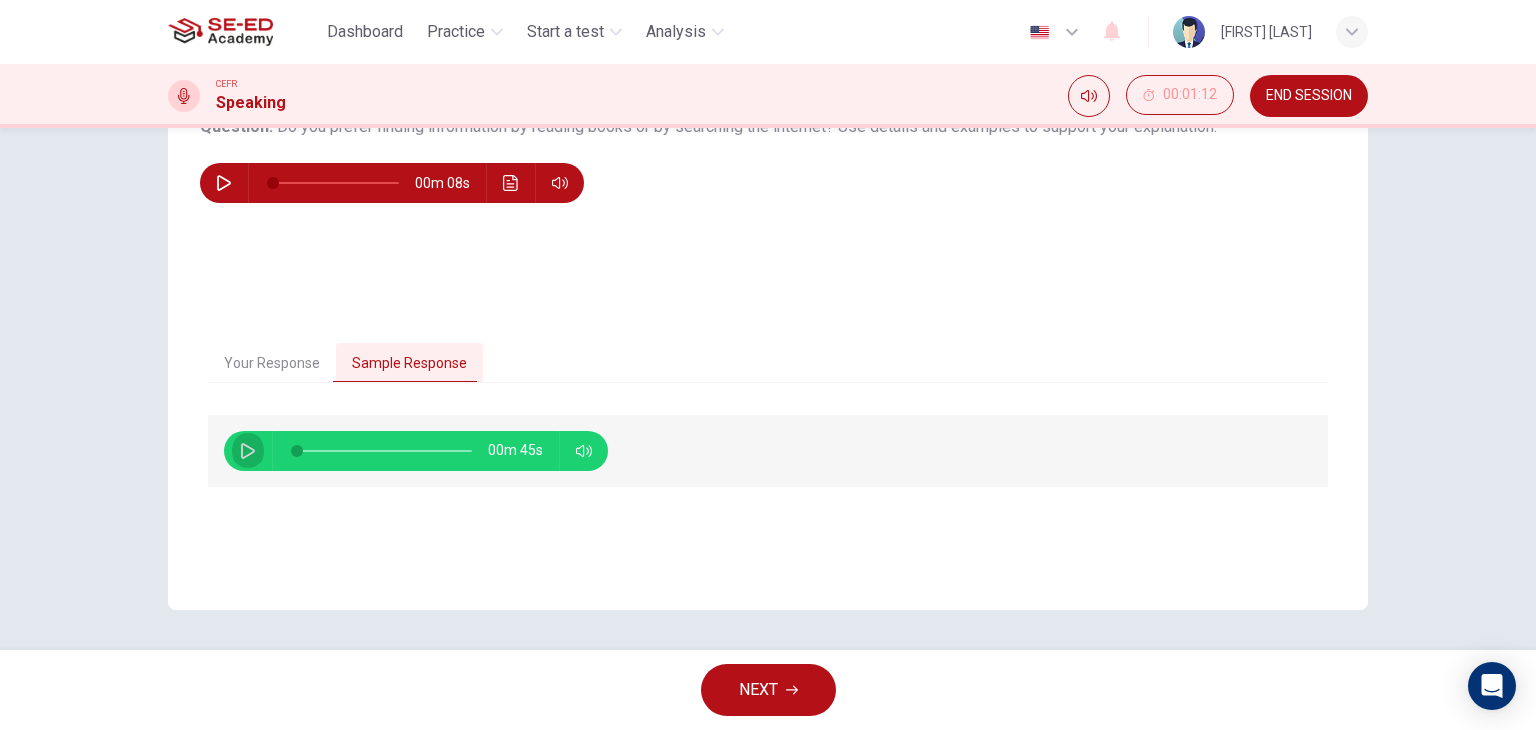 click at bounding box center [248, 451] 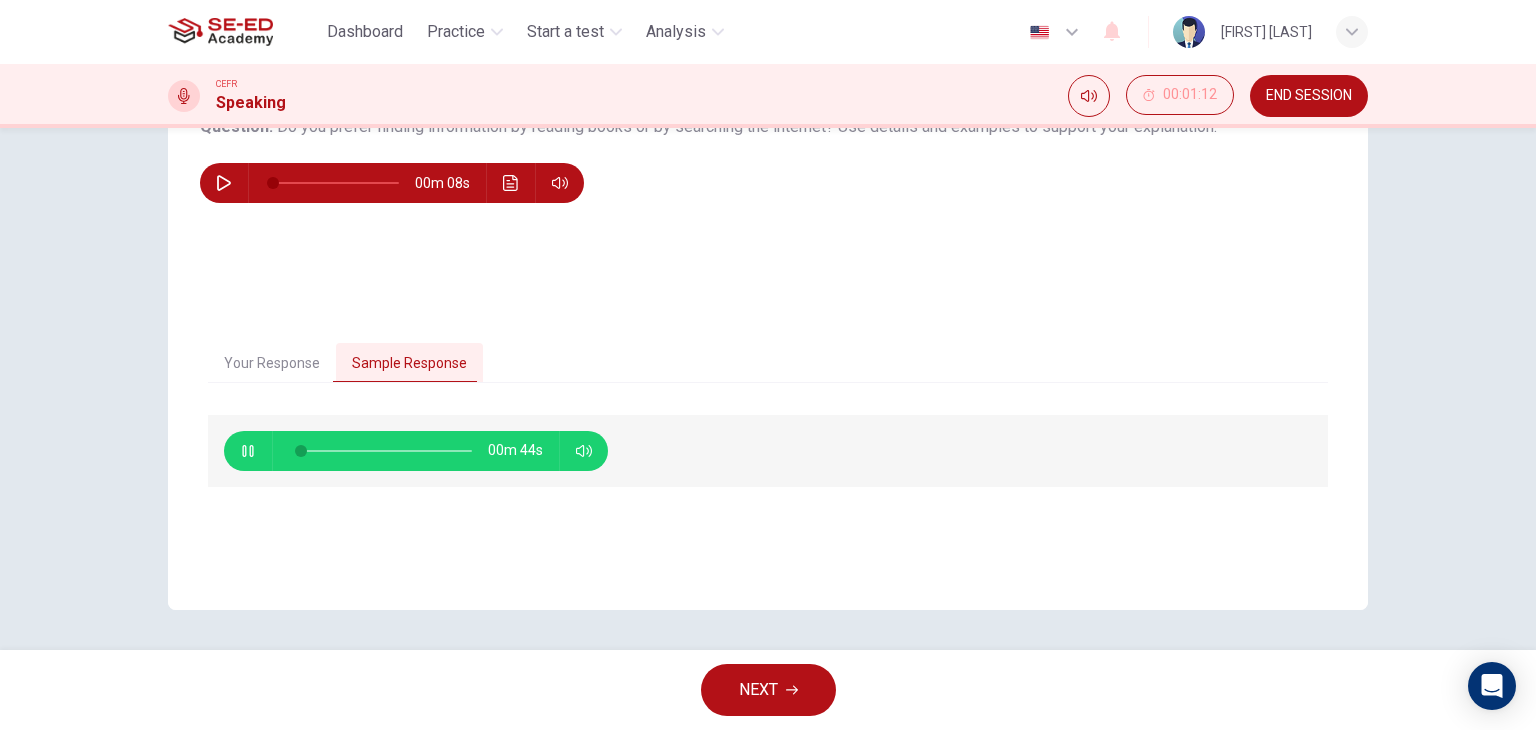 click on "Your Response" at bounding box center [272, 364] 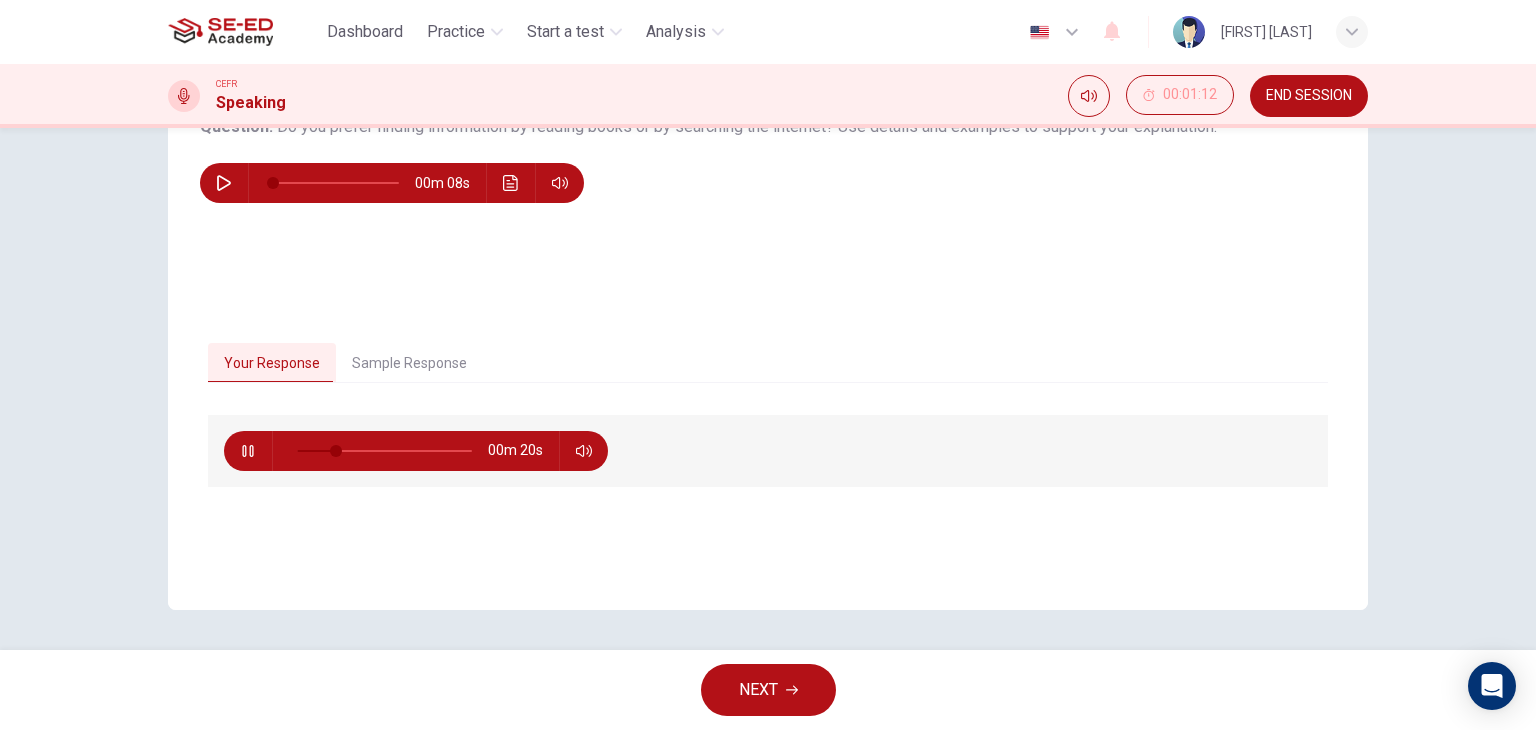 click at bounding box center [248, 451] 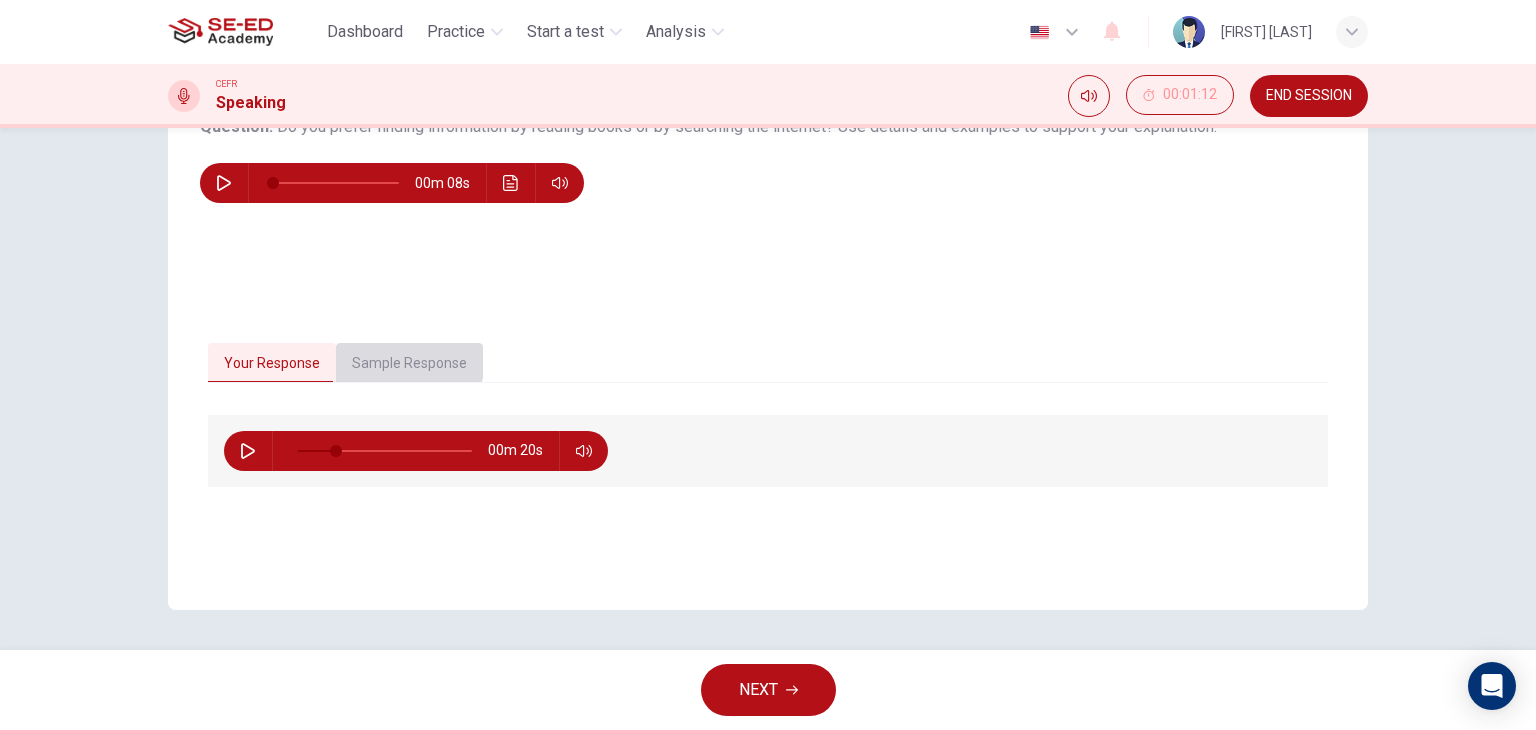 click on "Sample Response" at bounding box center [409, 364] 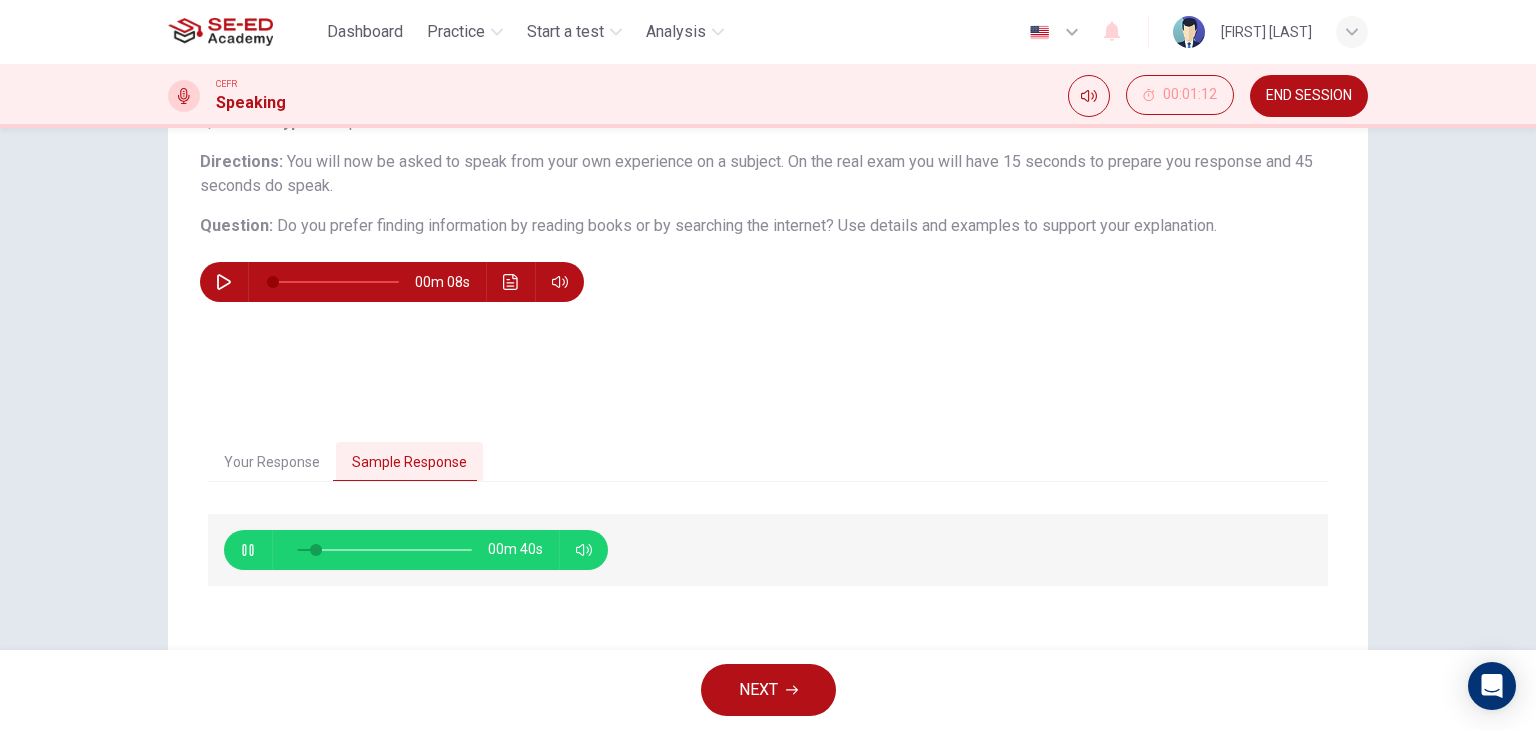 scroll, scrollTop: 153, scrollLeft: 0, axis: vertical 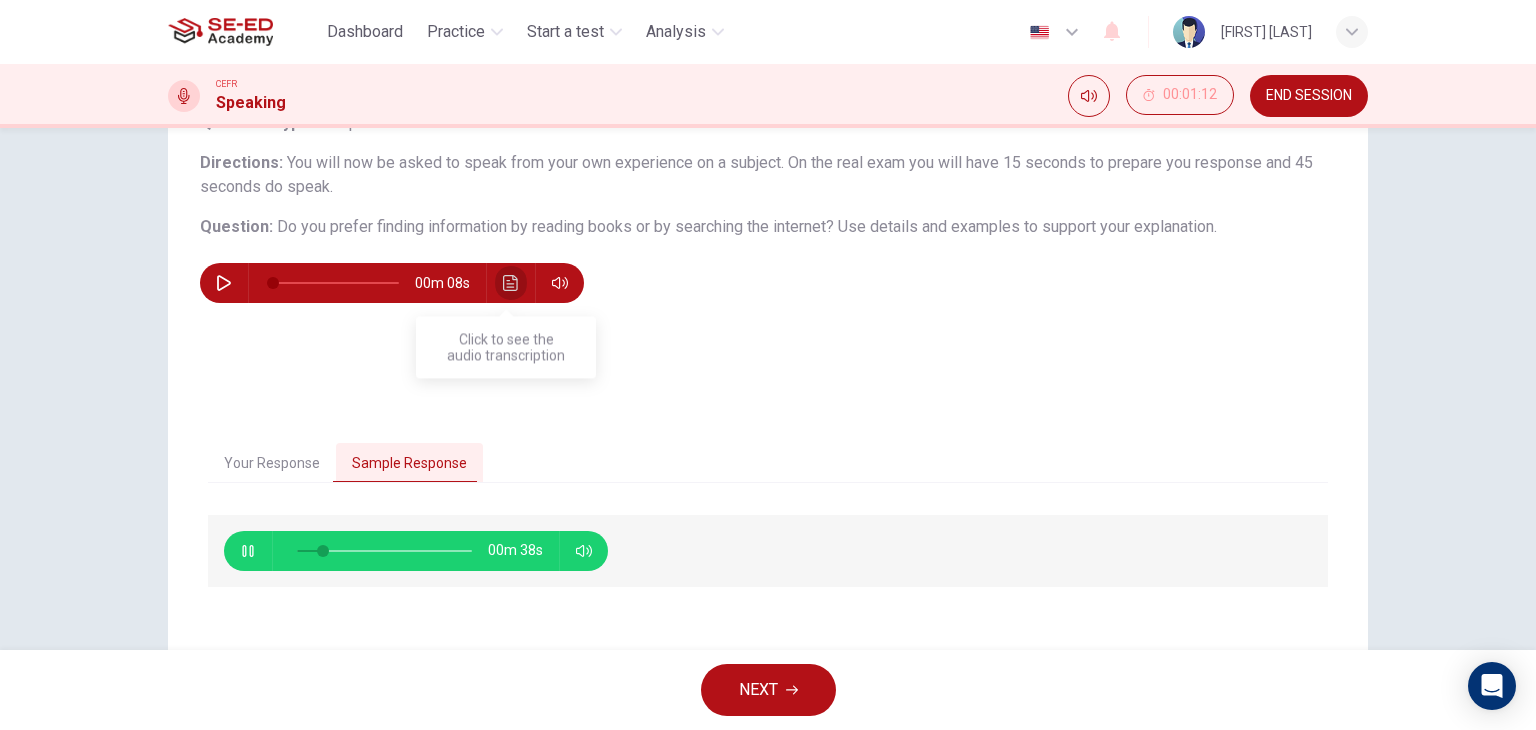 click at bounding box center (511, 283) 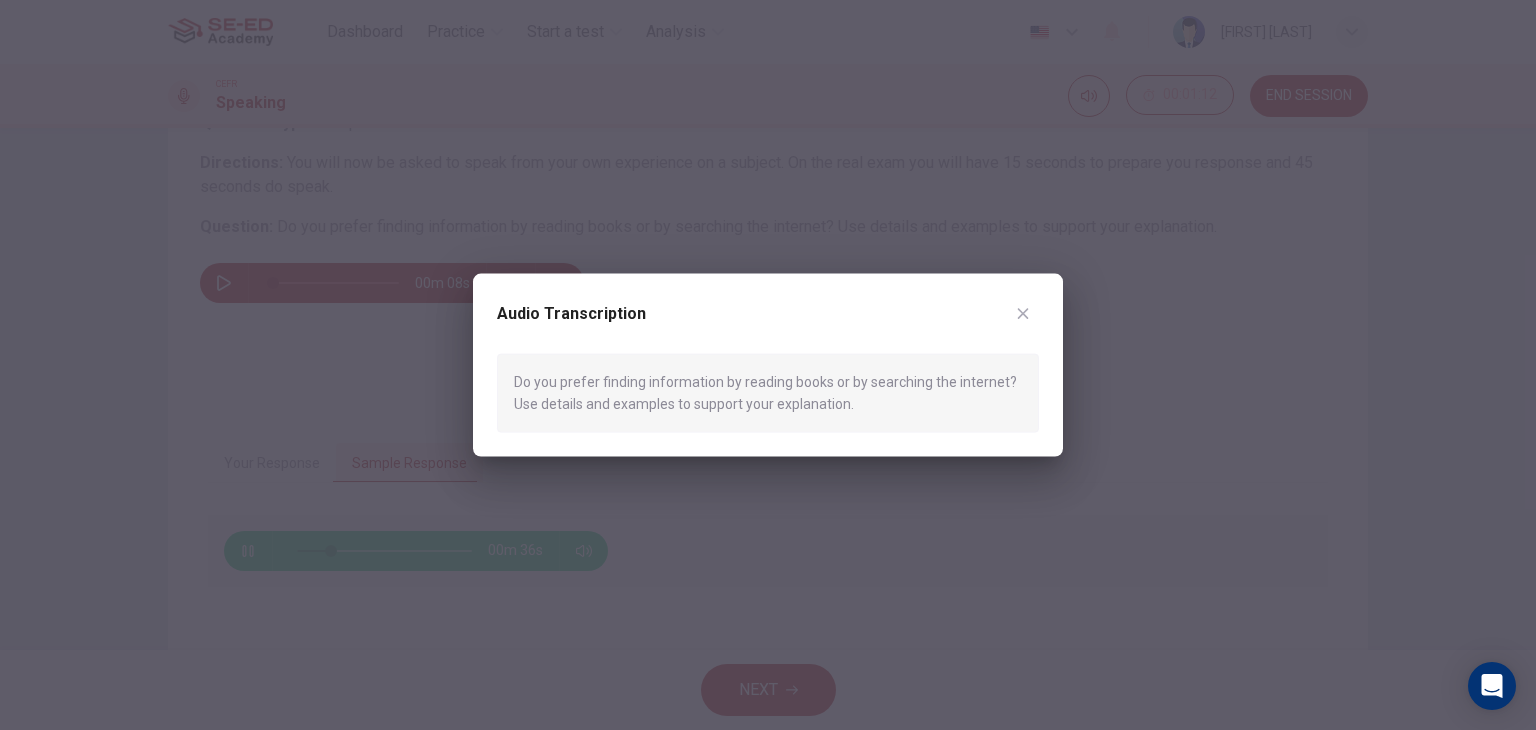 click at bounding box center (1023, 314) 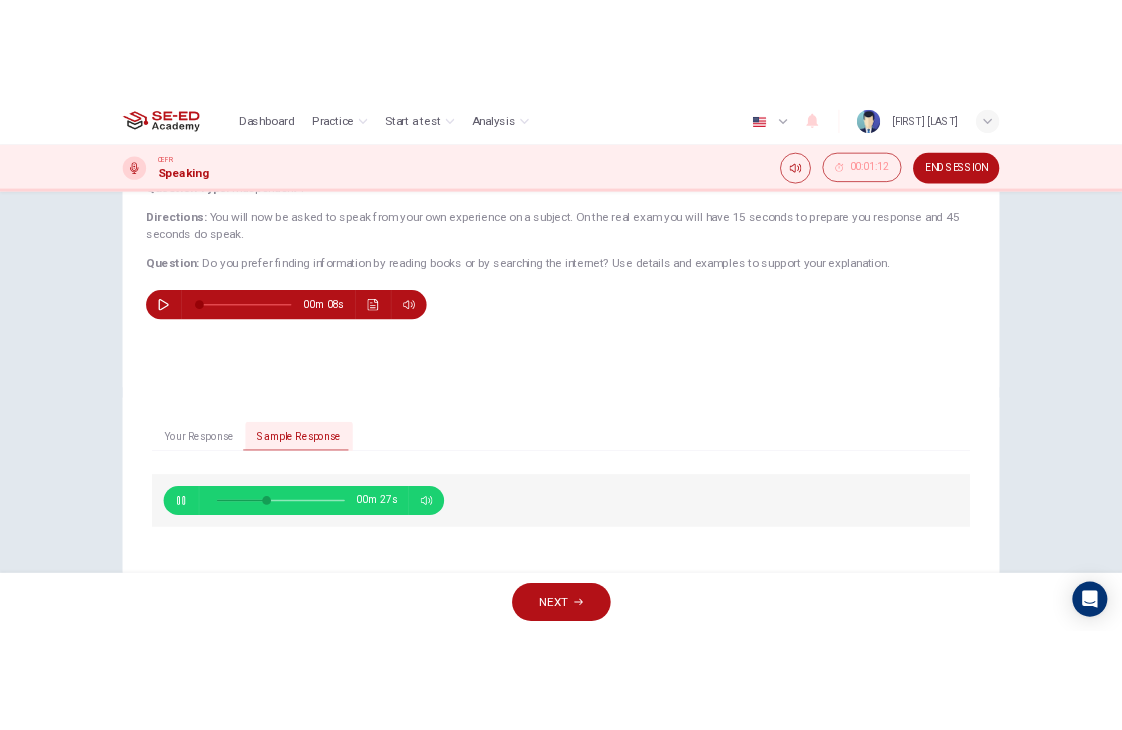 scroll, scrollTop: 253, scrollLeft: 0, axis: vertical 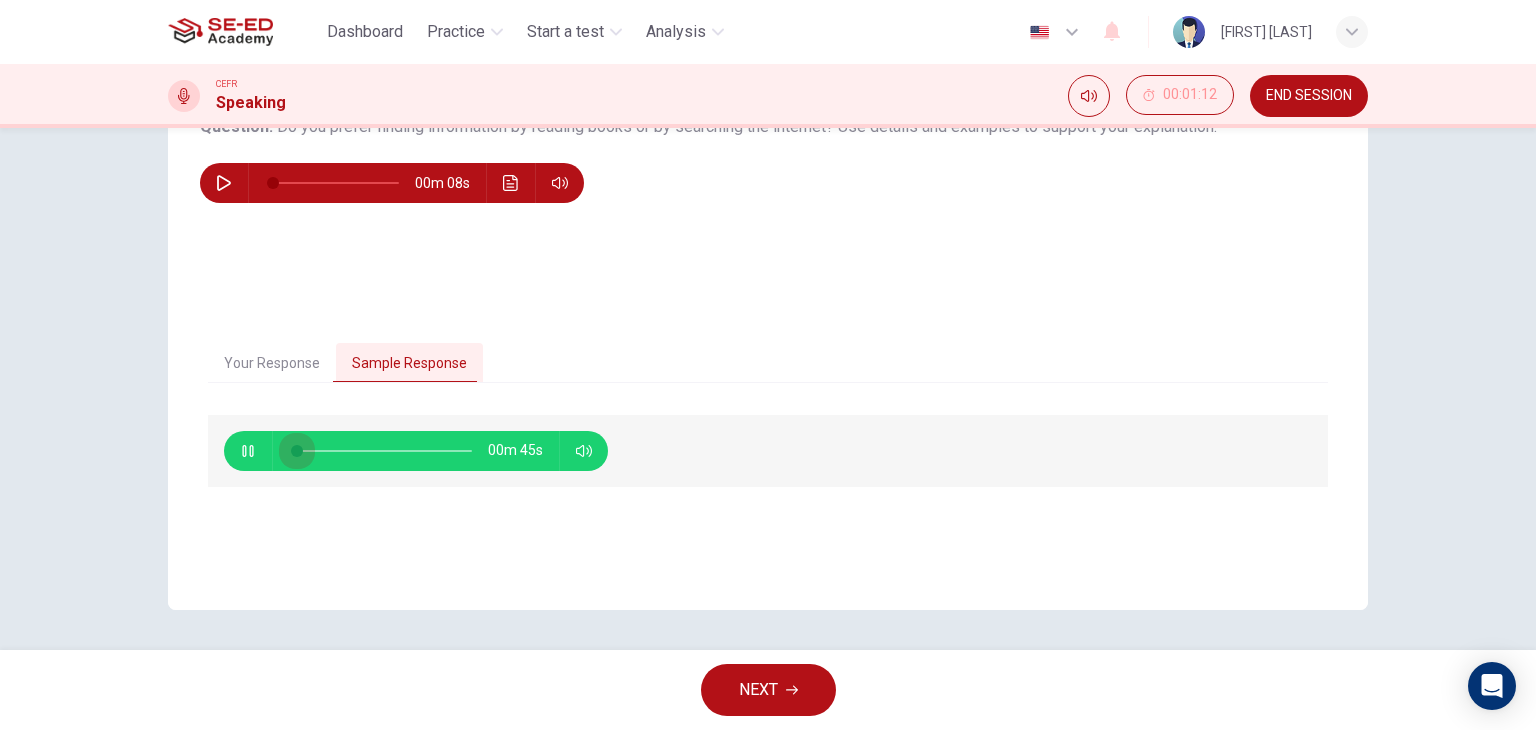 drag, startPoint x: 459, startPoint y: 449, endPoint x: 226, endPoint y: 447, distance: 233.00859 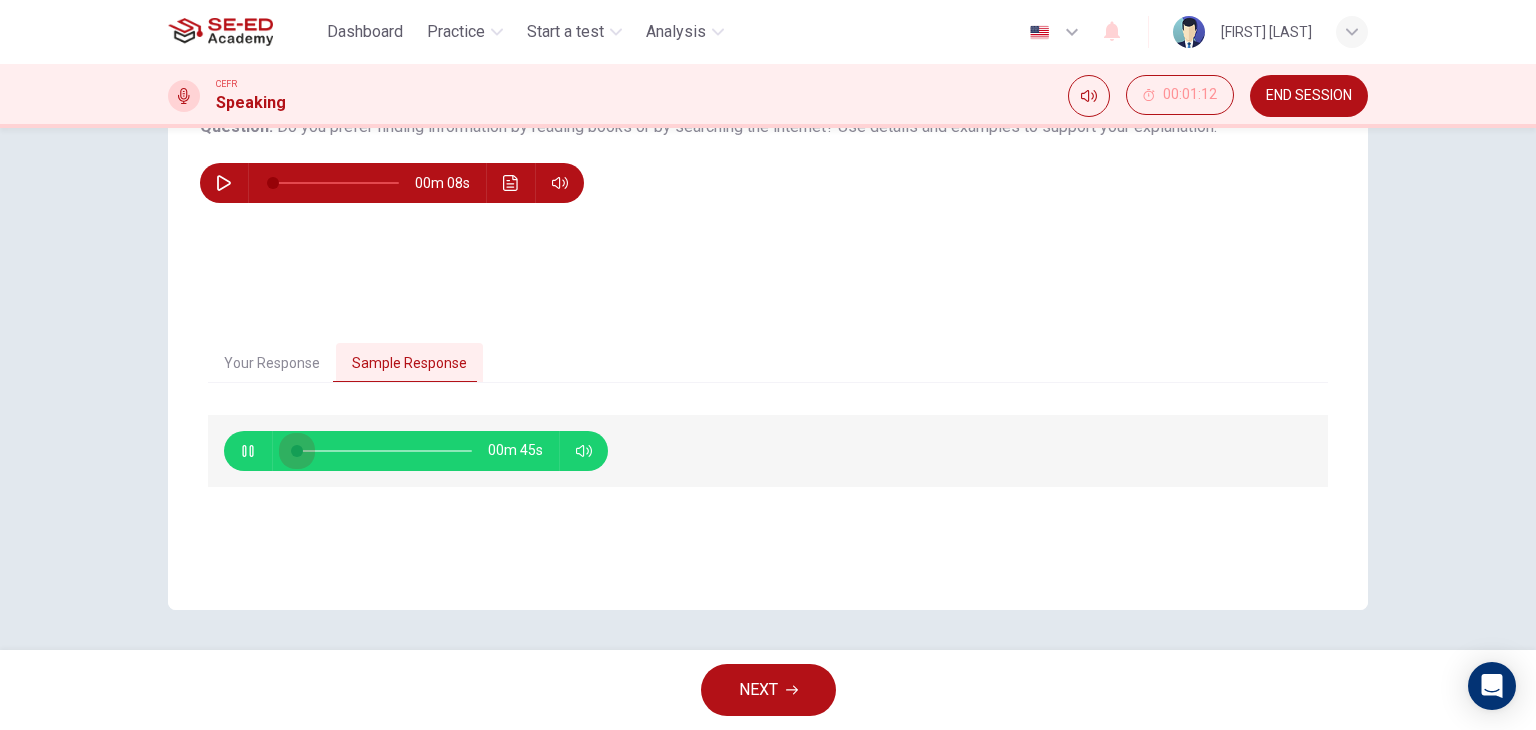 drag, startPoint x: 424, startPoint y: 450, endPoint x: 244, endPoint y: 449, distance: 180.00278 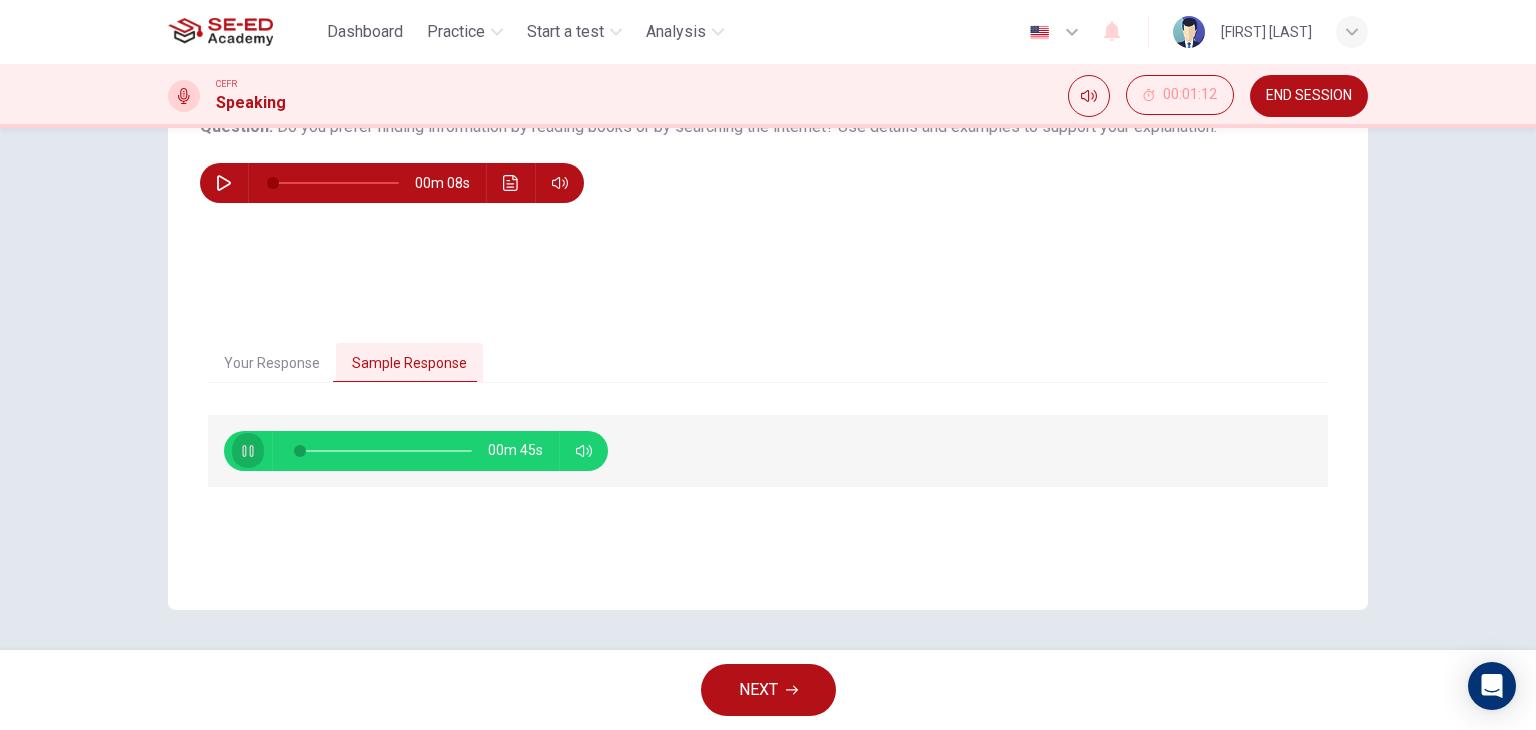 click at bounding box center [248, 451] 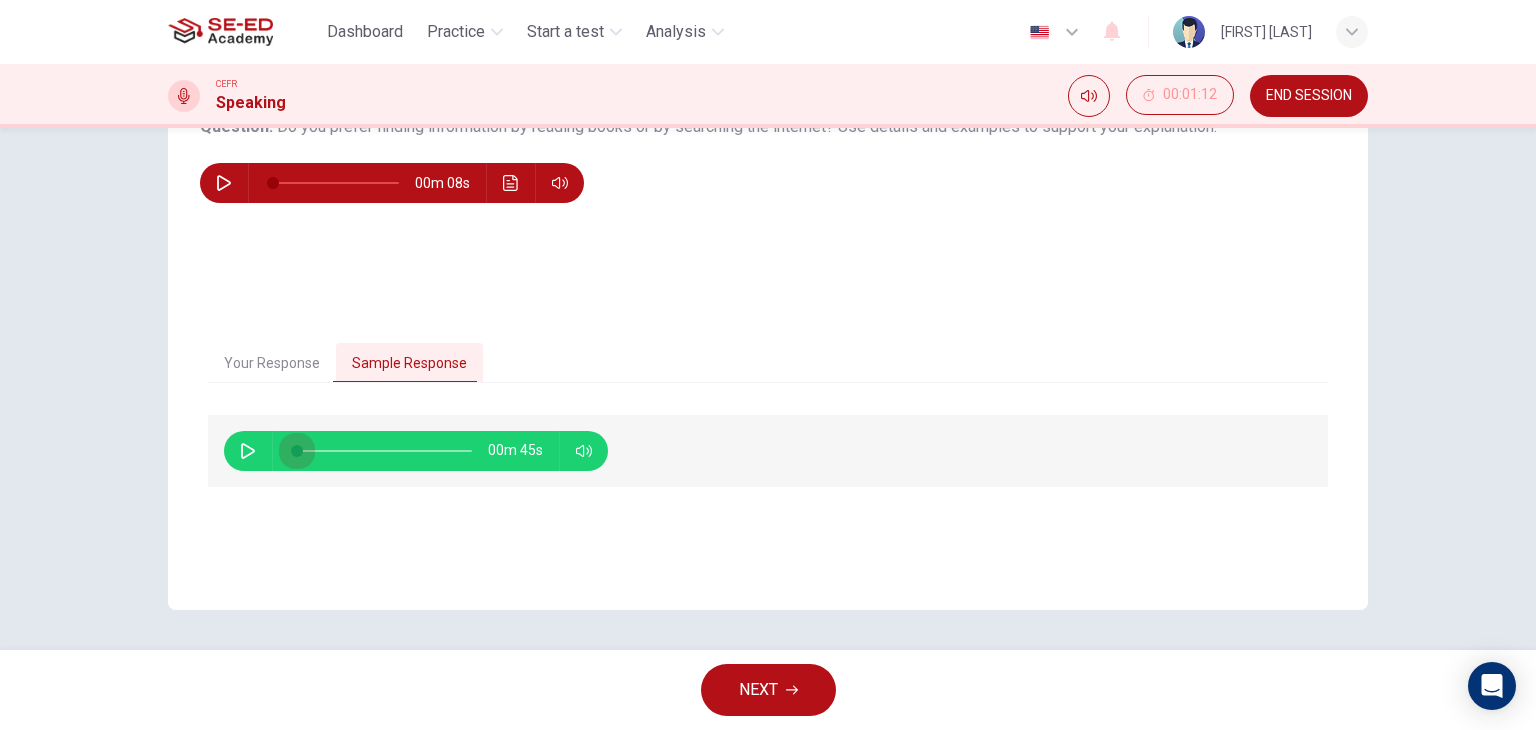 drag, startPoint x: 294, startPoint y: 445, endPoint x: 266, endPoint y: 446, distance: 28.01785 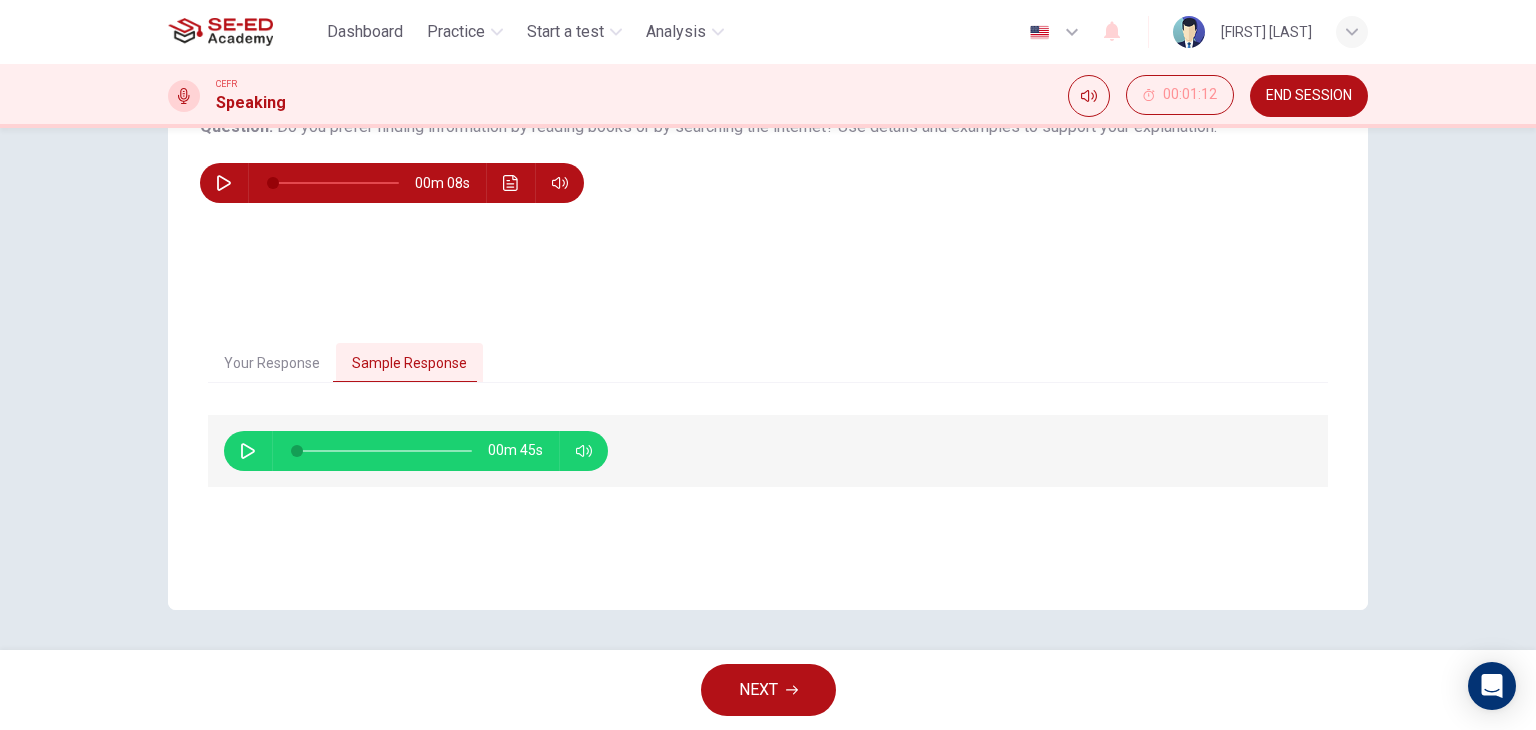 scroll, scrollTop: 252, scrollLeft: 0, axis: vertical 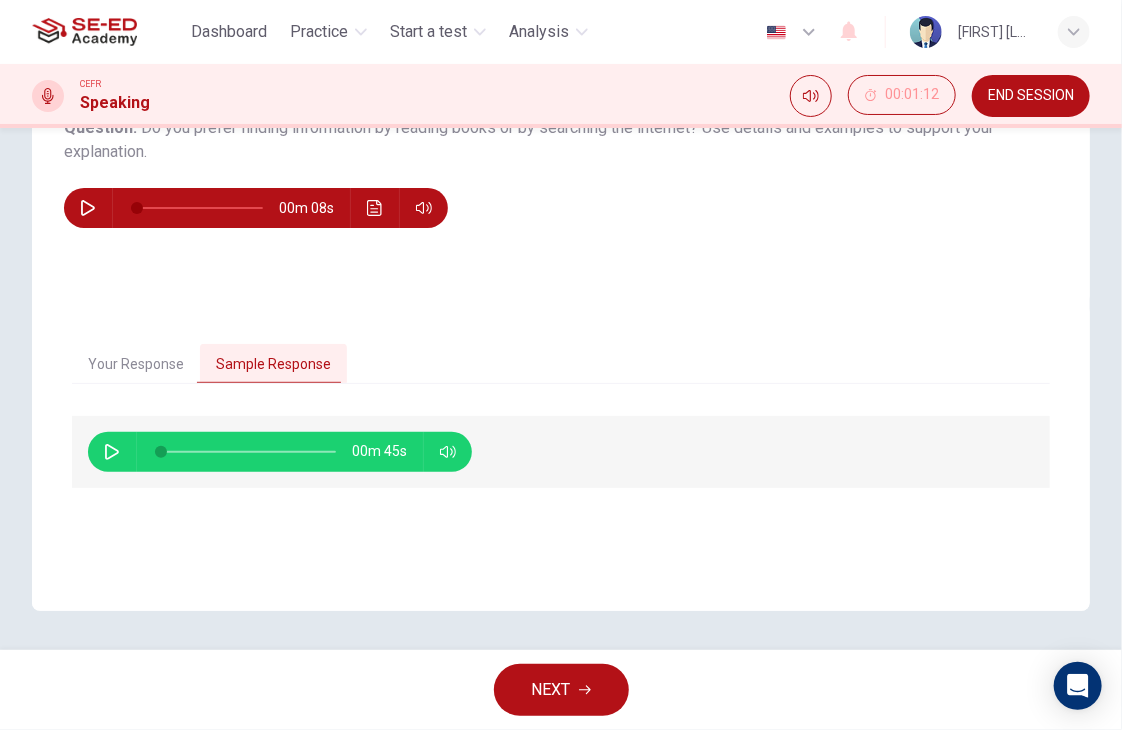 click at bounding box center [112, 452] 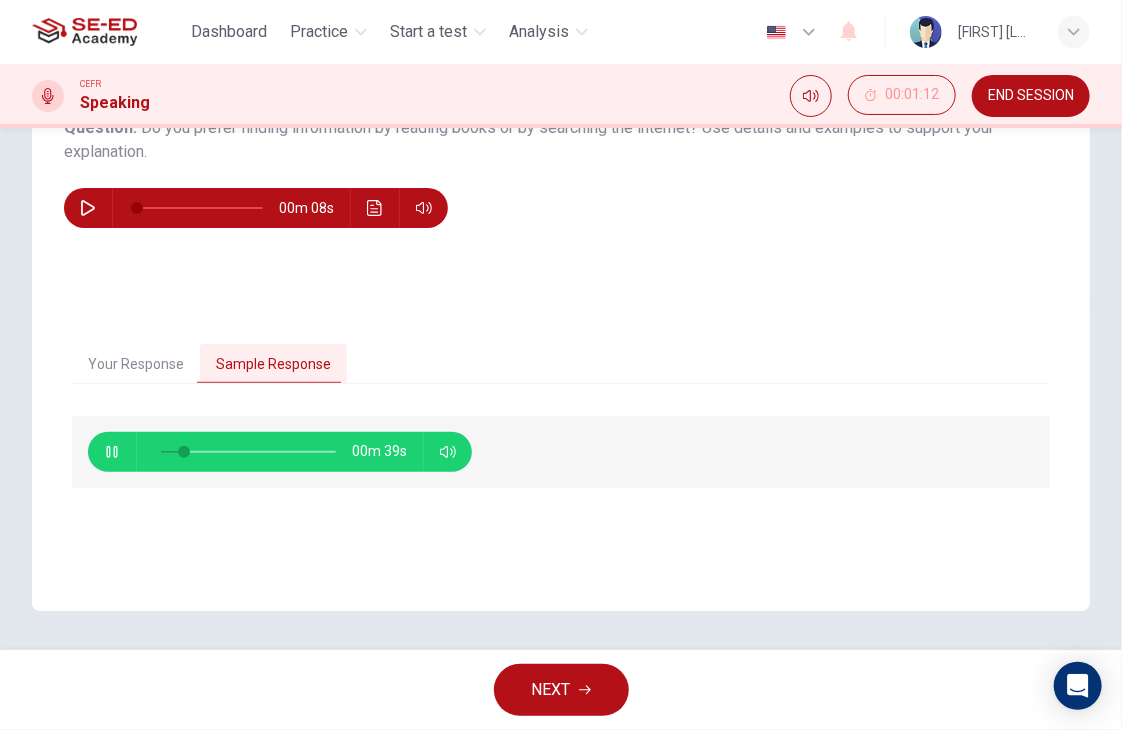 click at bounding box center (111, 452) 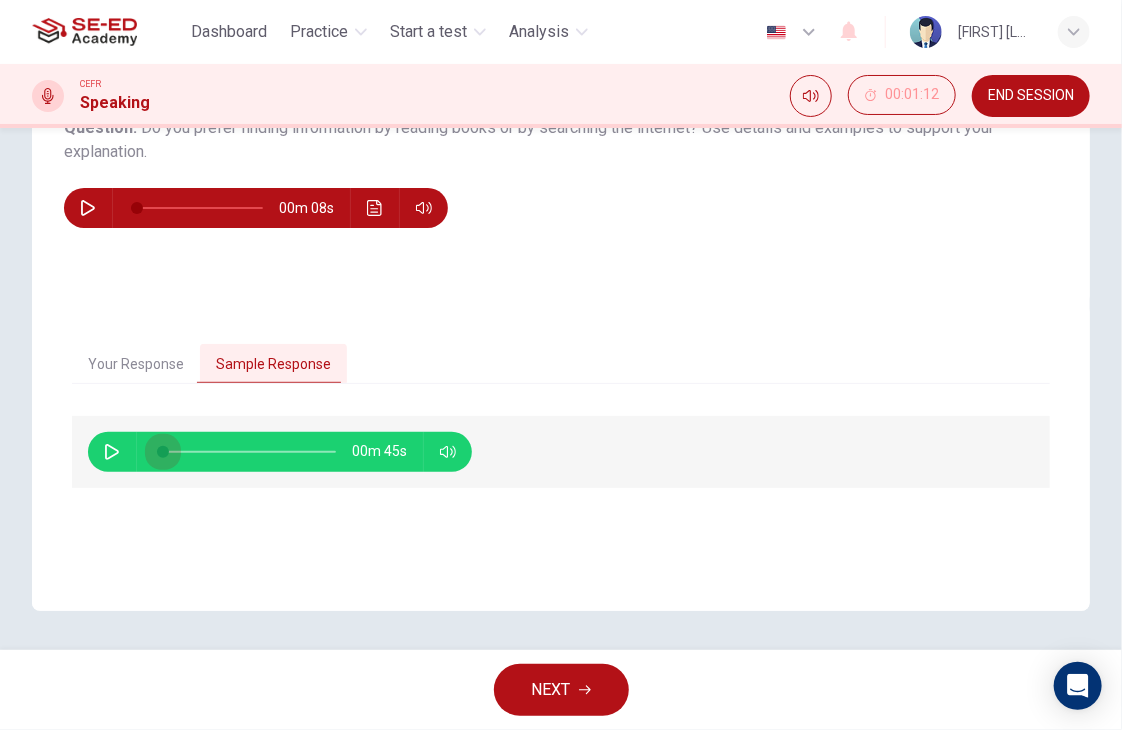 drag, startPoint x: 181, startPoint y: 453, endPoint x: 163, endPoint y: 453, distance: 18 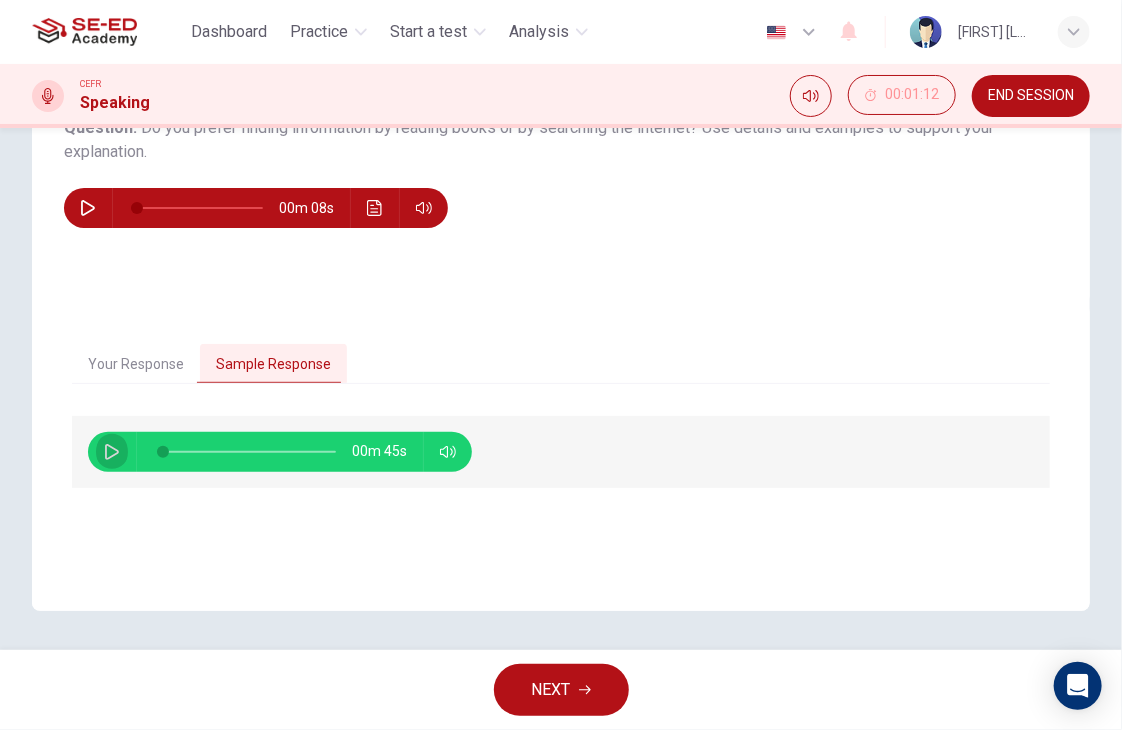 click at bounding box center [112, 452] 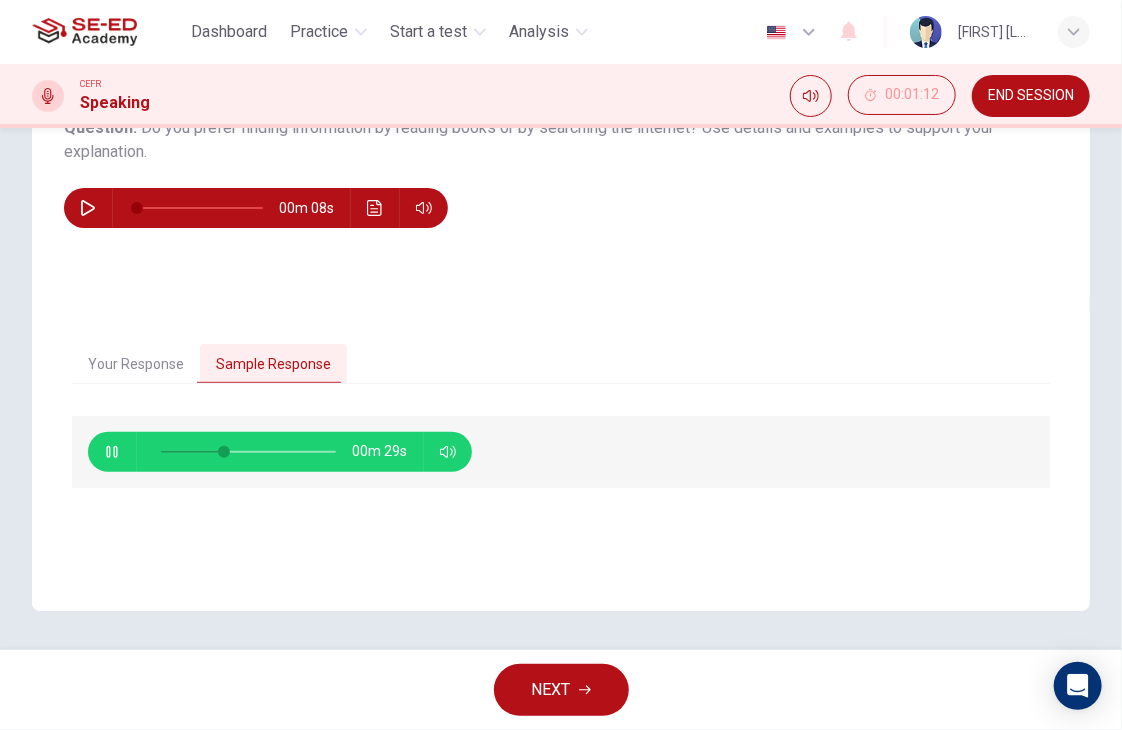 click at bounding box center (112, 452) 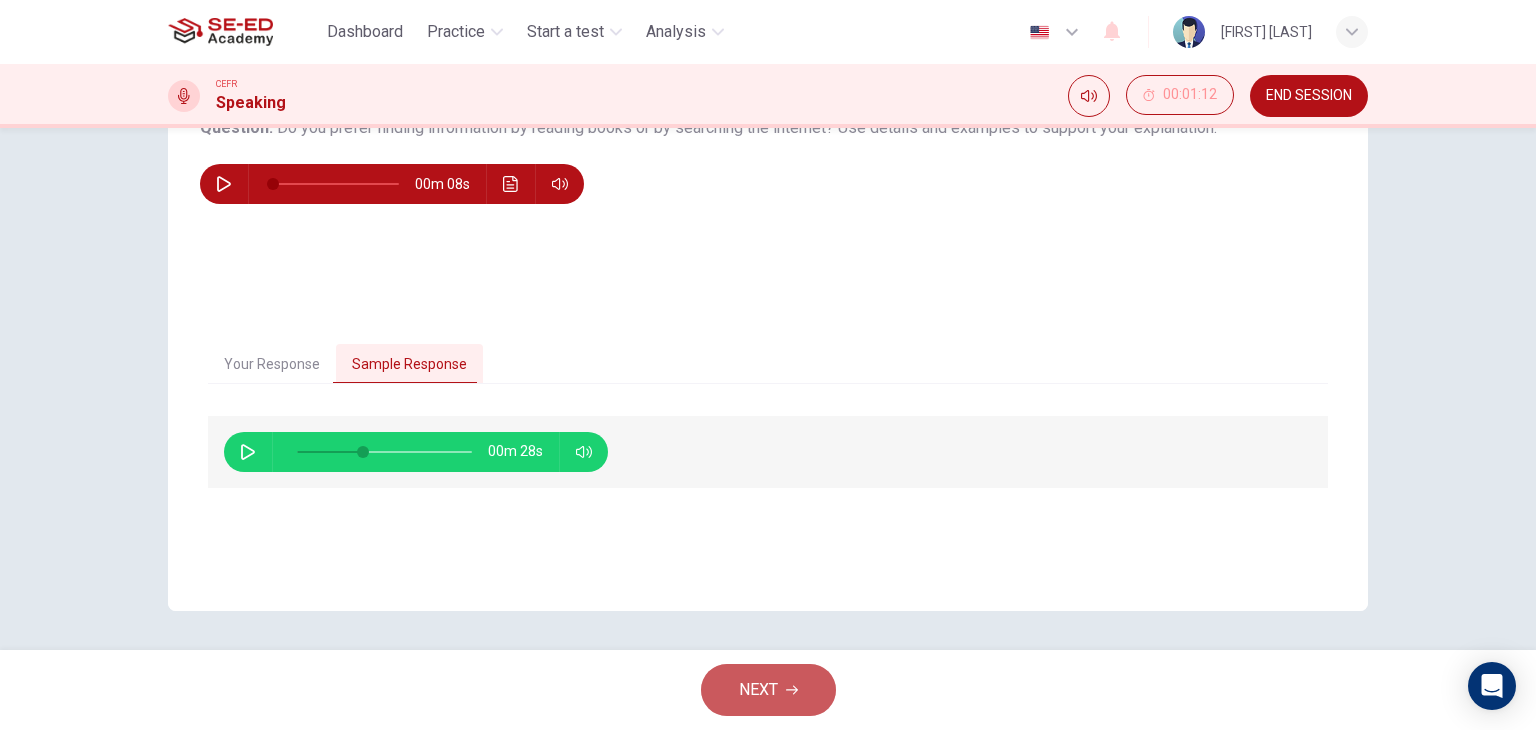 click on "NEXT" at bounding box center [758, 690] 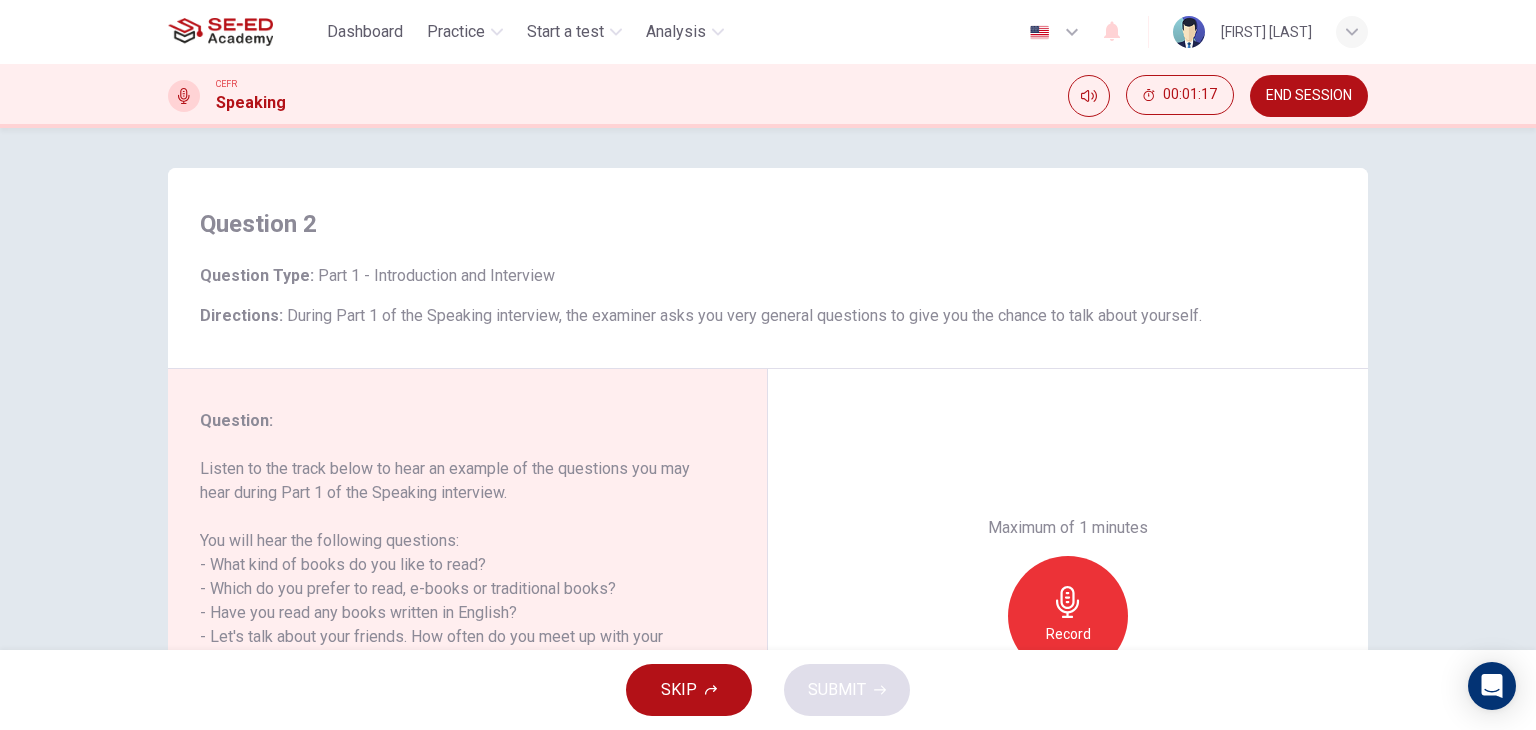scroll, scrollTop: 253, scrollLeft: 0, axis: vertical 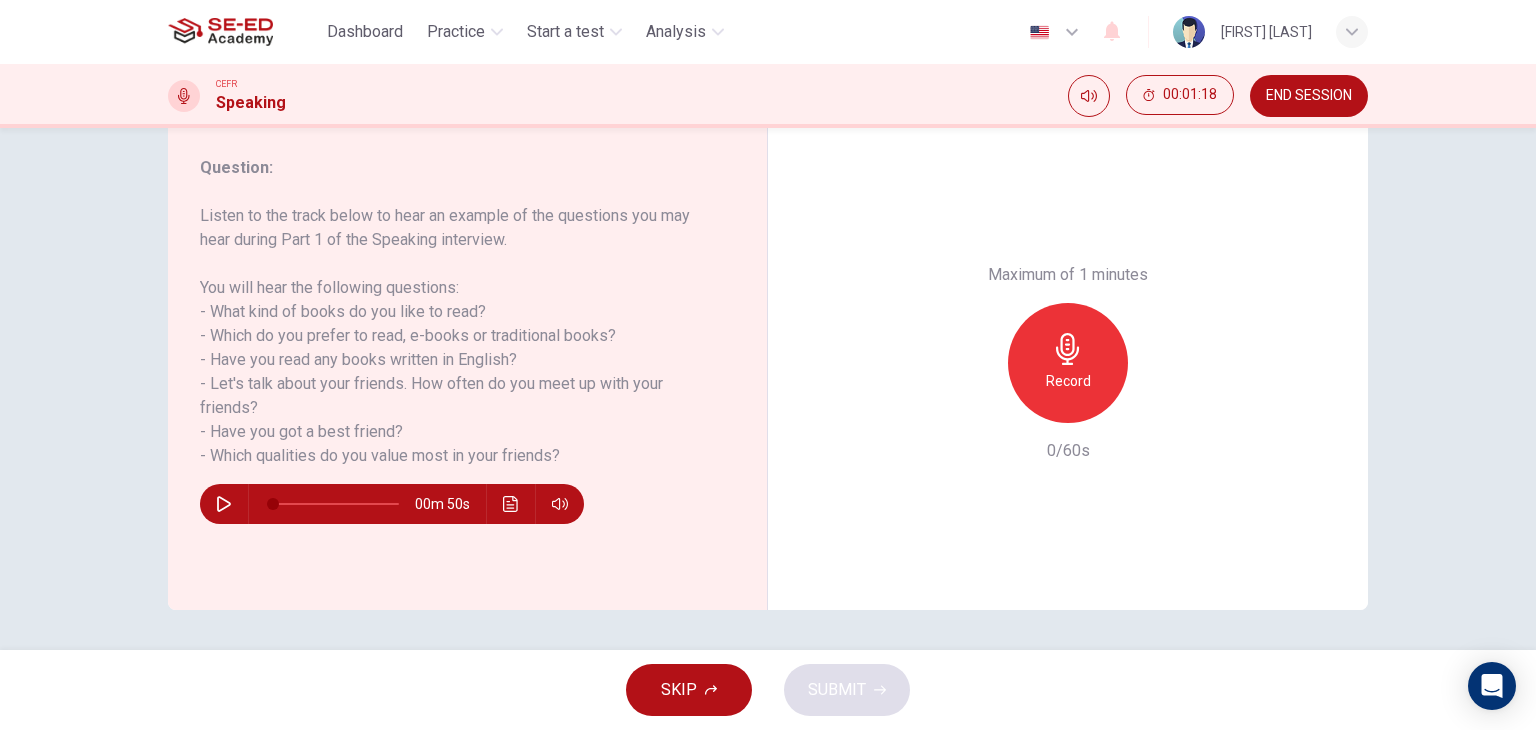 click at bounding box center [224, 504] 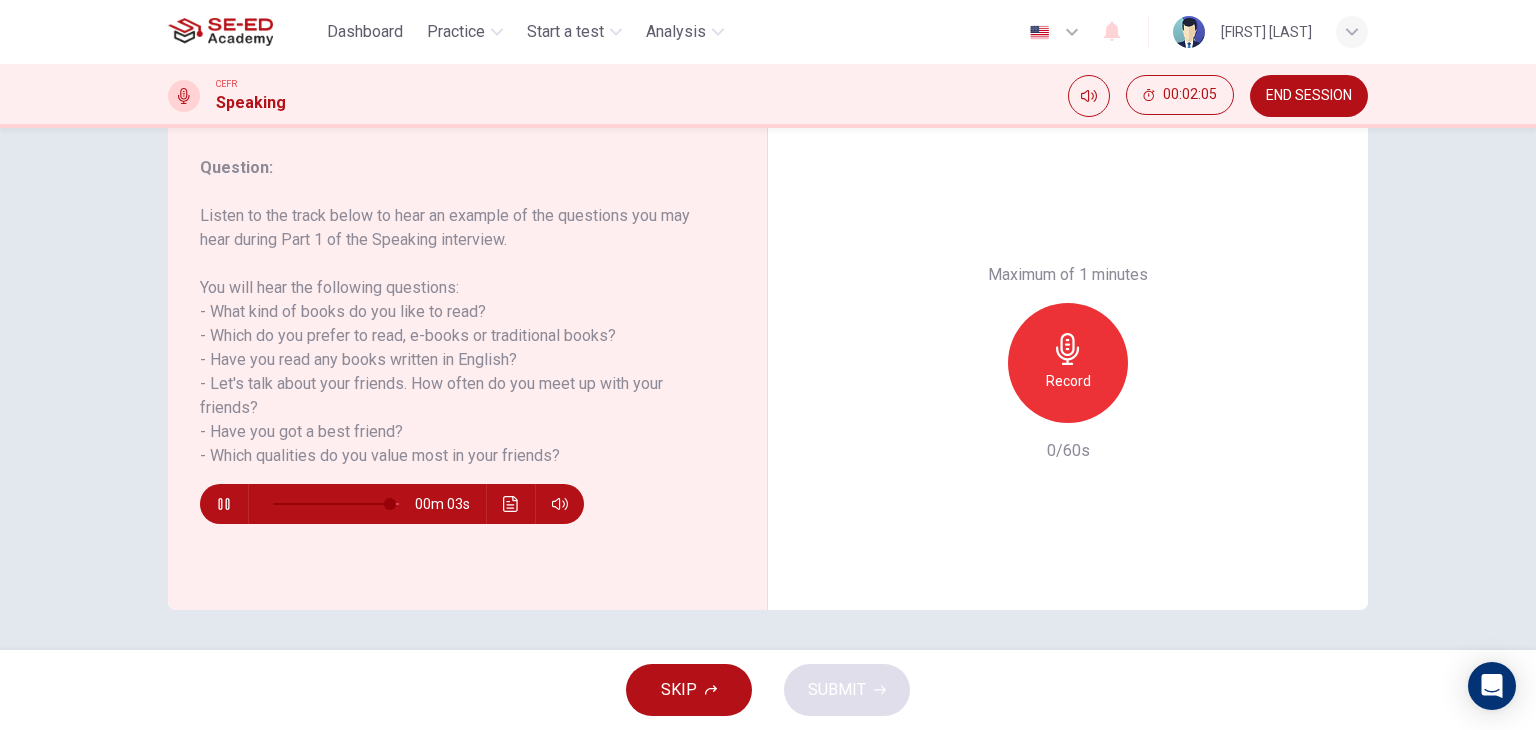 click at bounding box center [223, 504] 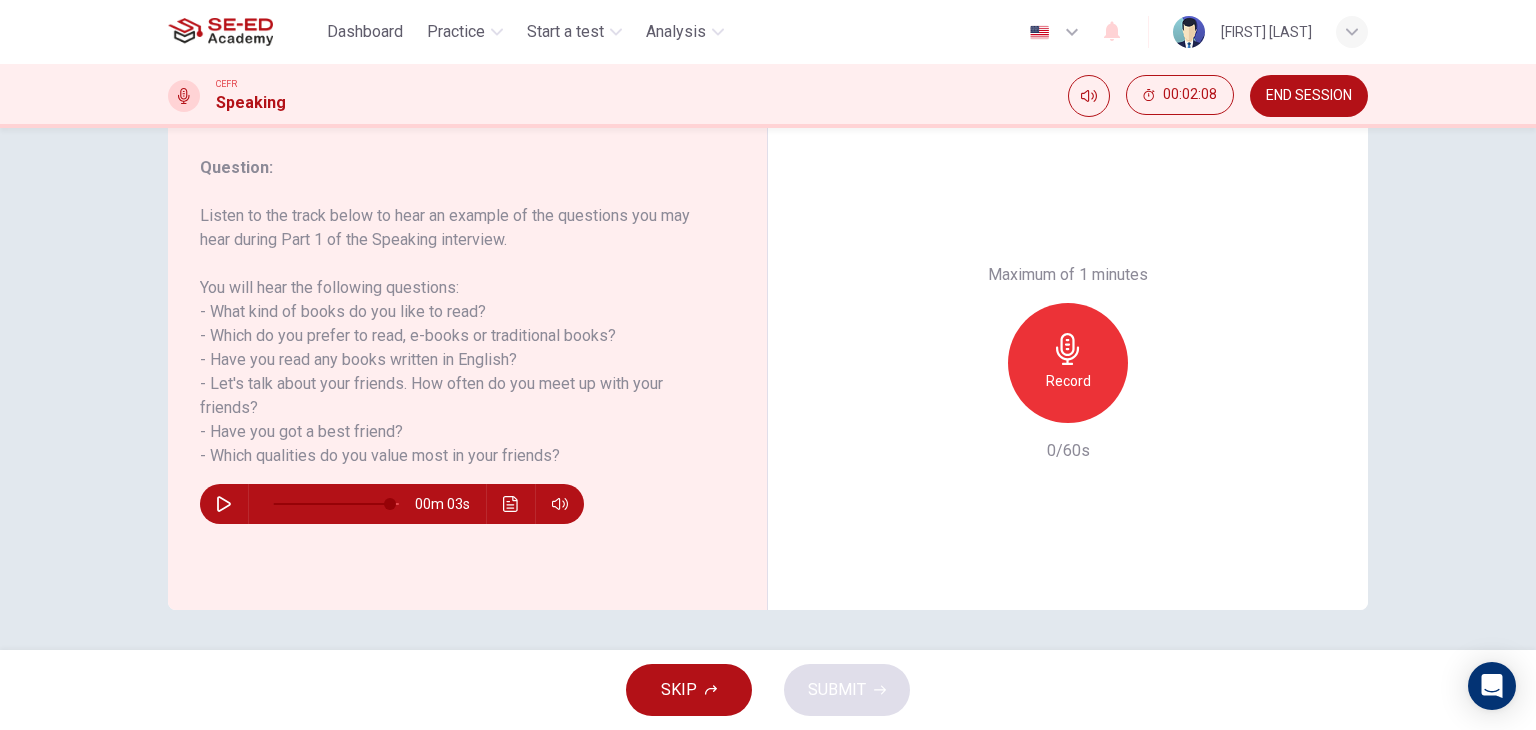 click on "Record" at bounding box center [1068, 363] 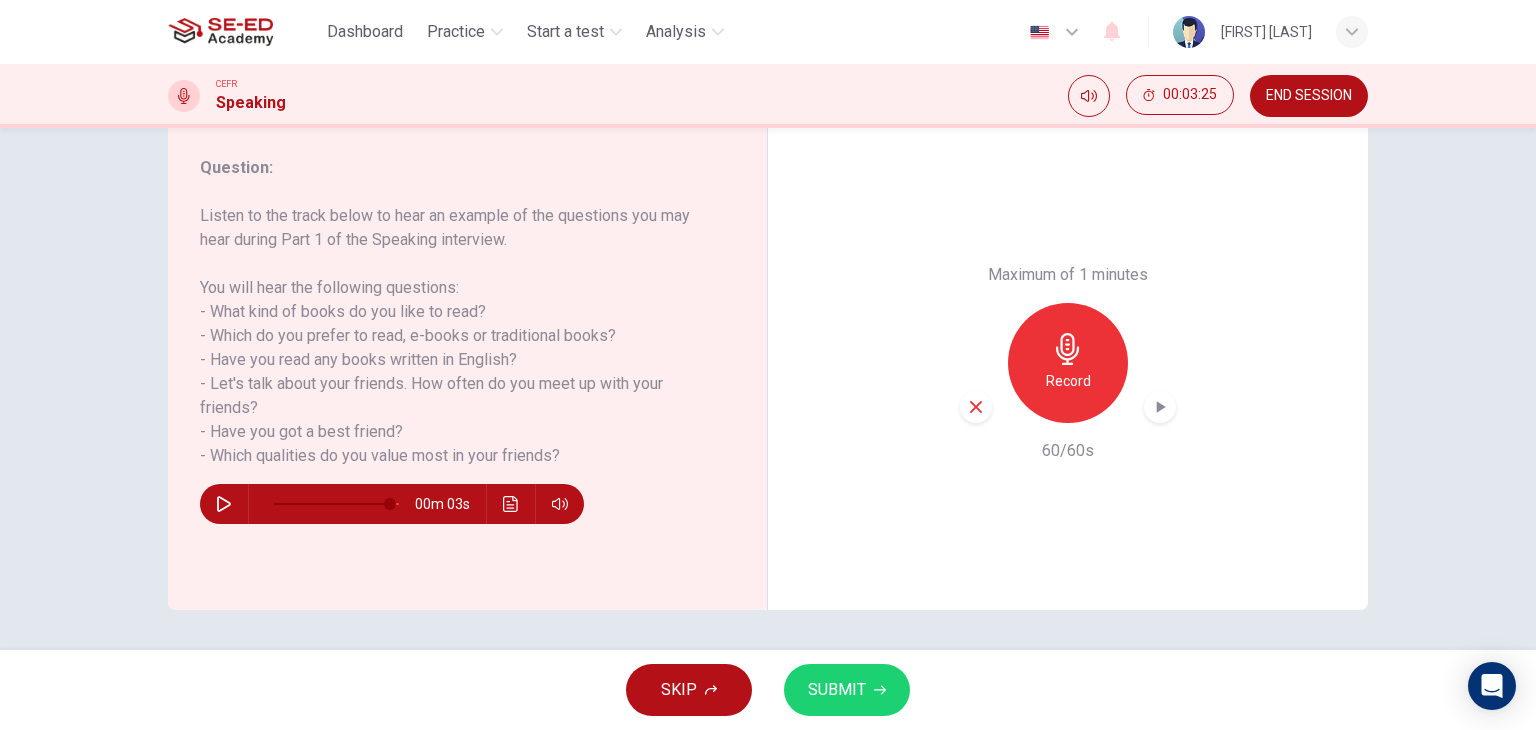 click at bounding box center (1160, 407) 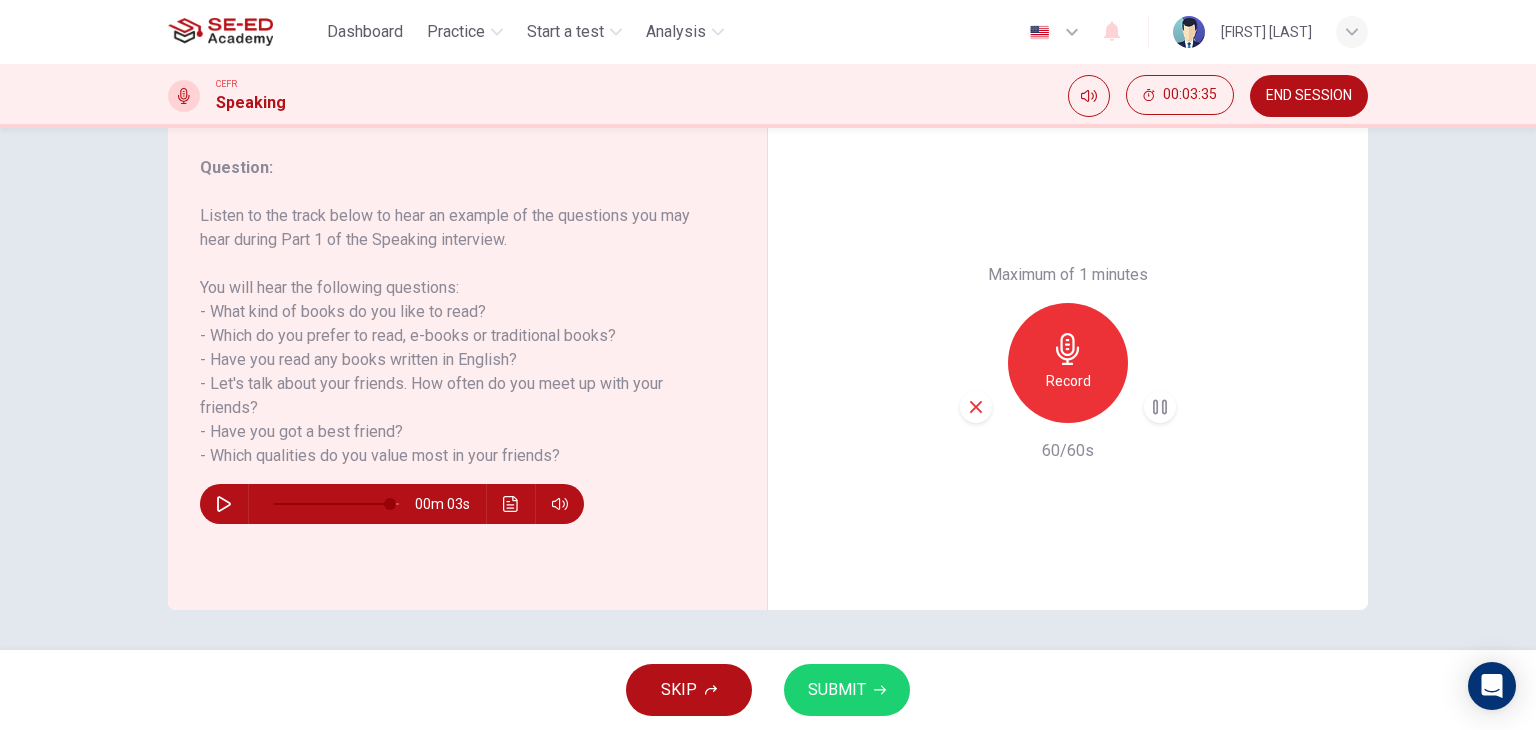 click on "SUBMIT" at bounding box center (837, 690) 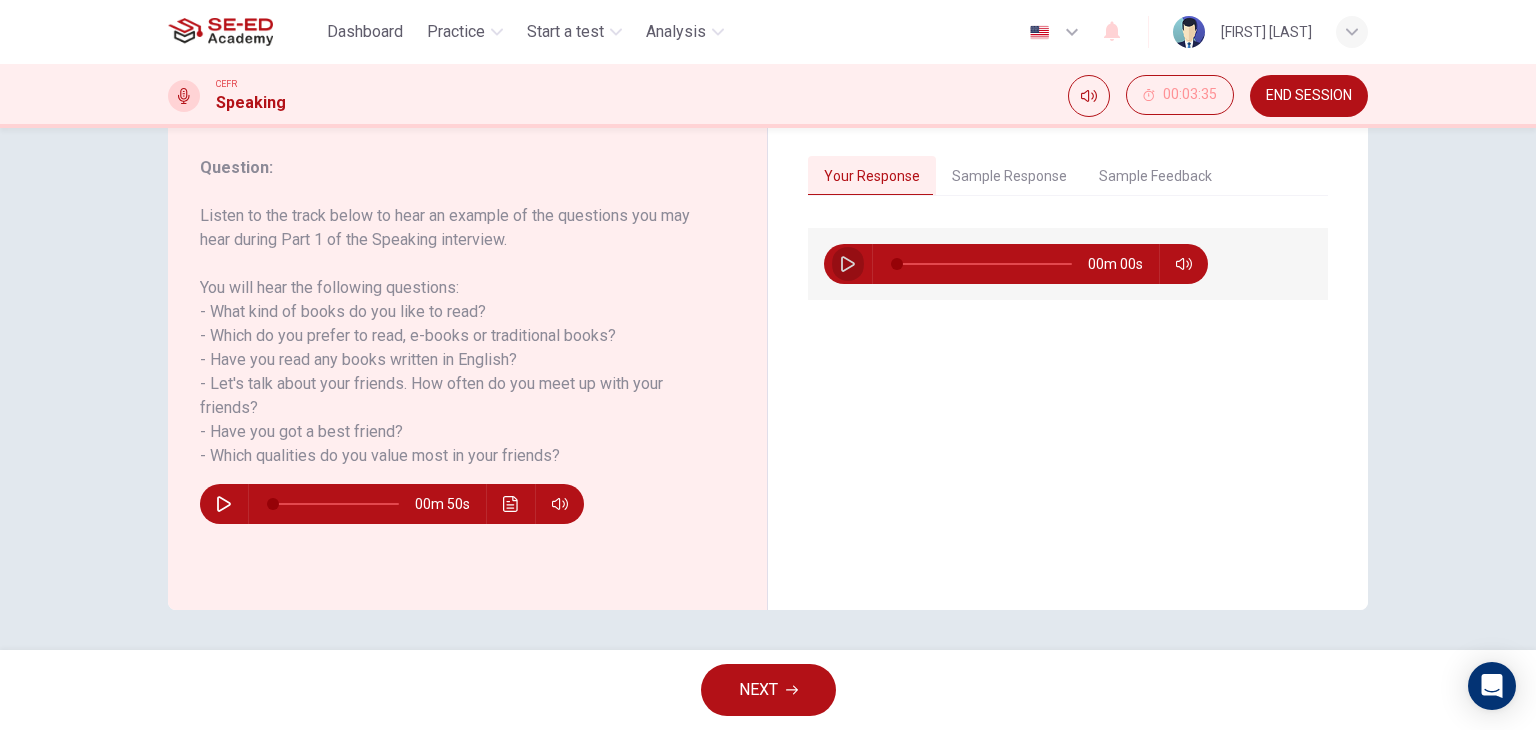 click at bounding box center (848, 264) 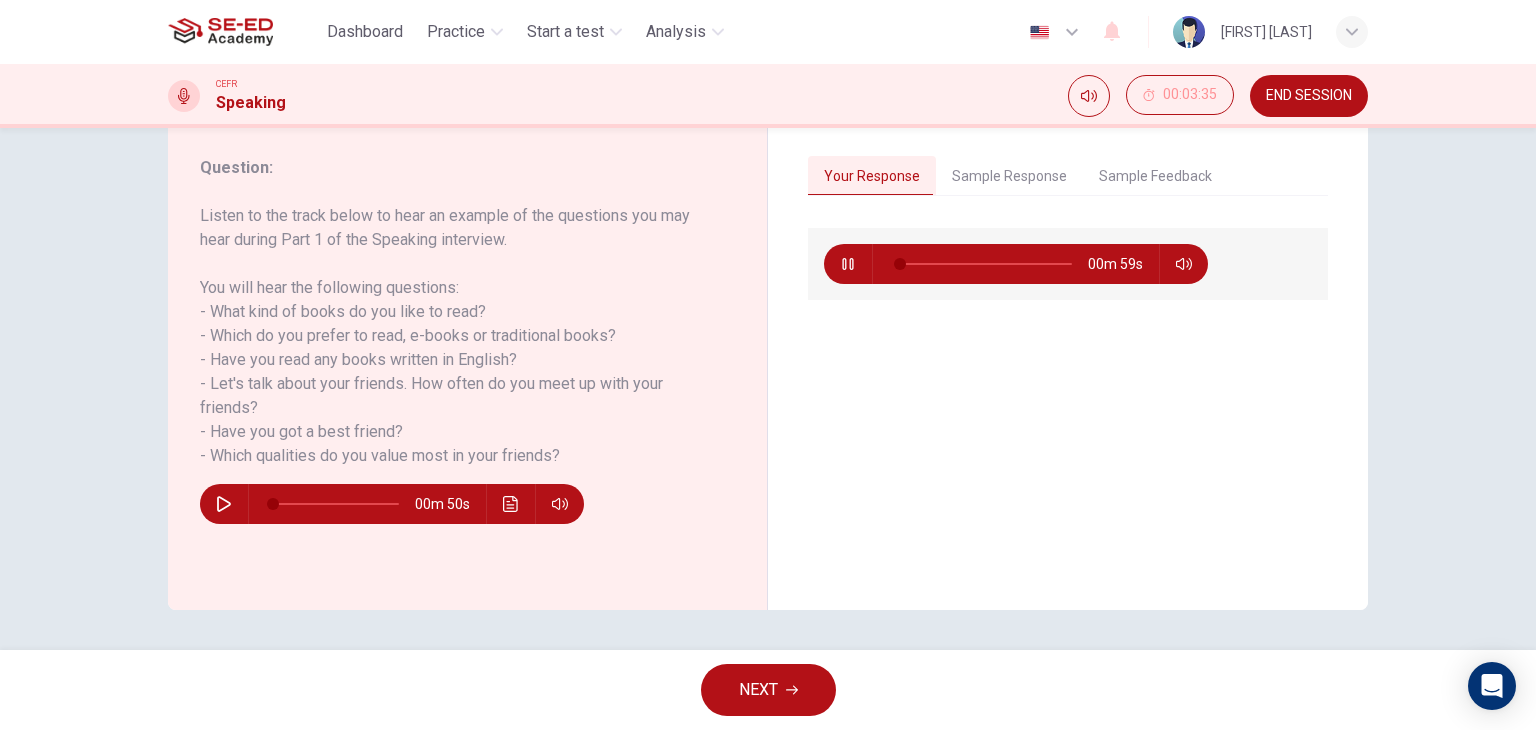 click at bounding box center [847, 264] 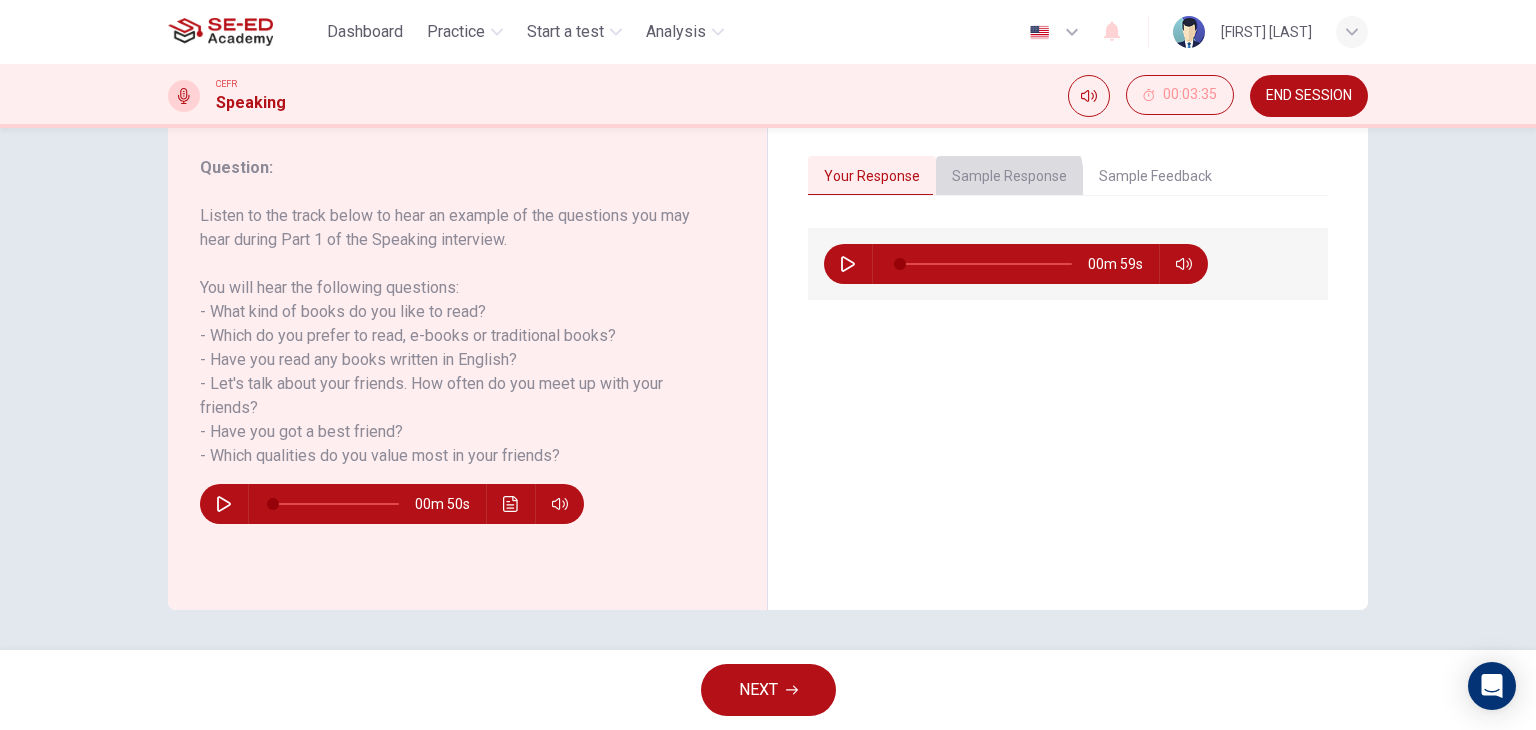 click on "Sample Response" at bounding box center (1009, 177) 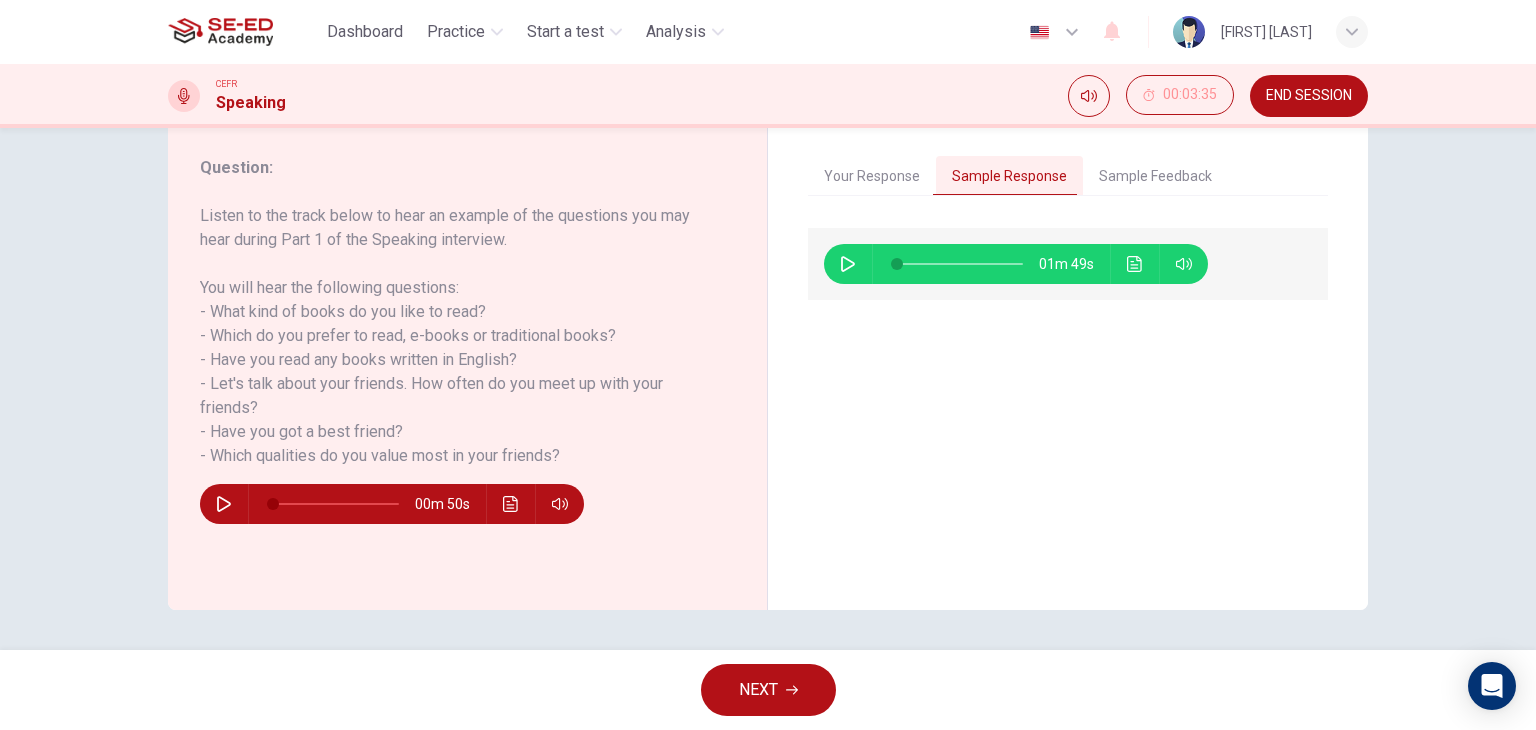 click at bounding box center (848, 264) 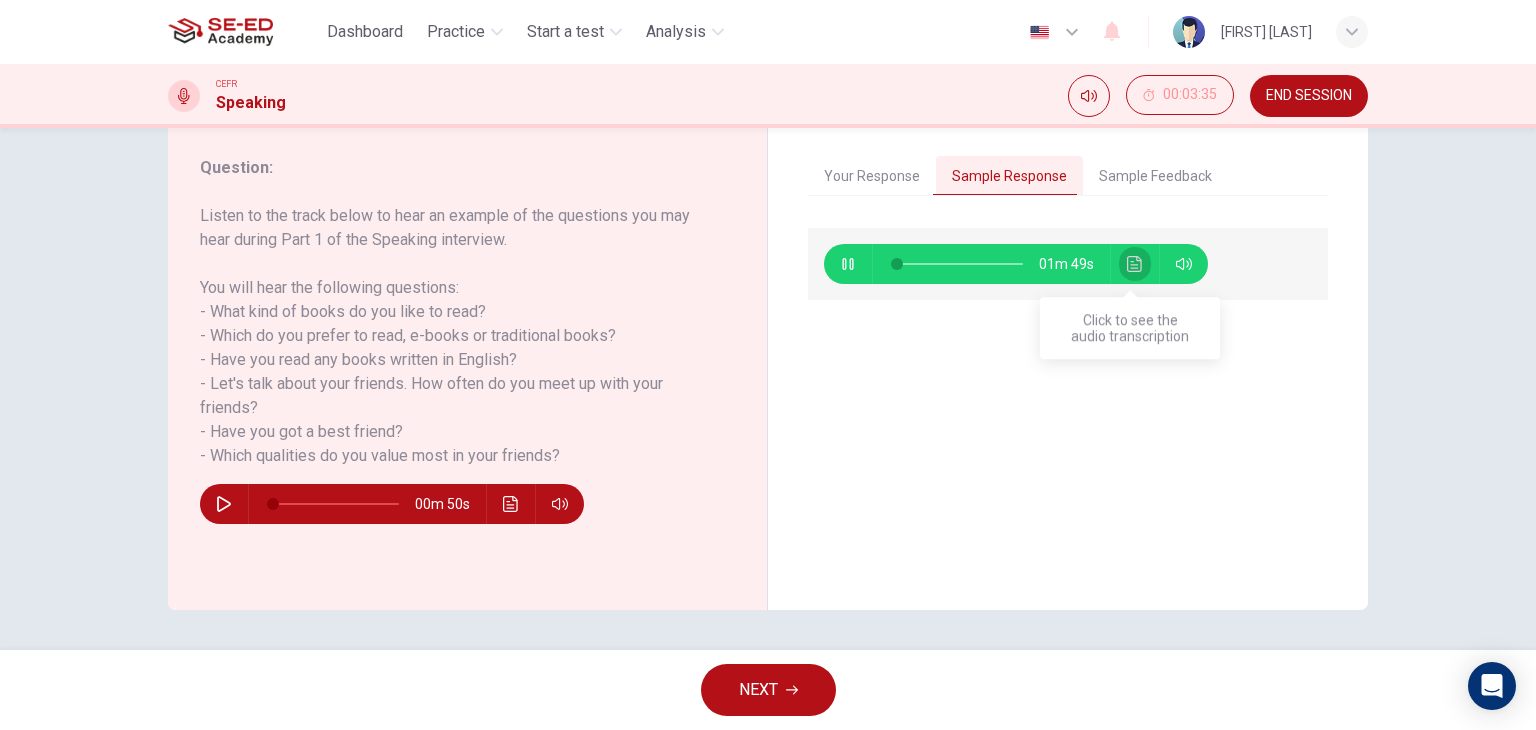 click at bounding box center [1135, 264] 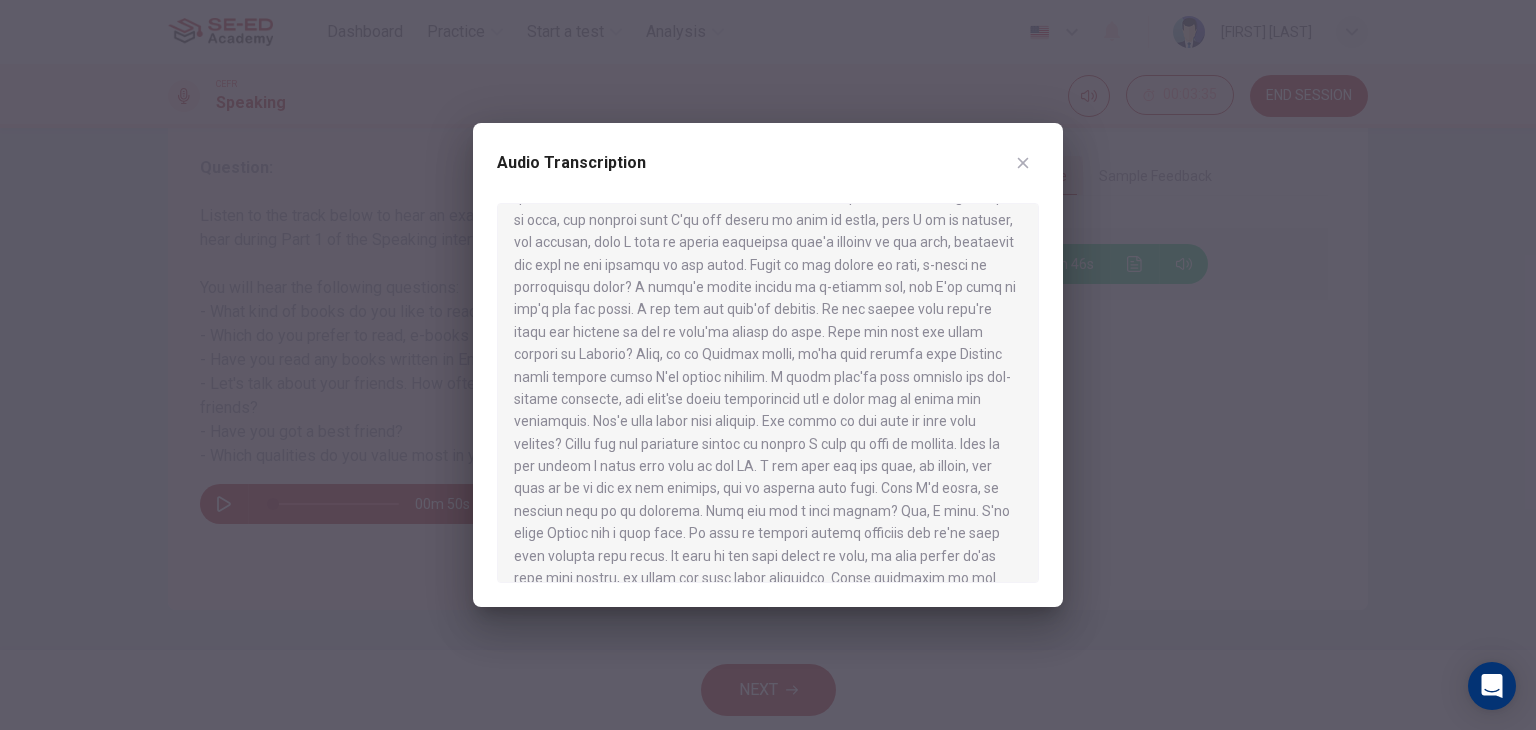 scroll, scrollTop: 0, scrollLeft: 0, axis: both 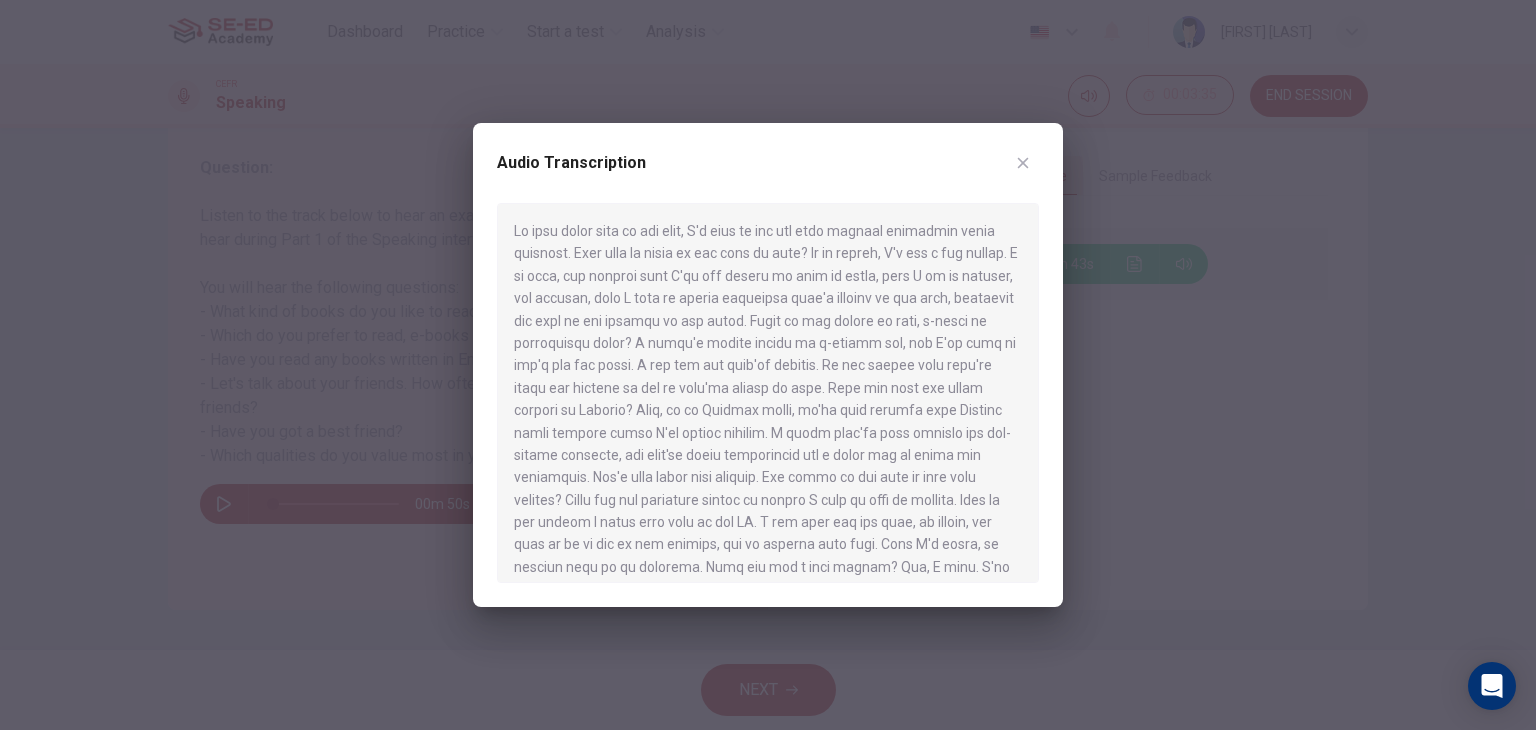 drag, startPoint x: 508, startPoint y: 225, endPoint x: 872, endPoint y: 600, distance: 522.6098 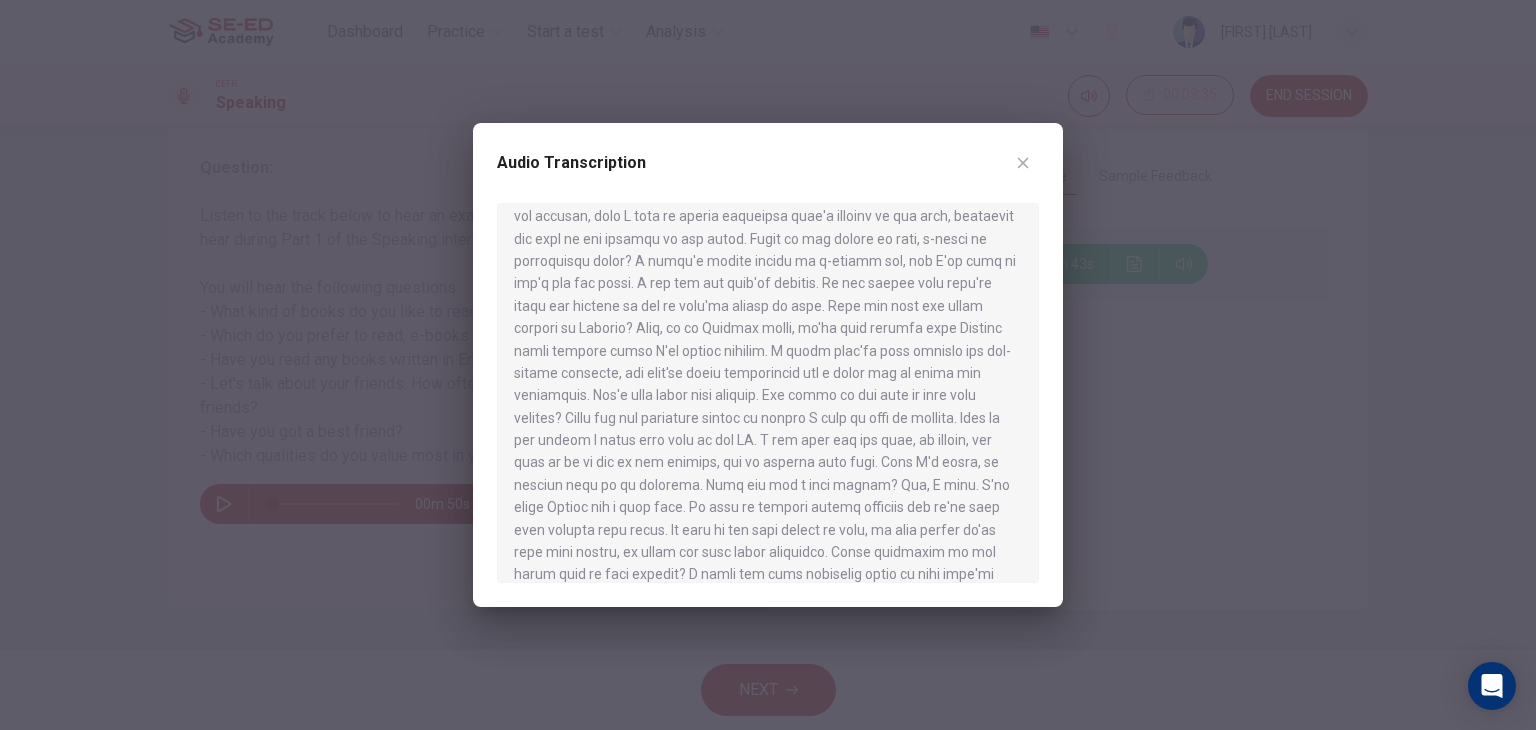 scroll, scrollTop: 146, scrollLeft: 0, axis: vertical 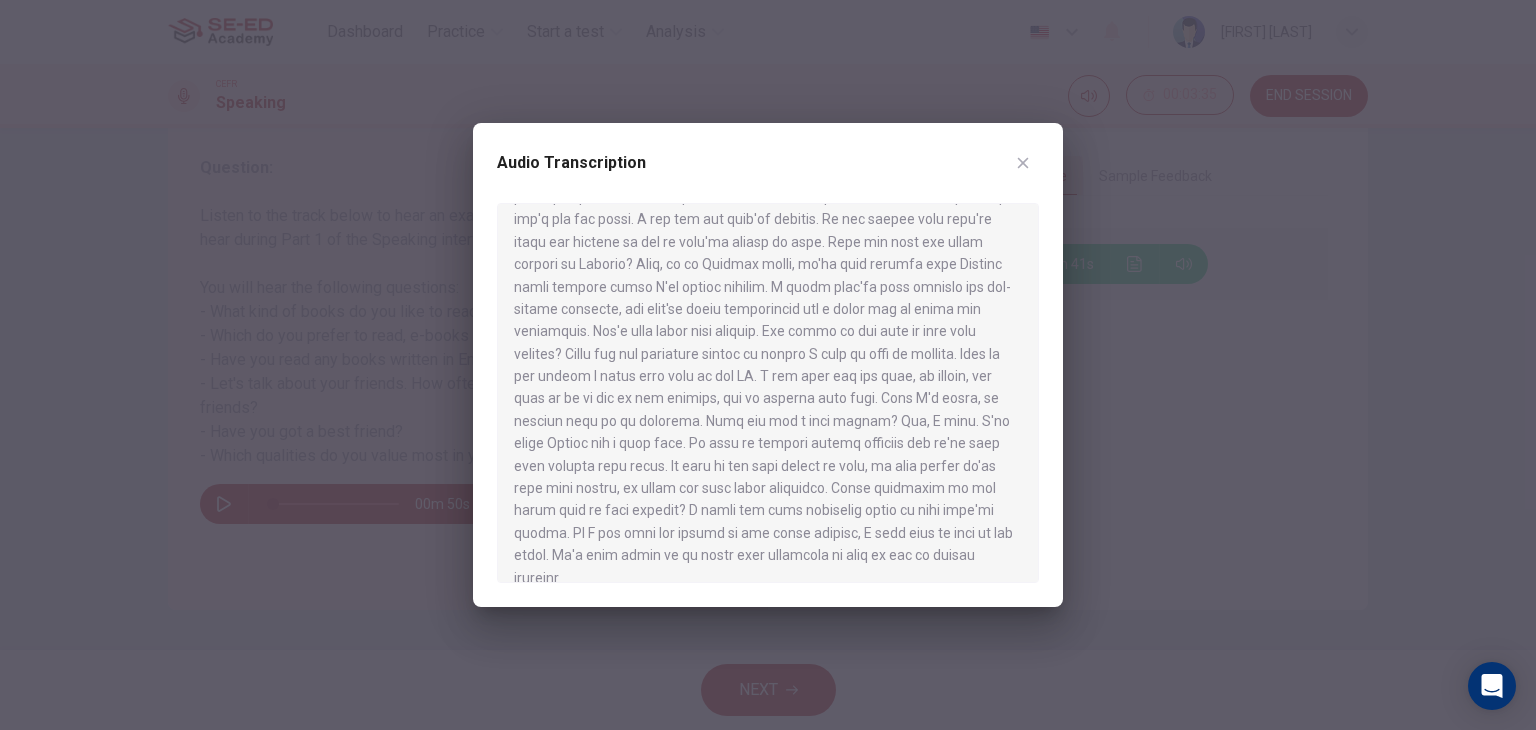 drag, startPoint x: 904, startPoint y: 565, endPoint x: 516, endPoint y: 199, distance: 533.38544 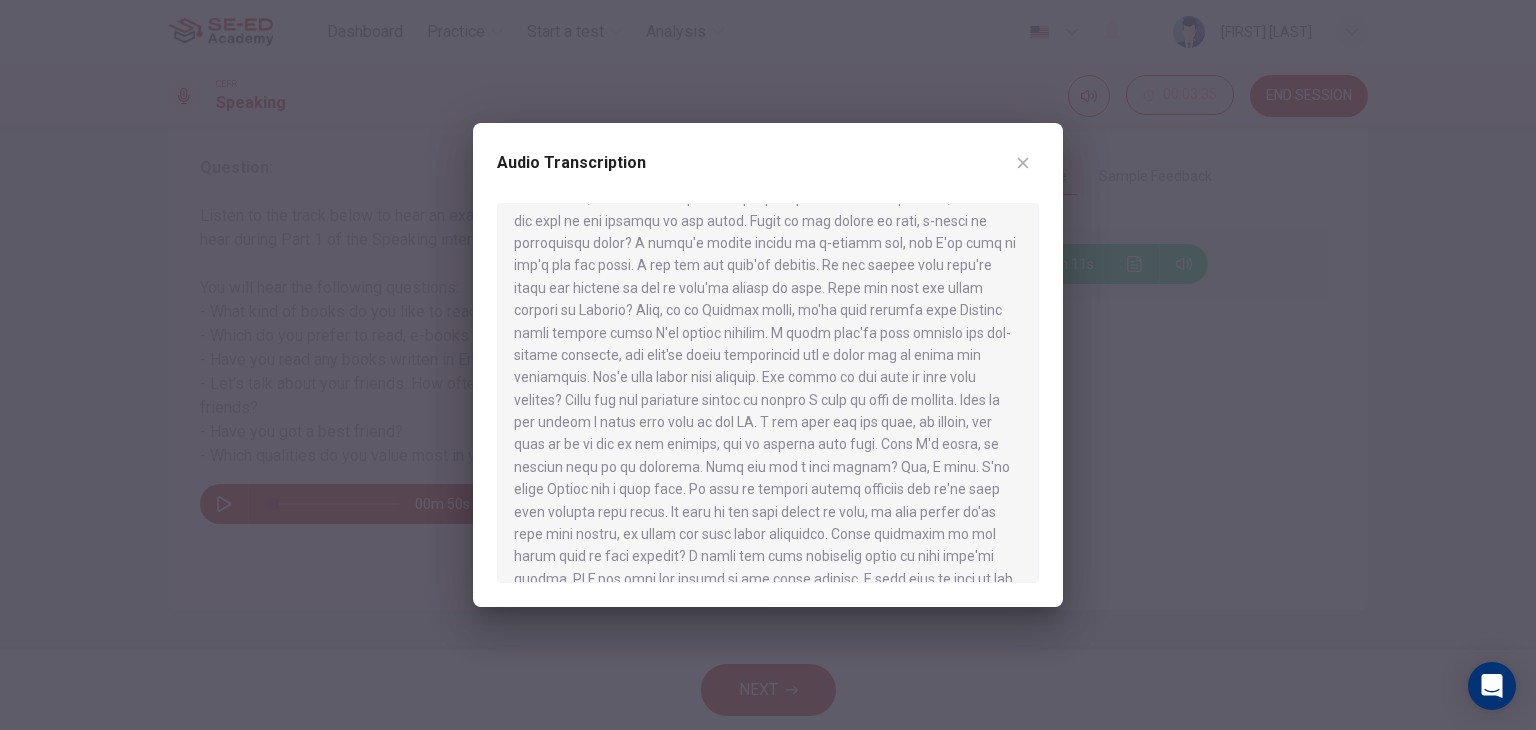 scroll, scrollTop: 146, scrollLeft: 0, axis: vertical 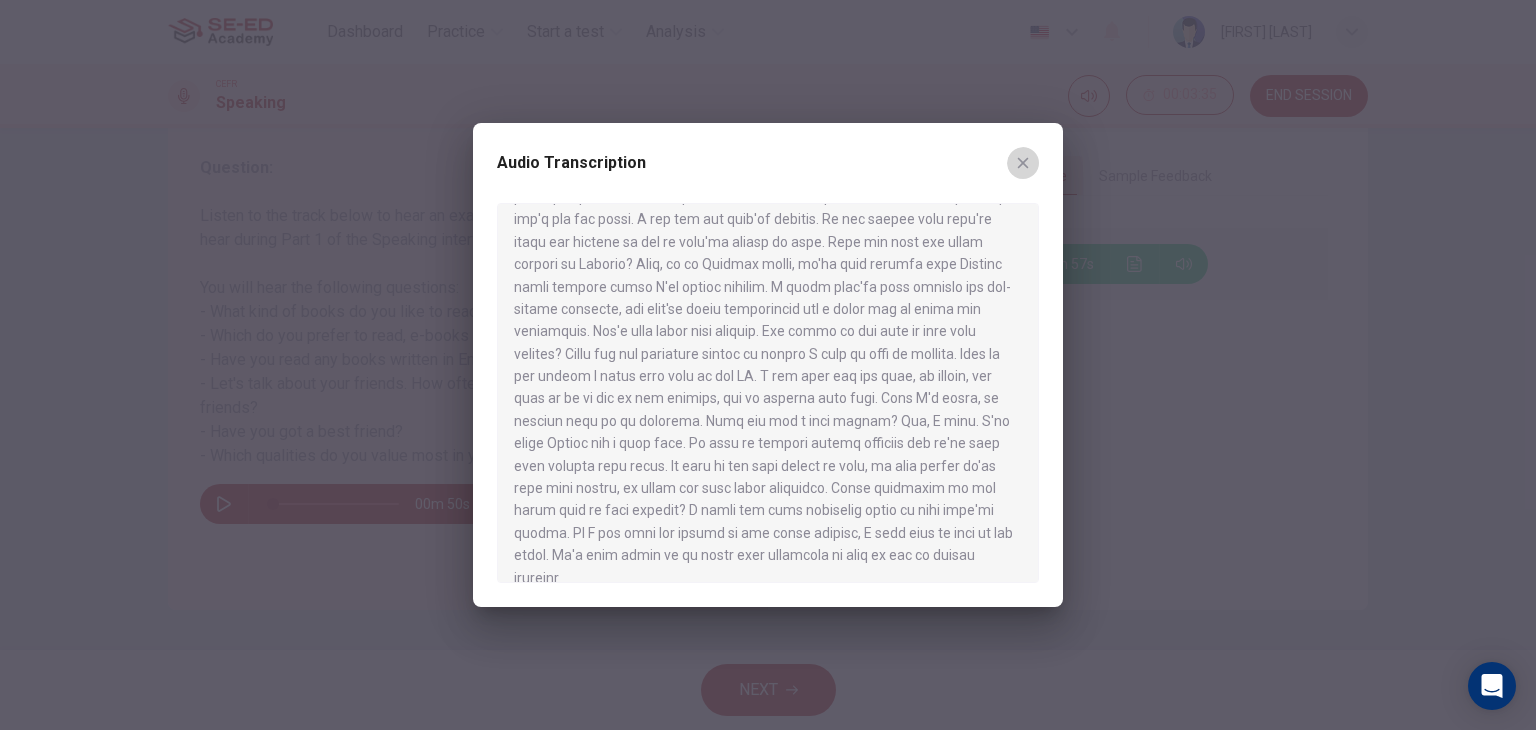 click at bounding box center (1023, 163) 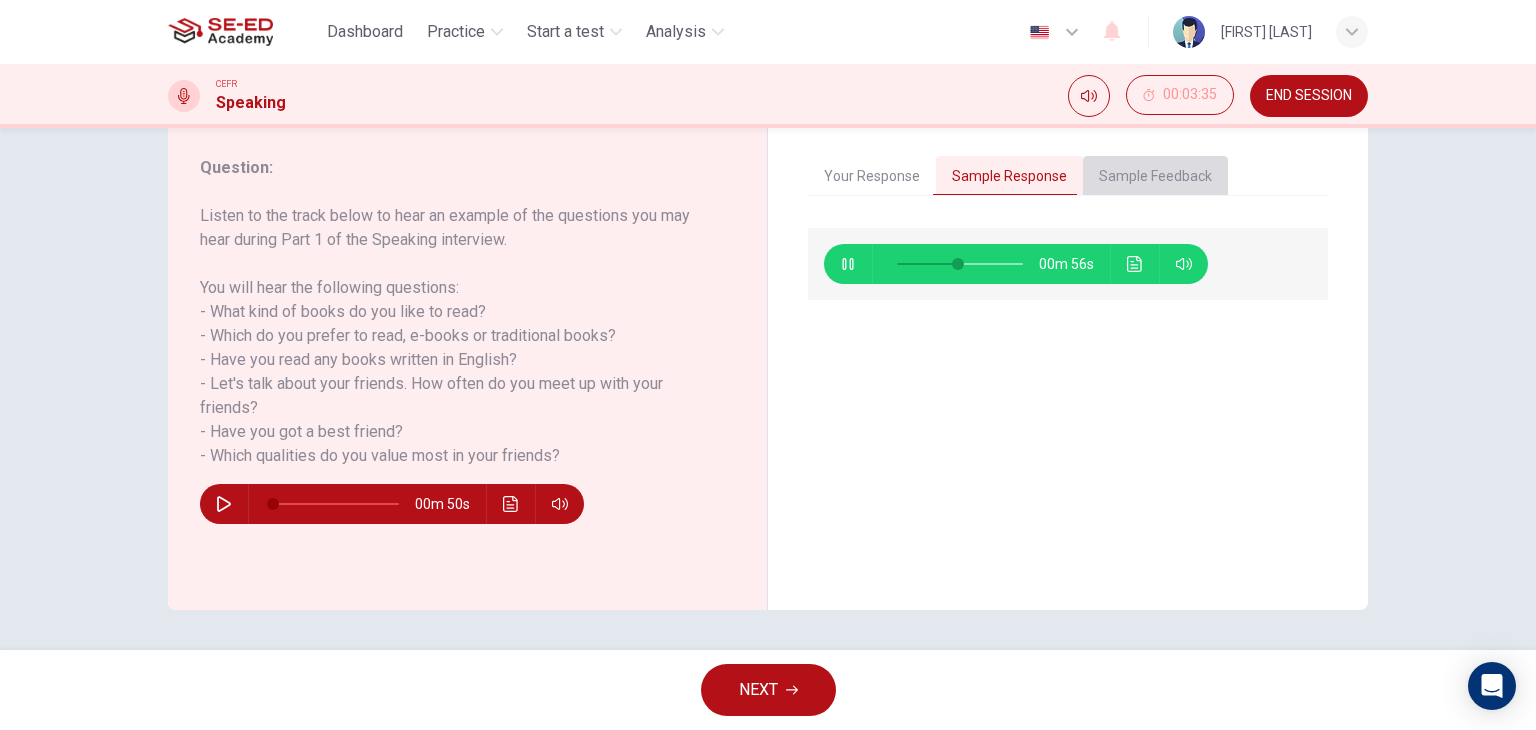 click on "Sample Feedback" at bounding box center [1155, 177] 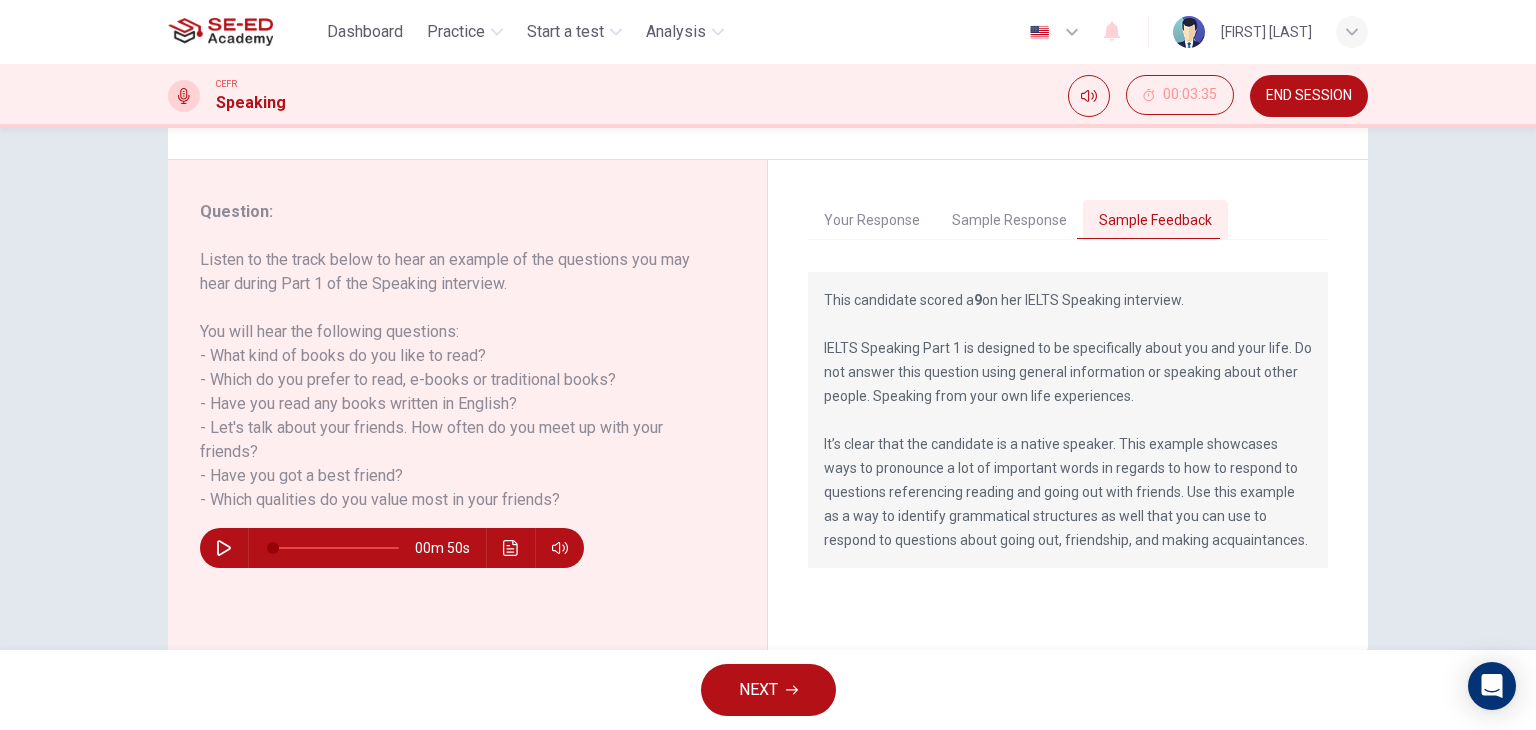 scroll, scrollTop: 253, scrollLeft: 0, axis: vertical 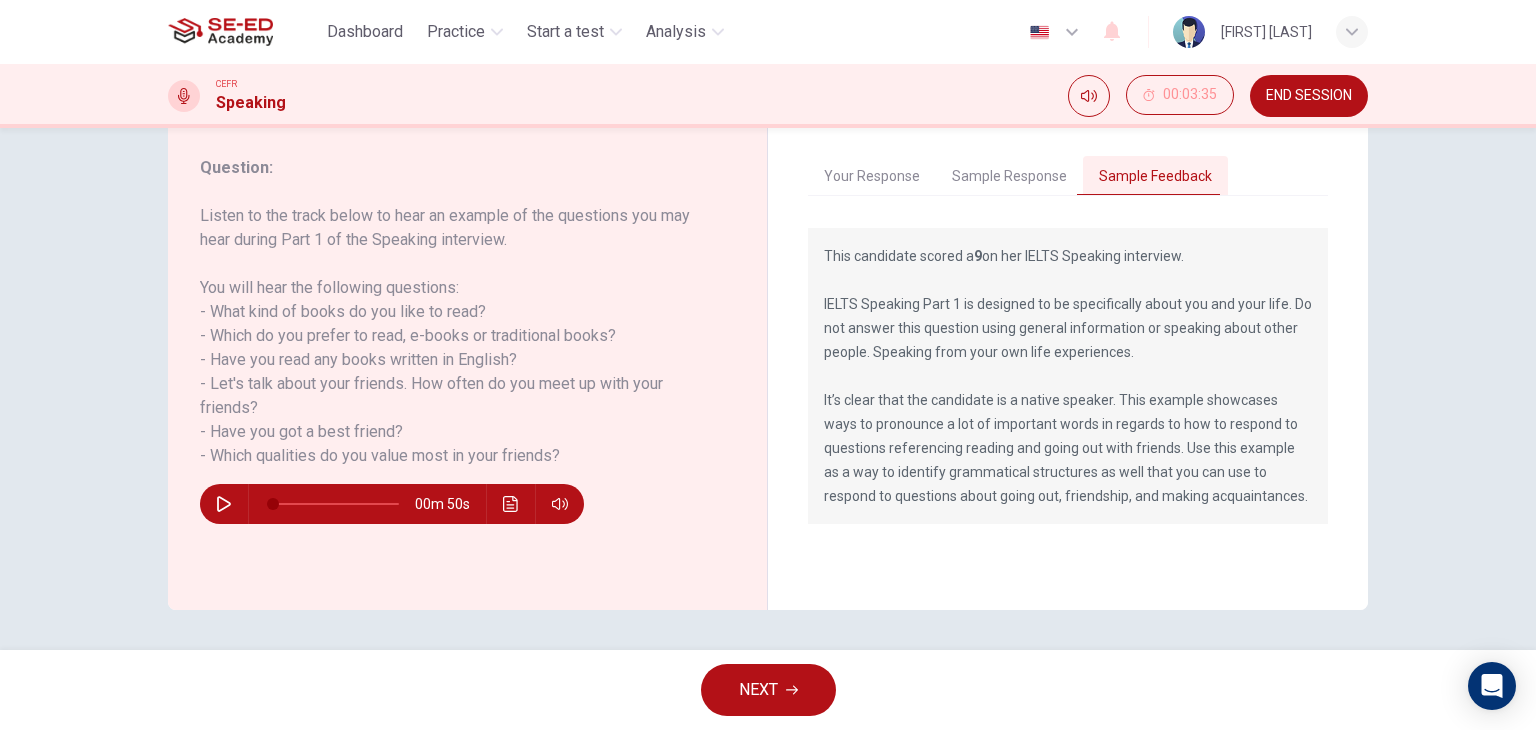 drag, startPoint x: 914, startPoint y: 256, endPoint x: 1092, endPoint y: 253, distance: 178.02528 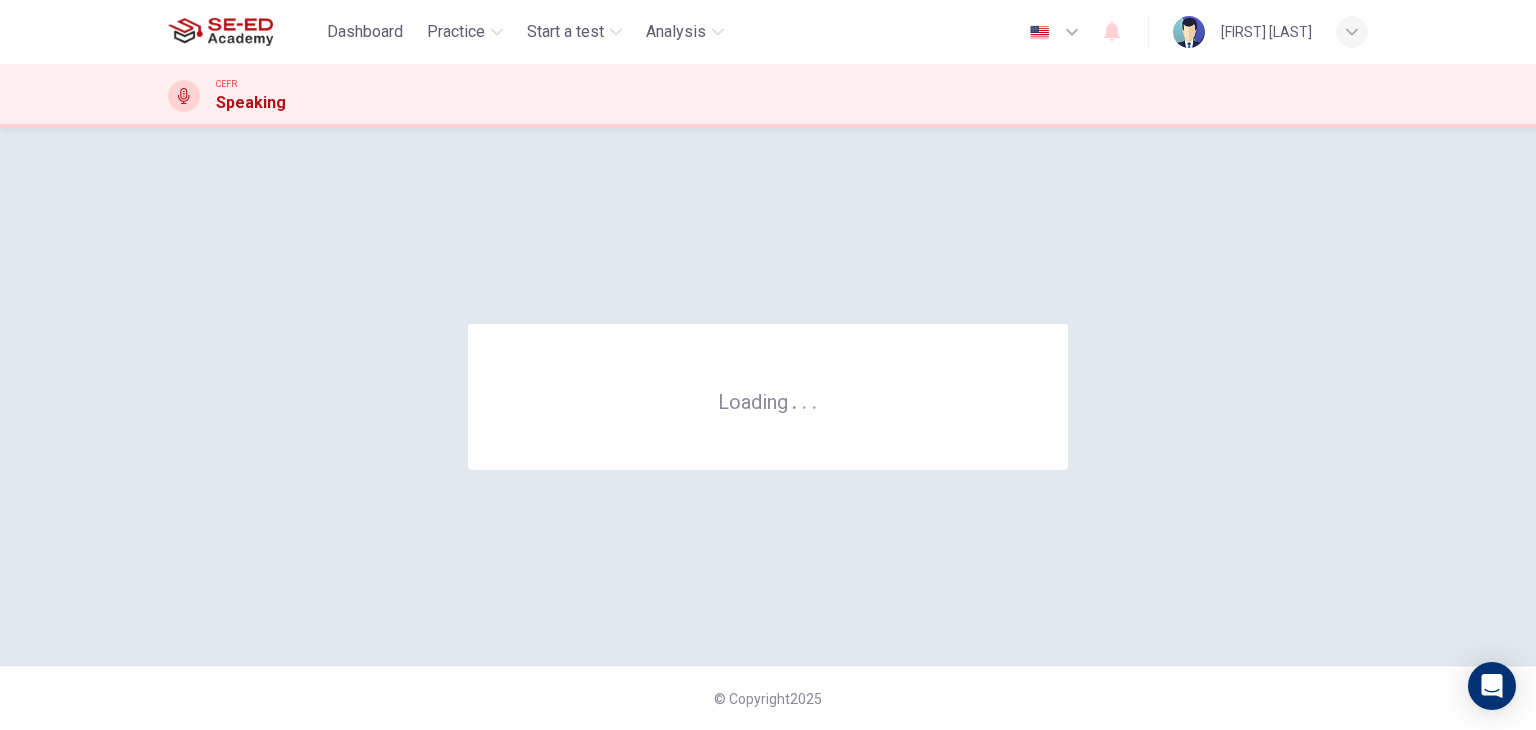 scroll, scrollTop: 0, scrollLeft: 0, axis: both 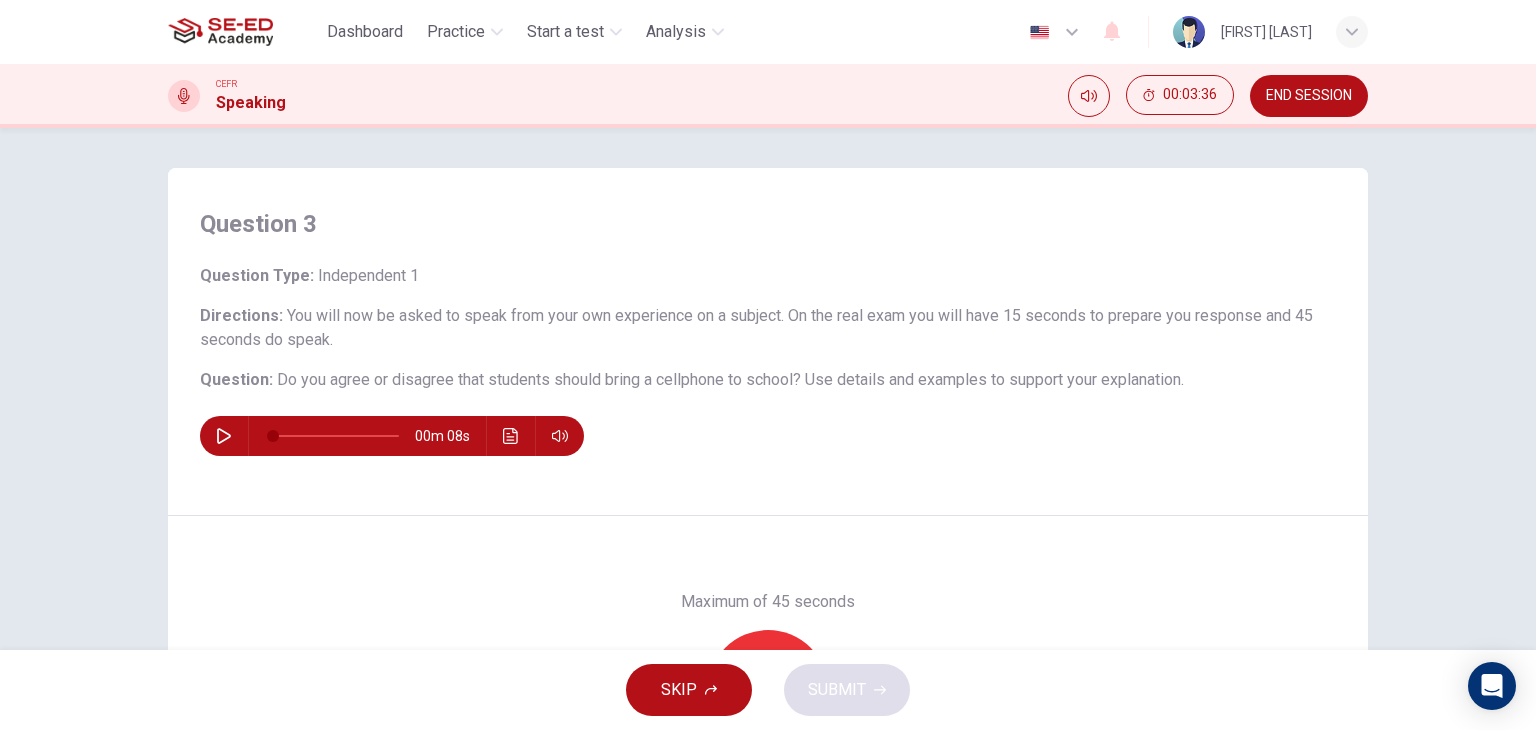 click at bounding box center (224, 436) 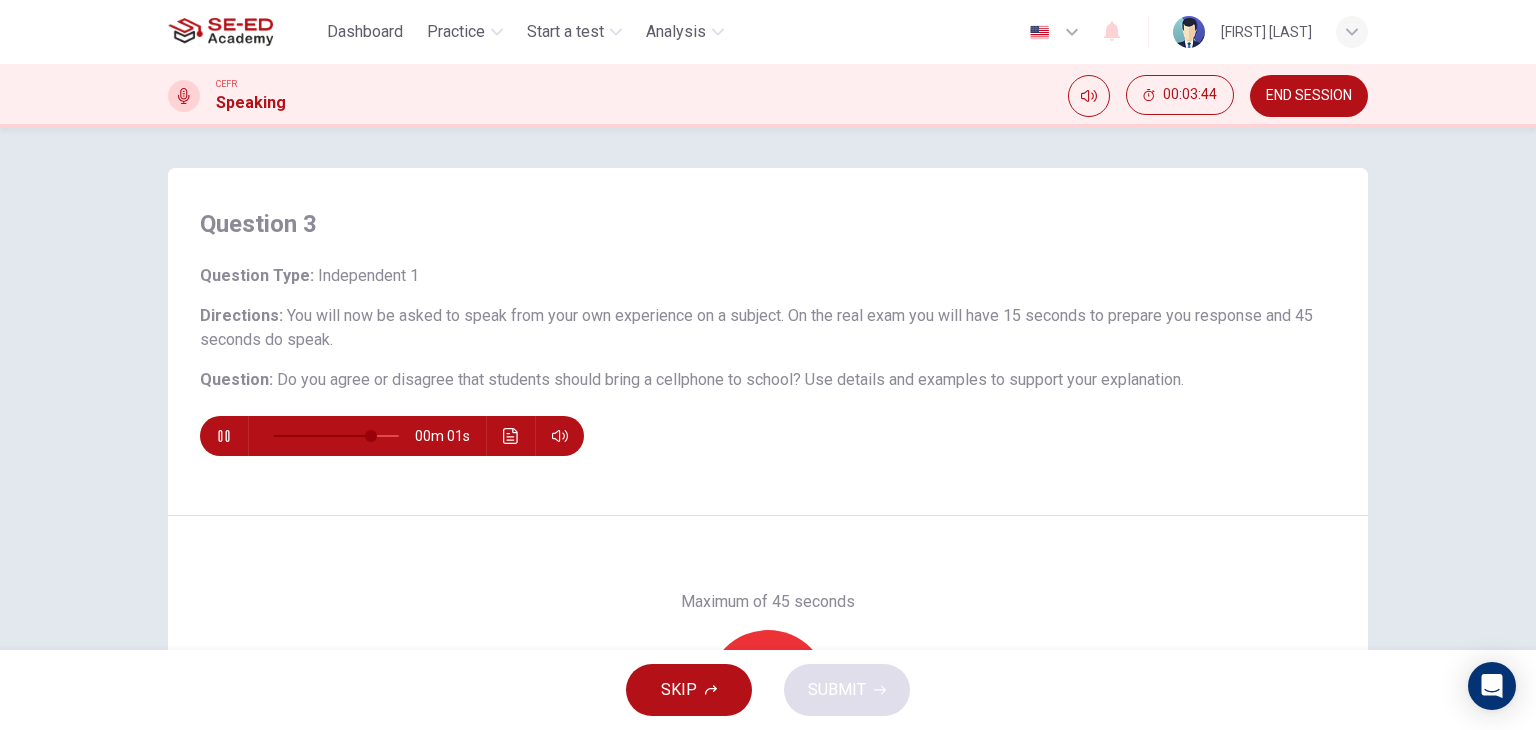 scroll, scrollTop: 100, scrollLeft: 0, axis: vertical 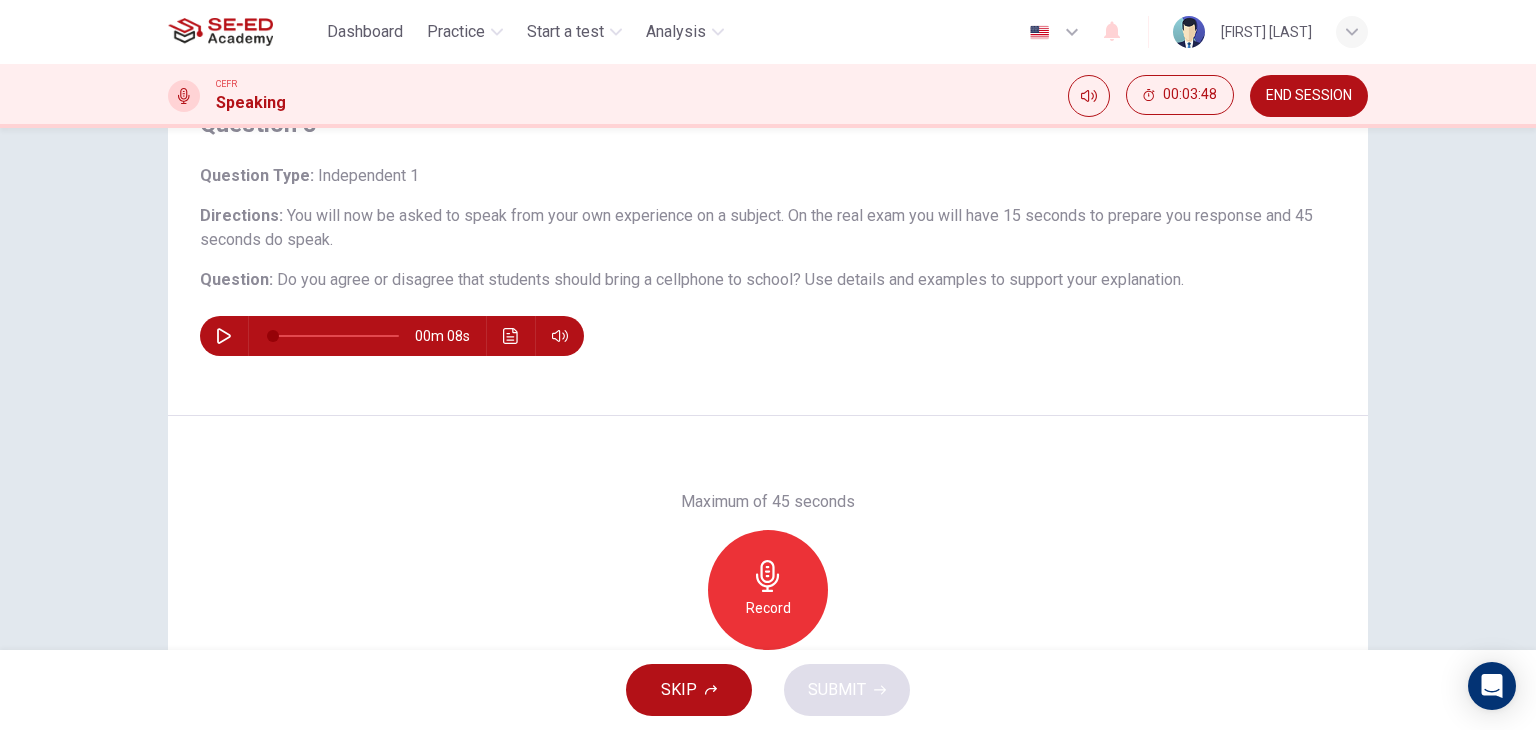 click at bounding box center [768, 576] 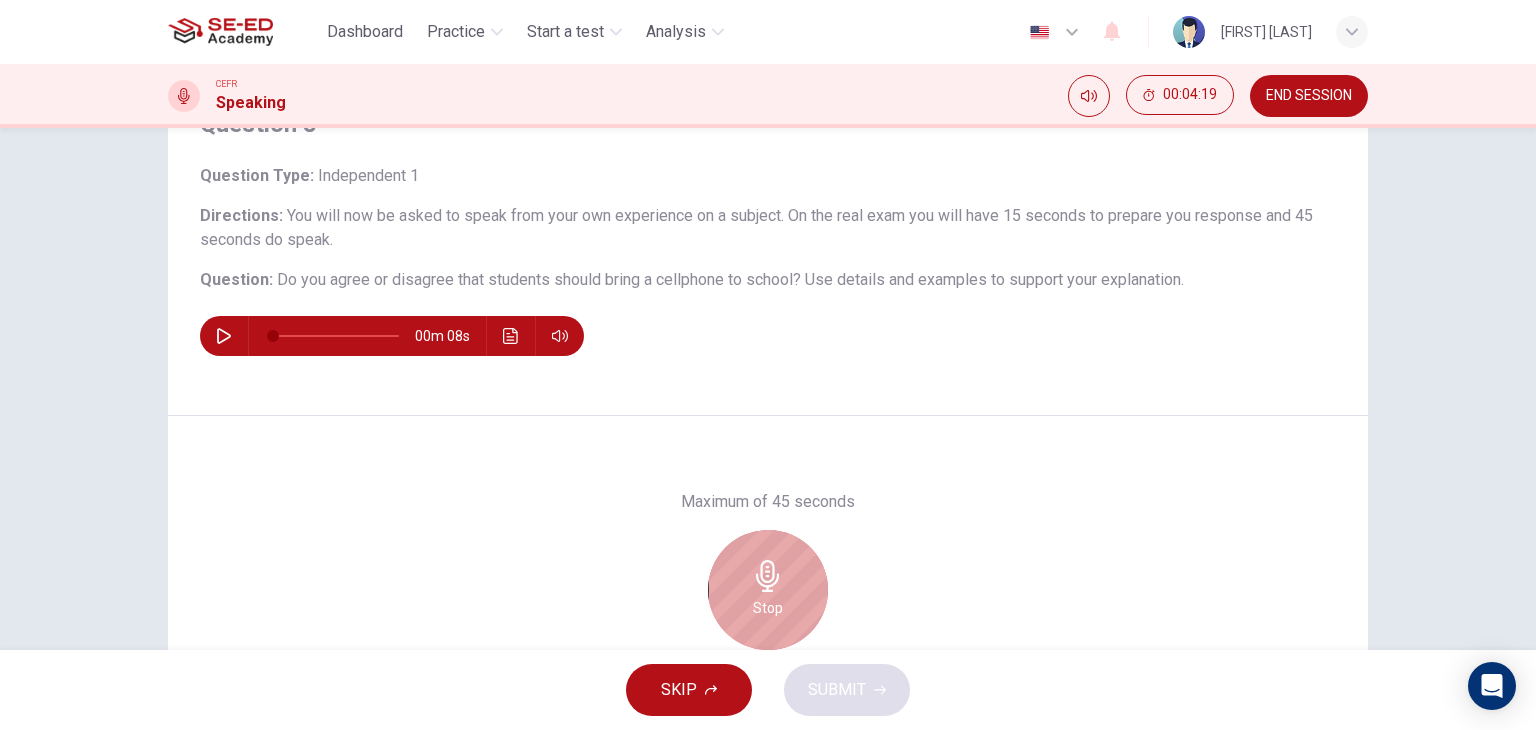 click on "Stop" at bounding box center [768, 590] 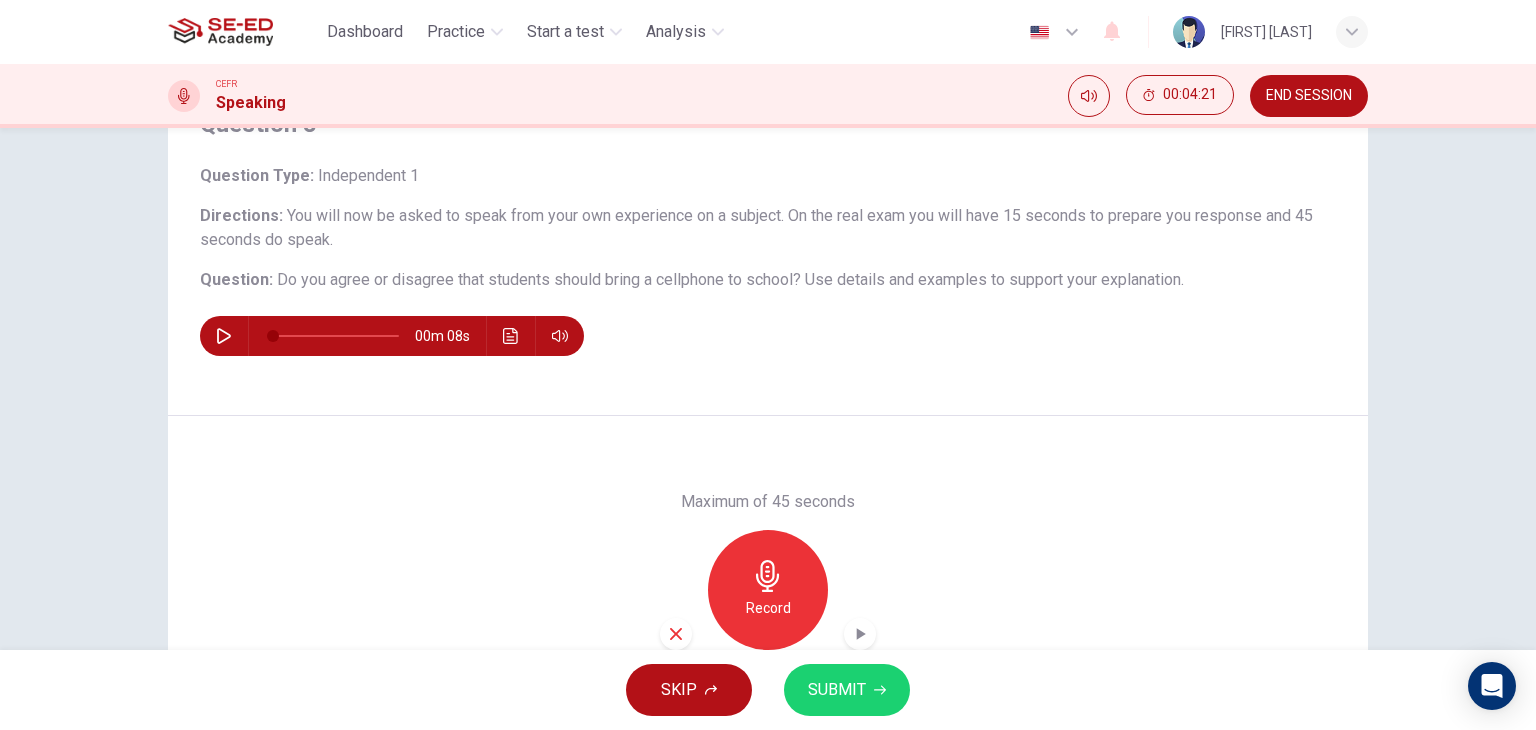 click at bounding box center (860, 634) 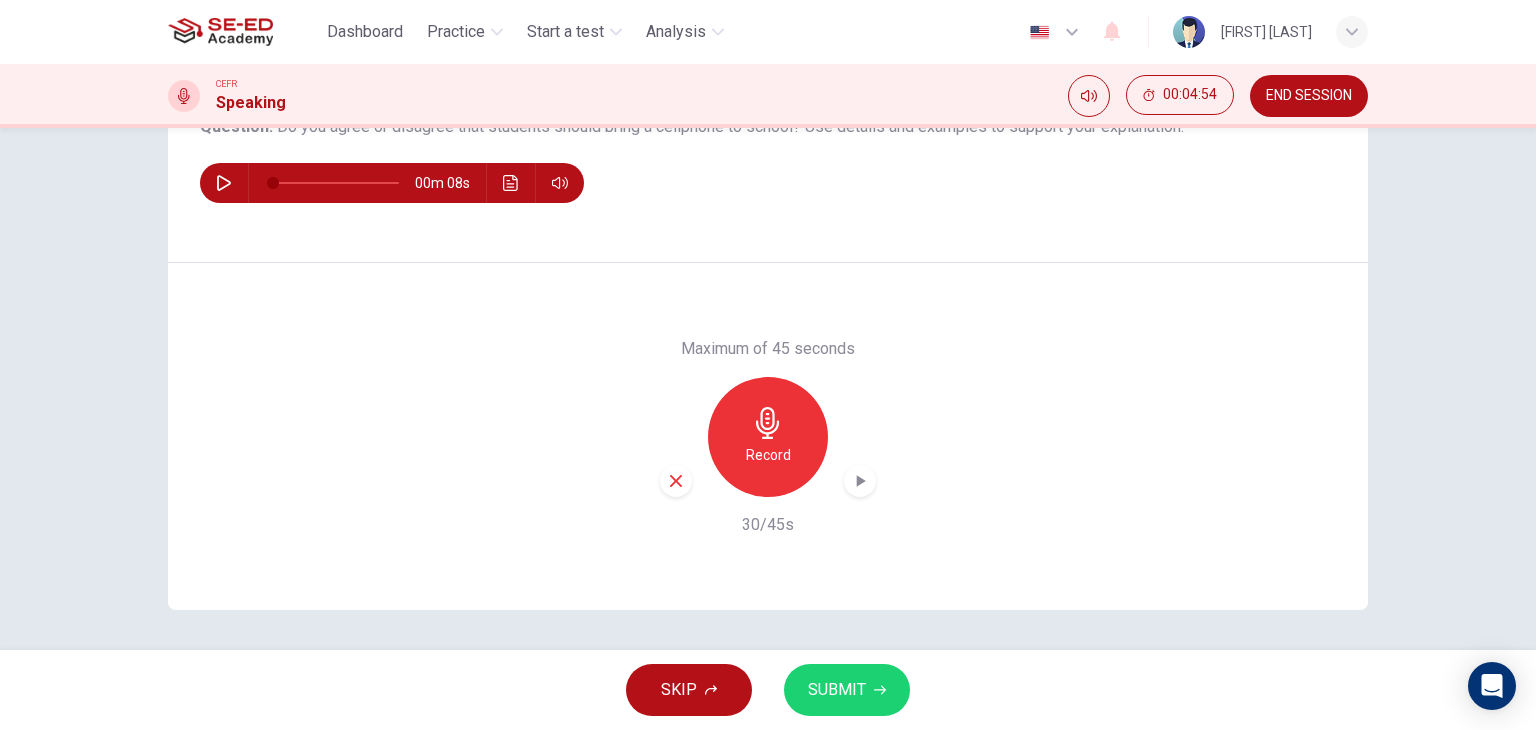 scroll, scrollTop: 53, scrollLeft: 0, axis: vertical 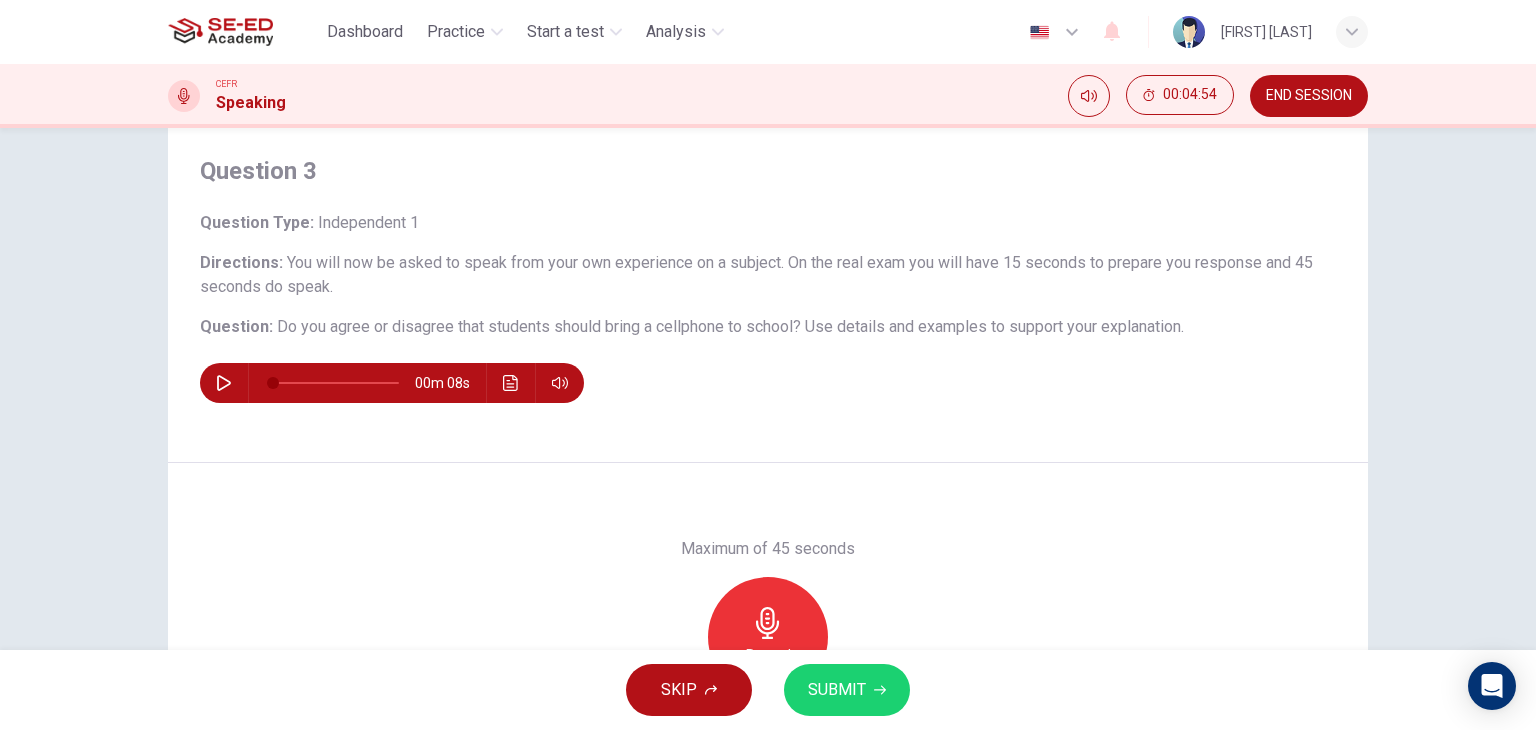 click on "SUBMIT" at bounding box center (847, 690) 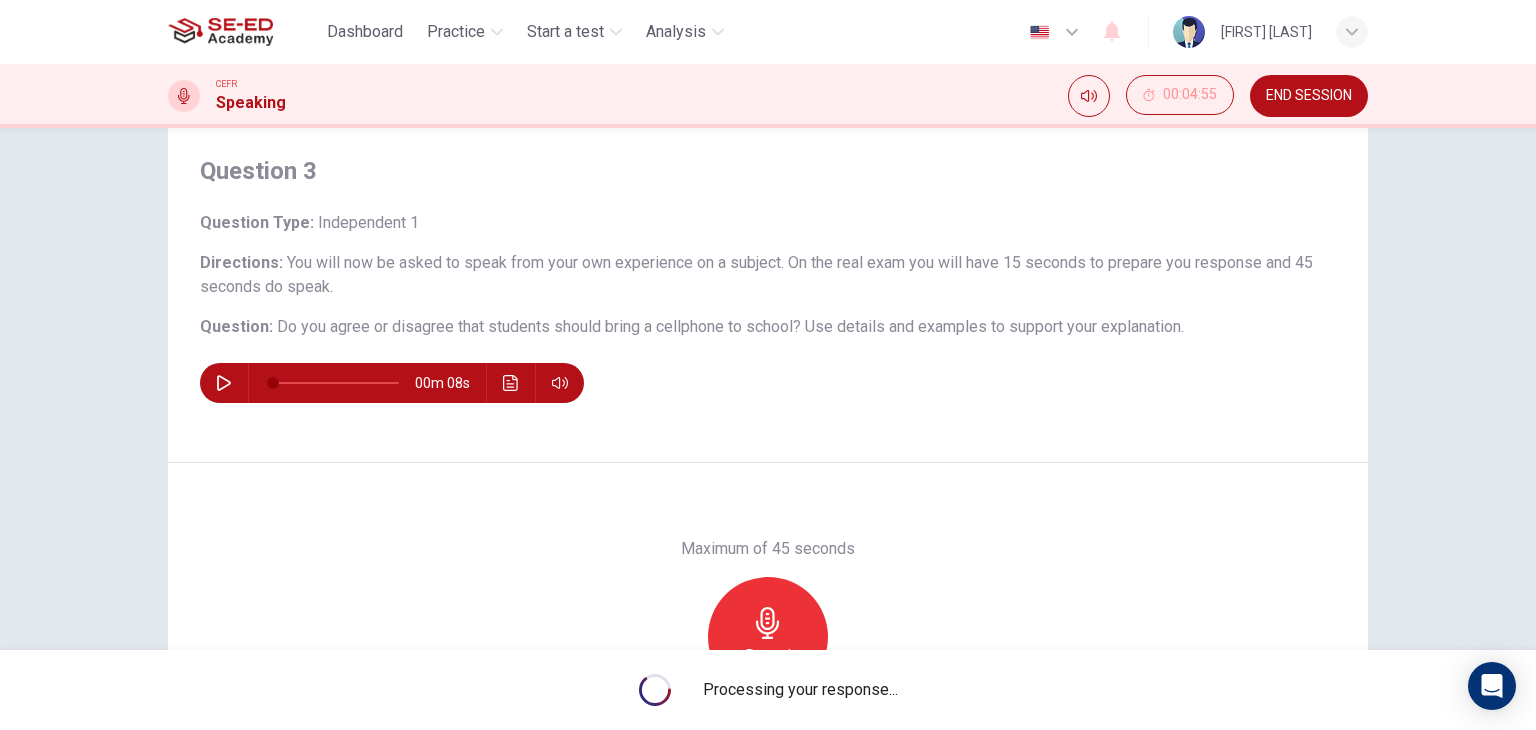 scroll, scrollTop: 253, scrollLeft: 0, axis: vertical 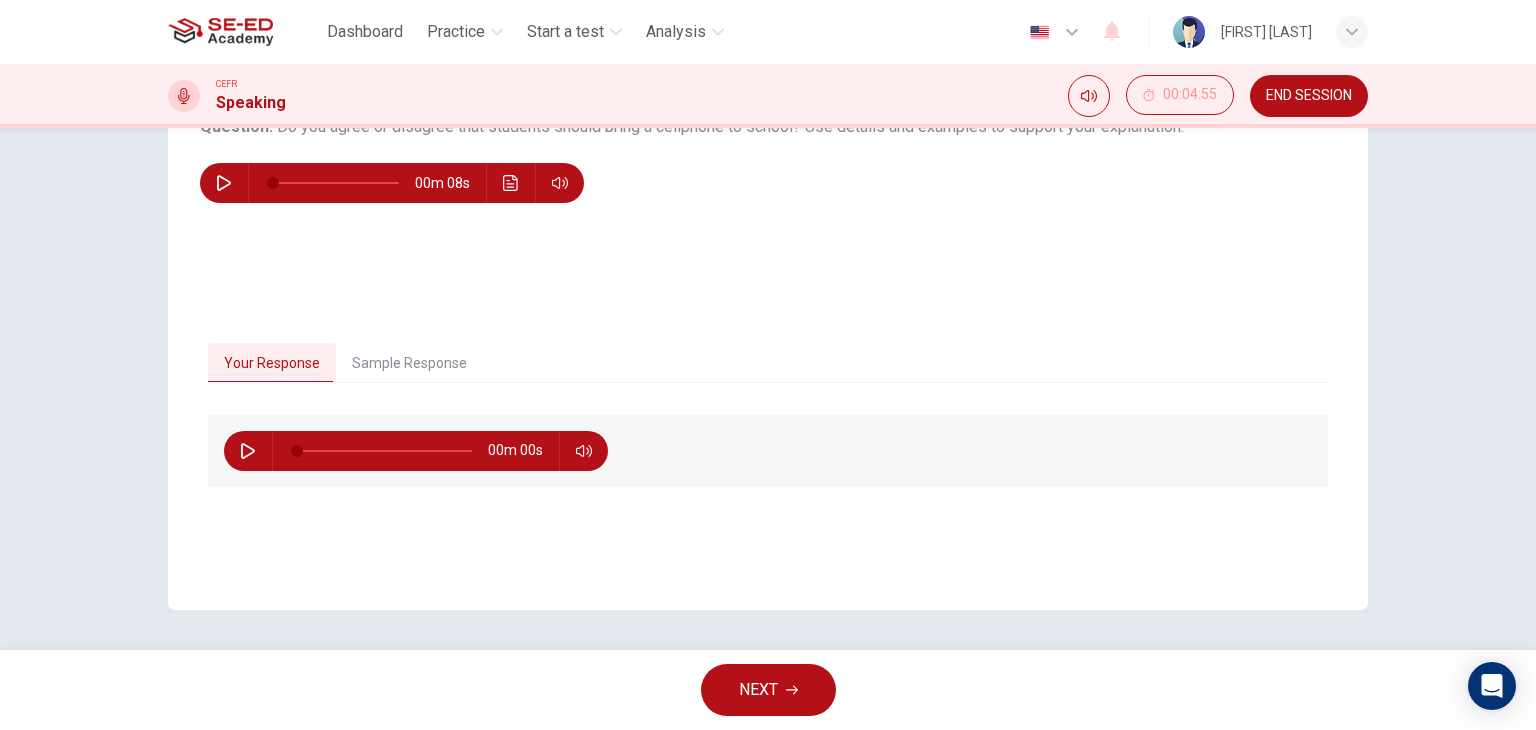 click at bounding box center (248, 451) 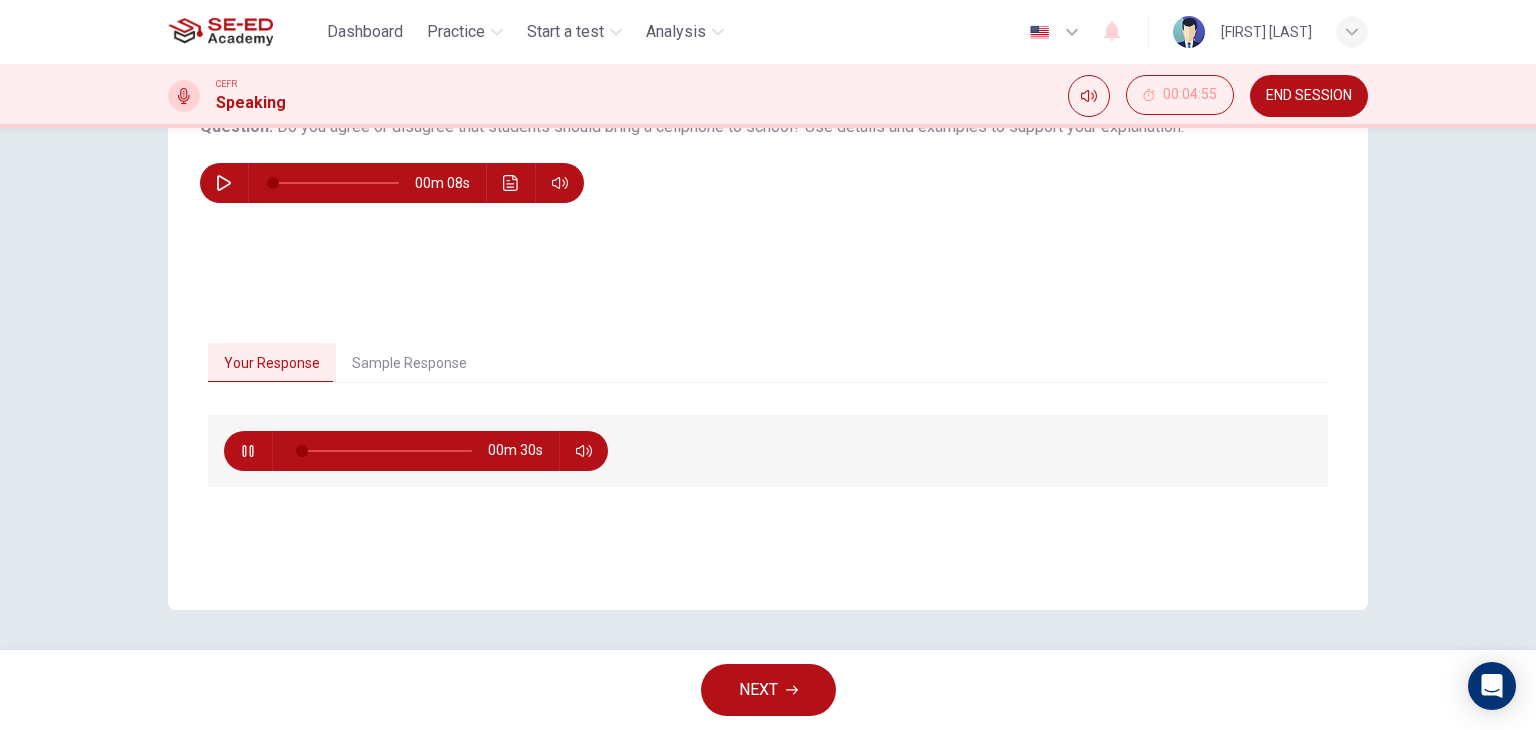 click at bounding box center [247, 451] 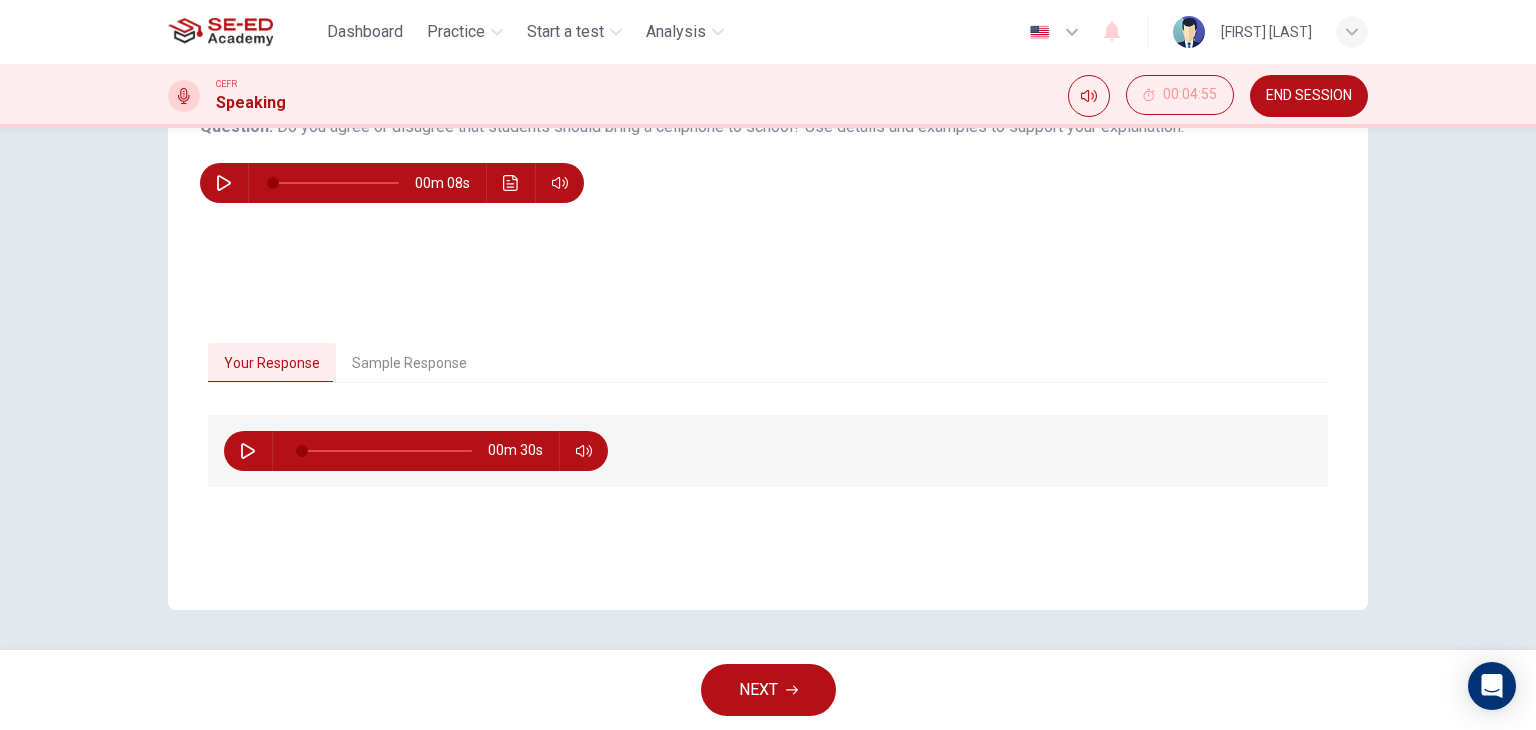 click on "Sample Response" at bounding box center (409, 364) 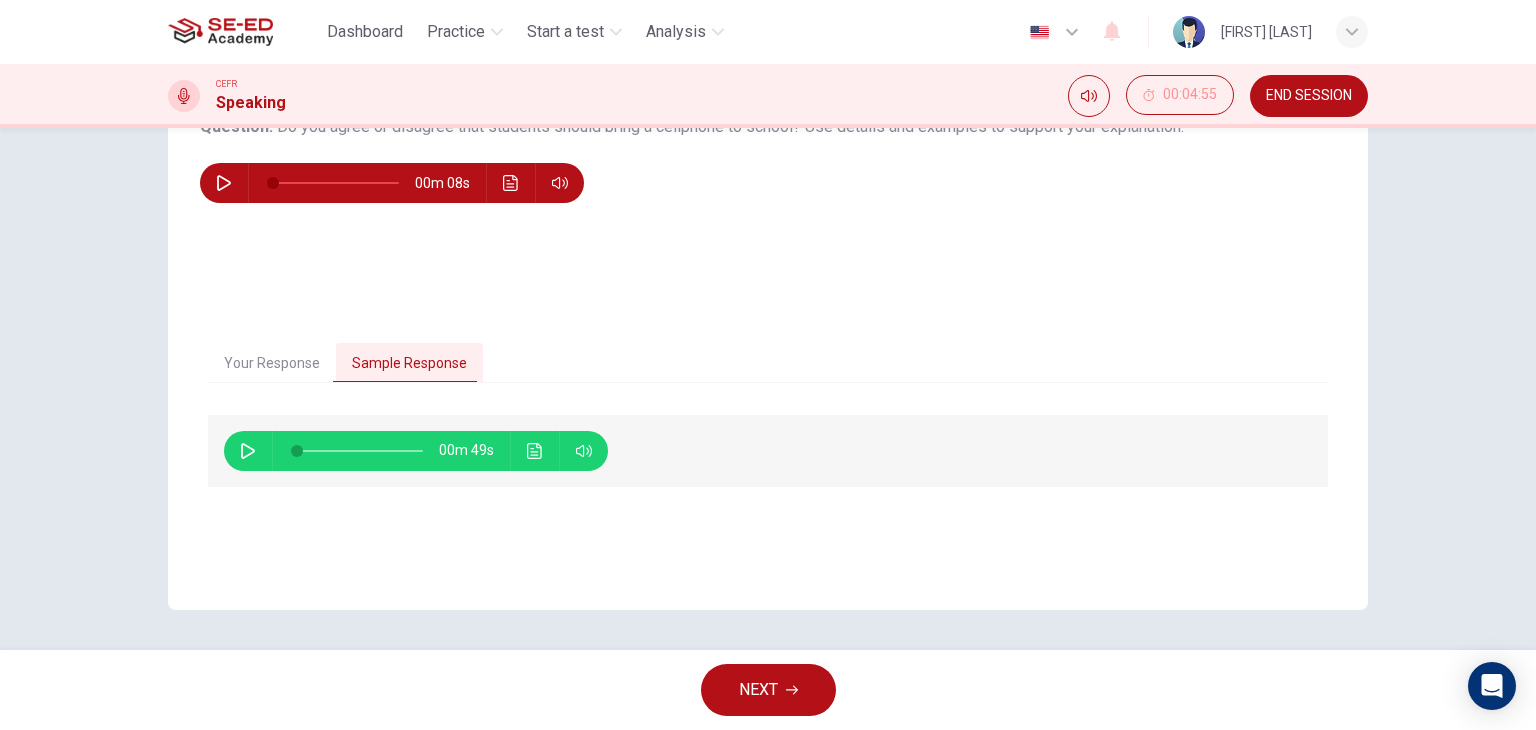 click at bounding box center [248, 451] 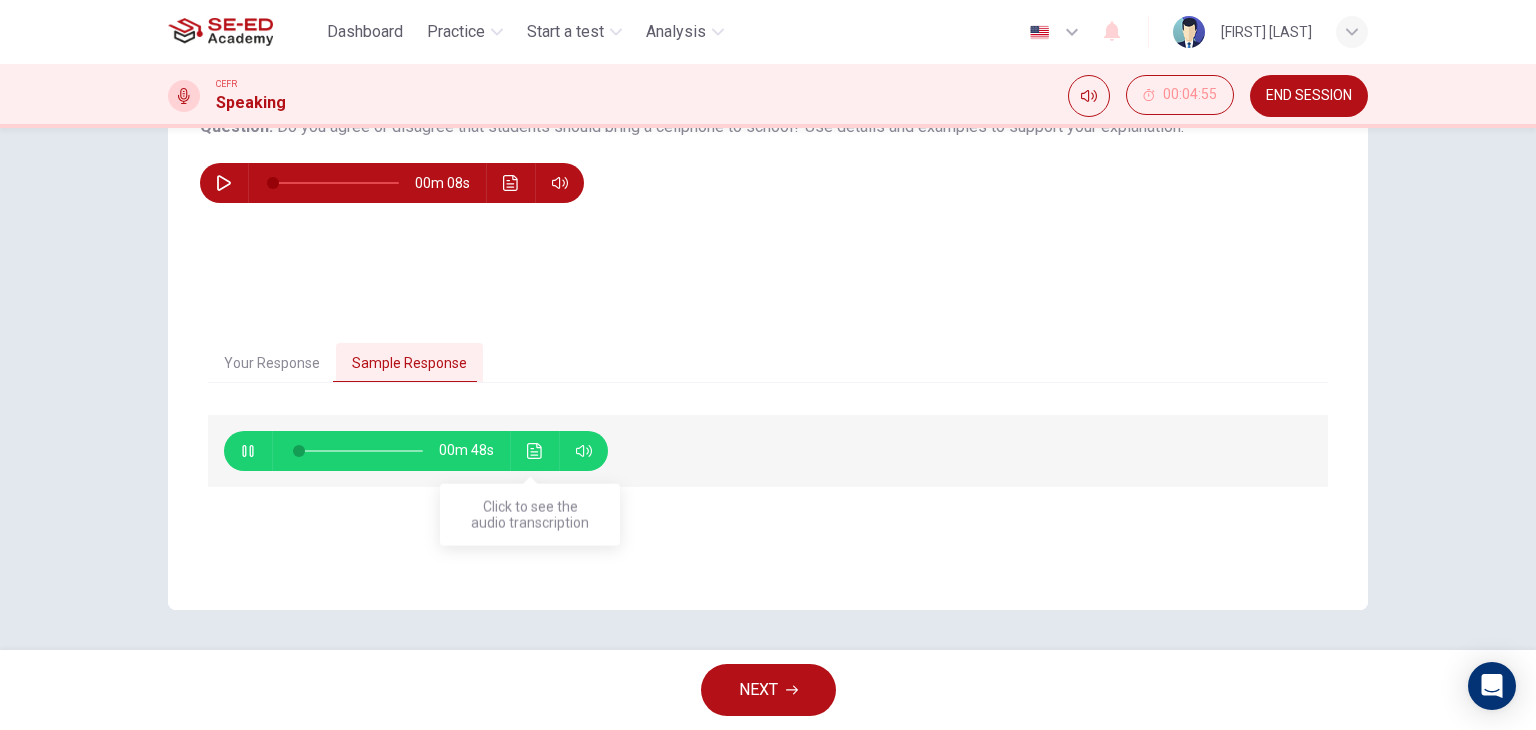 click at bounding box center [534, 451] 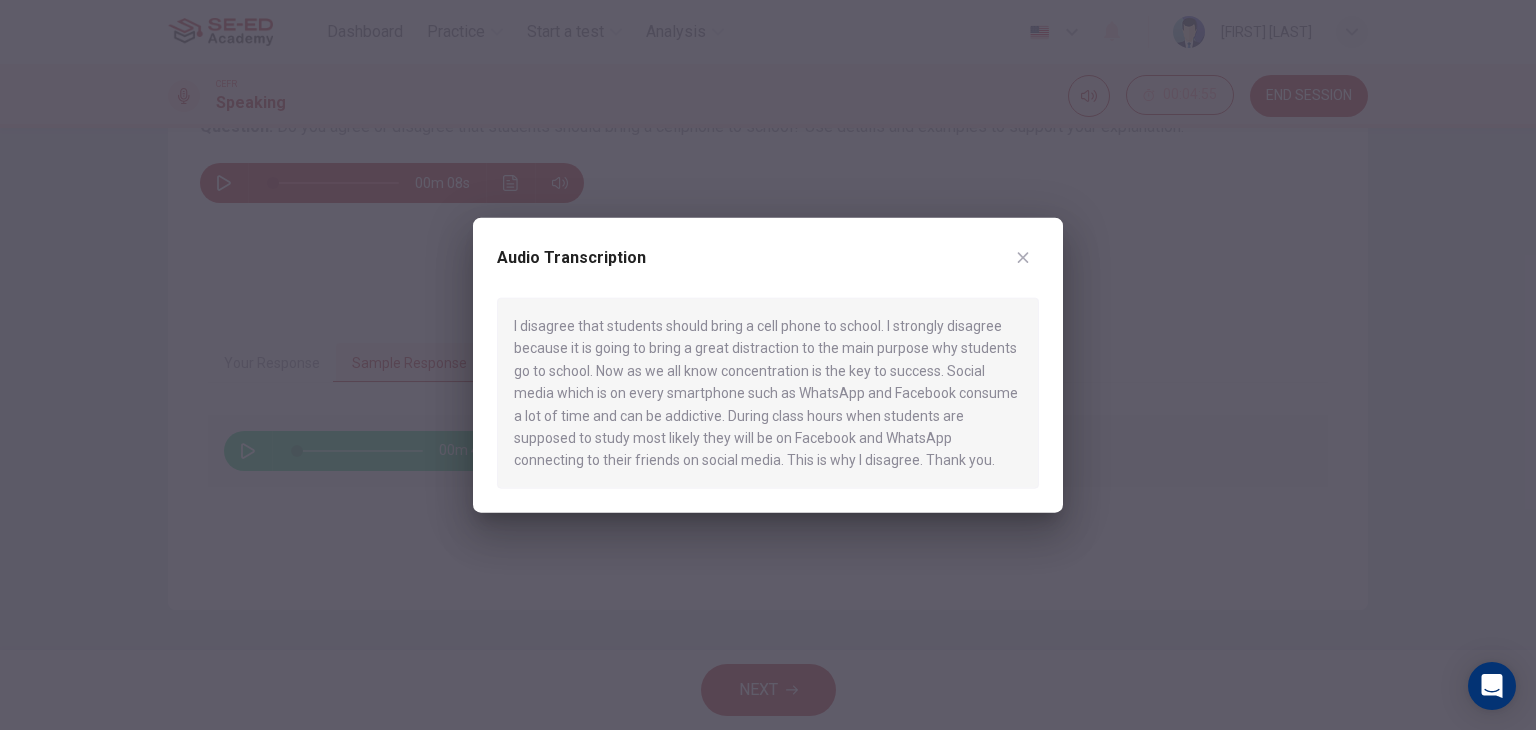 click at bounding box center [1023, 258] 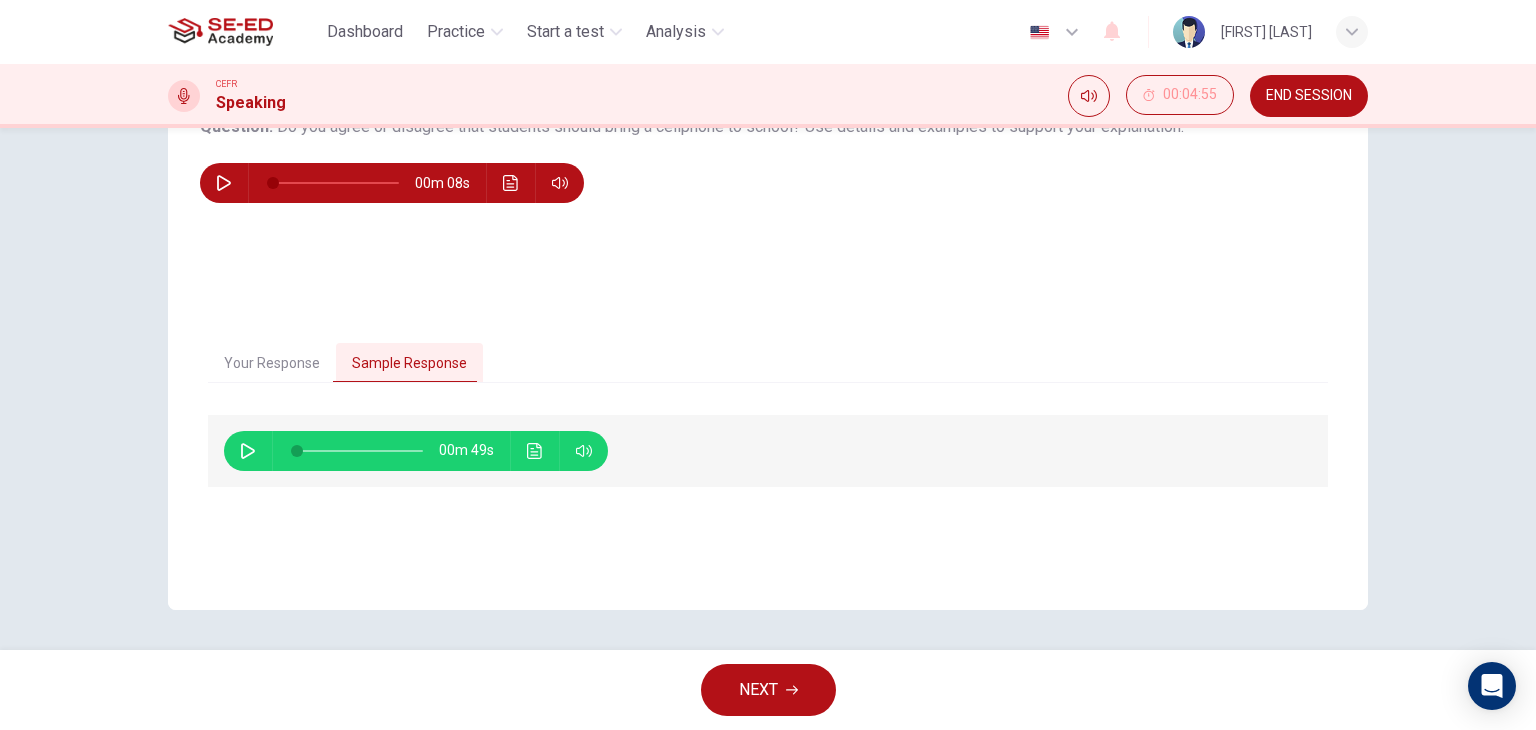 click on "NEXT" at bounding box center (758, 690) 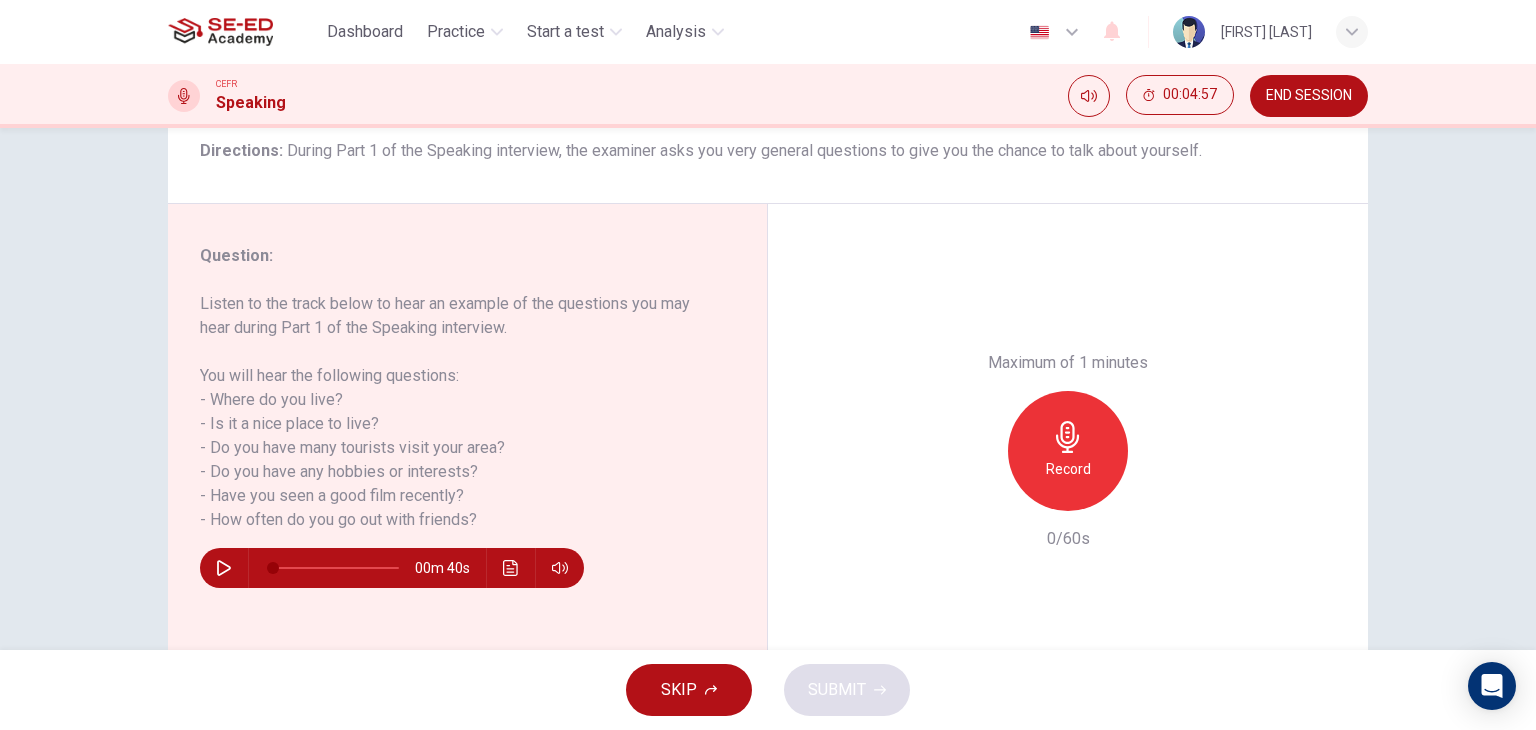 scroll, scrollTop: 200, scrollLeft: 0, axis: vertical 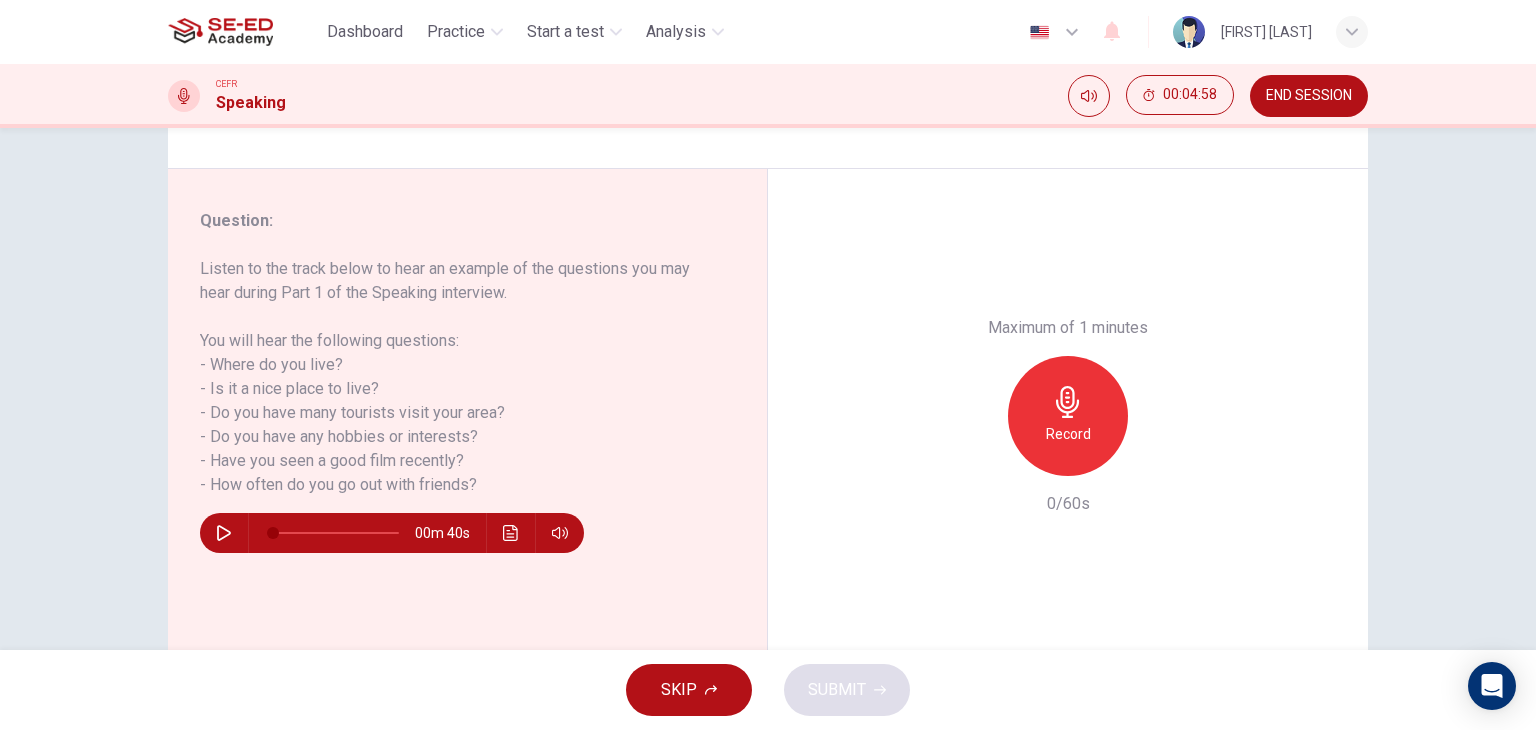 click at bounding box center [224, 533] 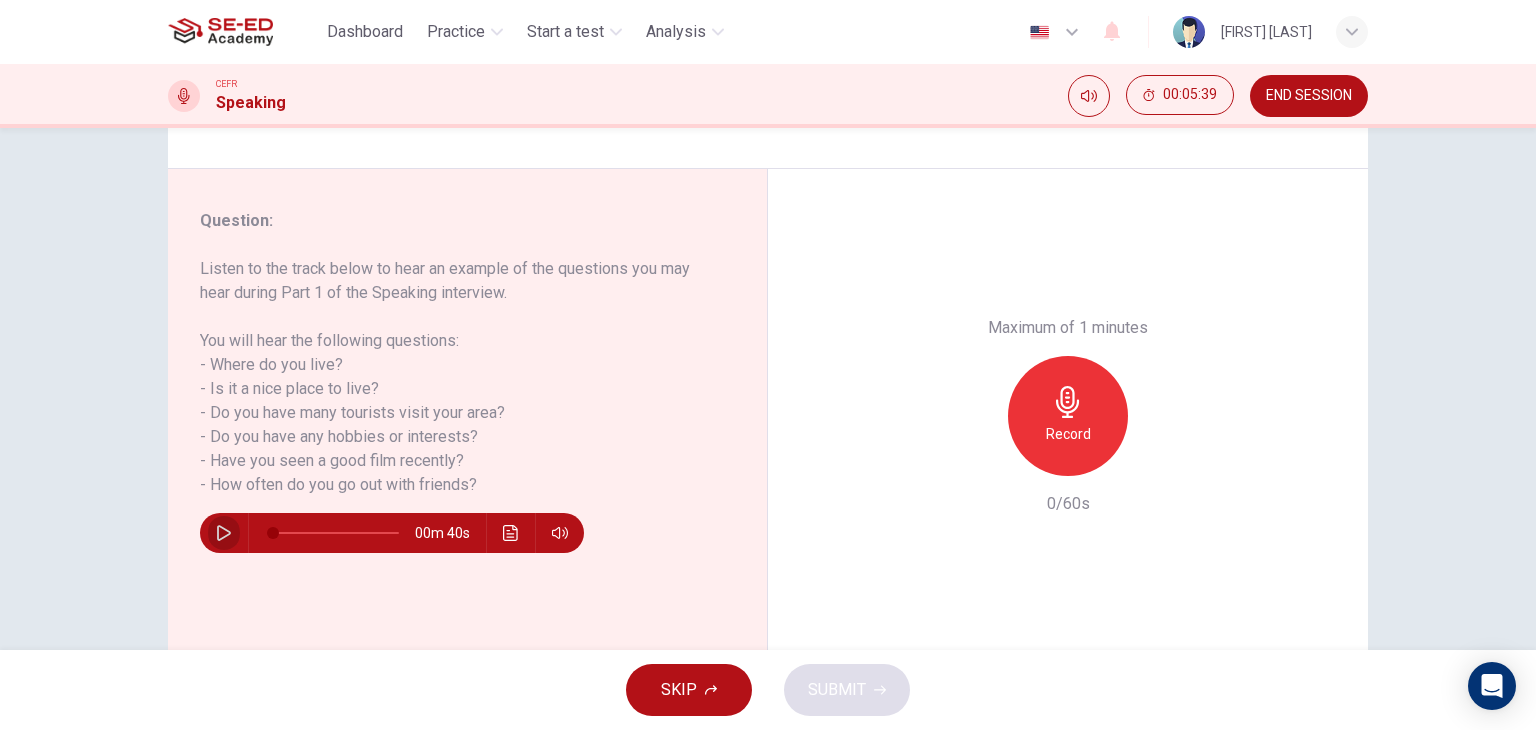 click at bounding box center [224, 533] 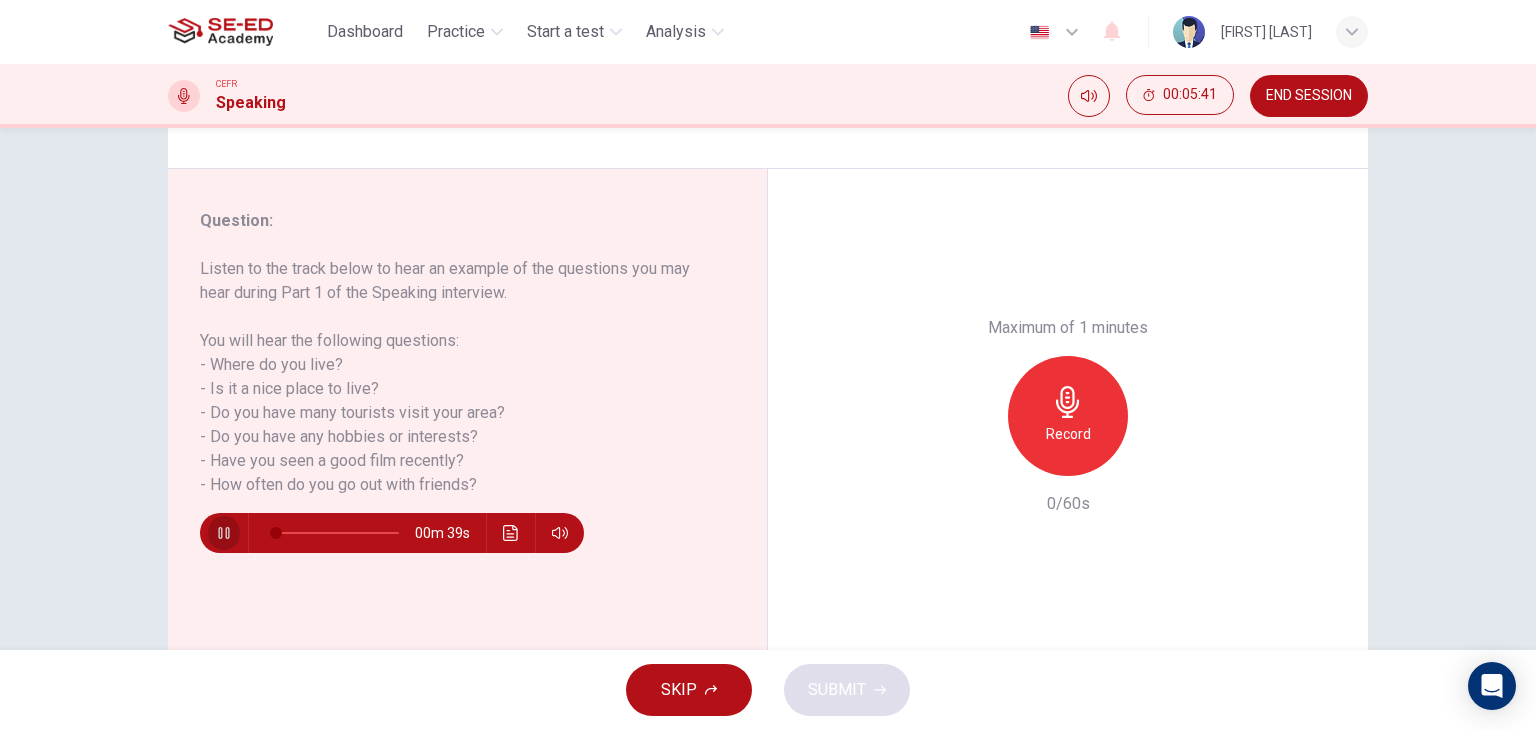 click at bounding box center (224, 533) 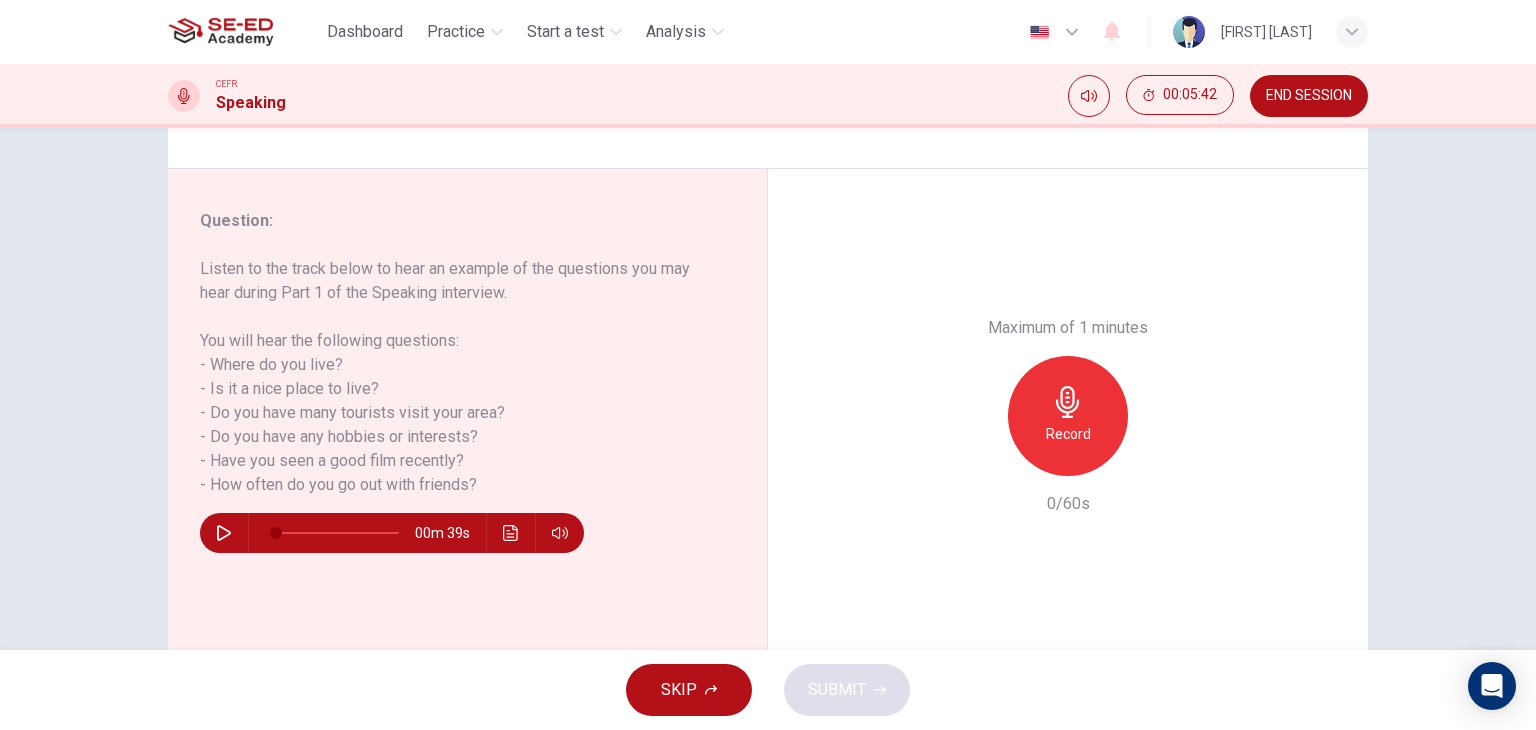click at bounding box center (1067, 402) 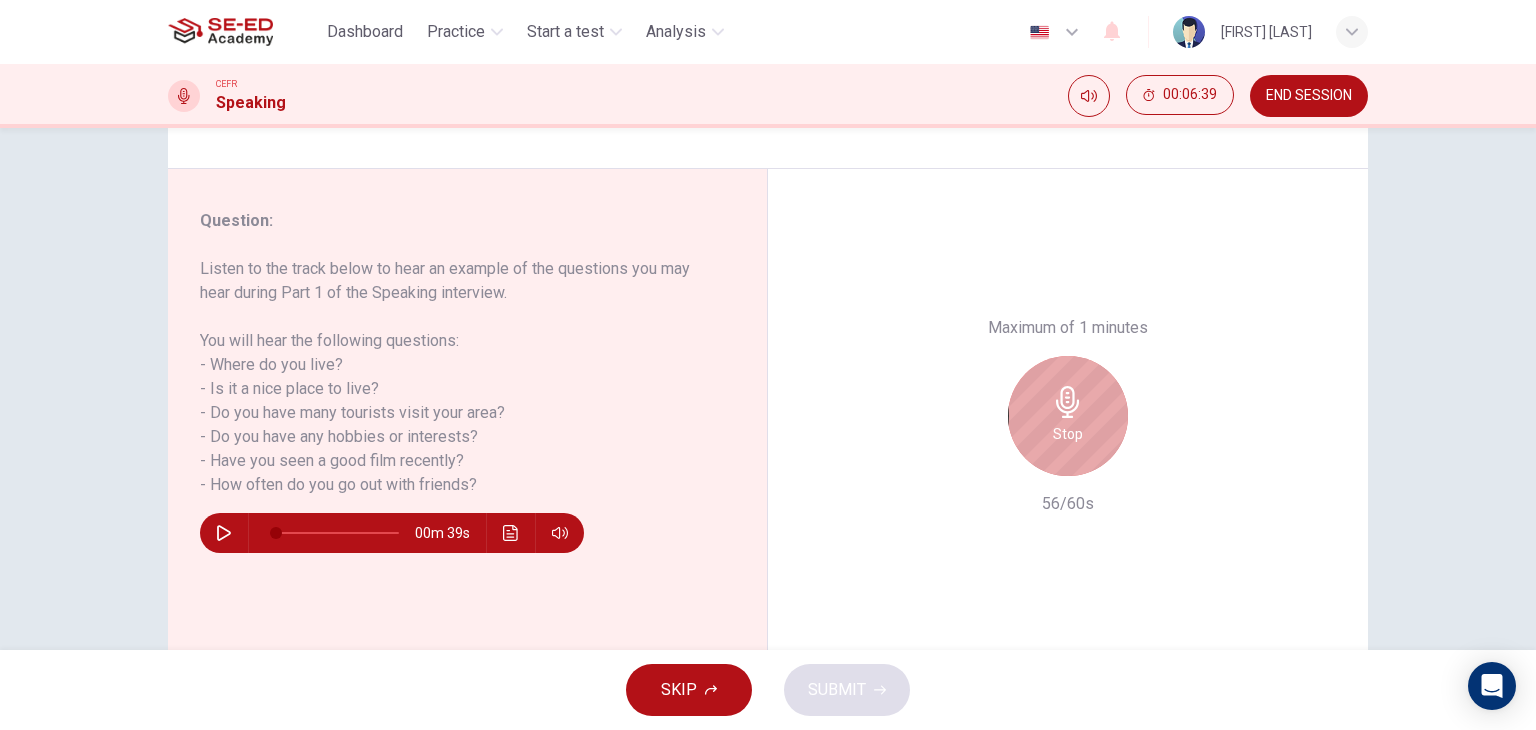 click at bounding box center [1068, 402] 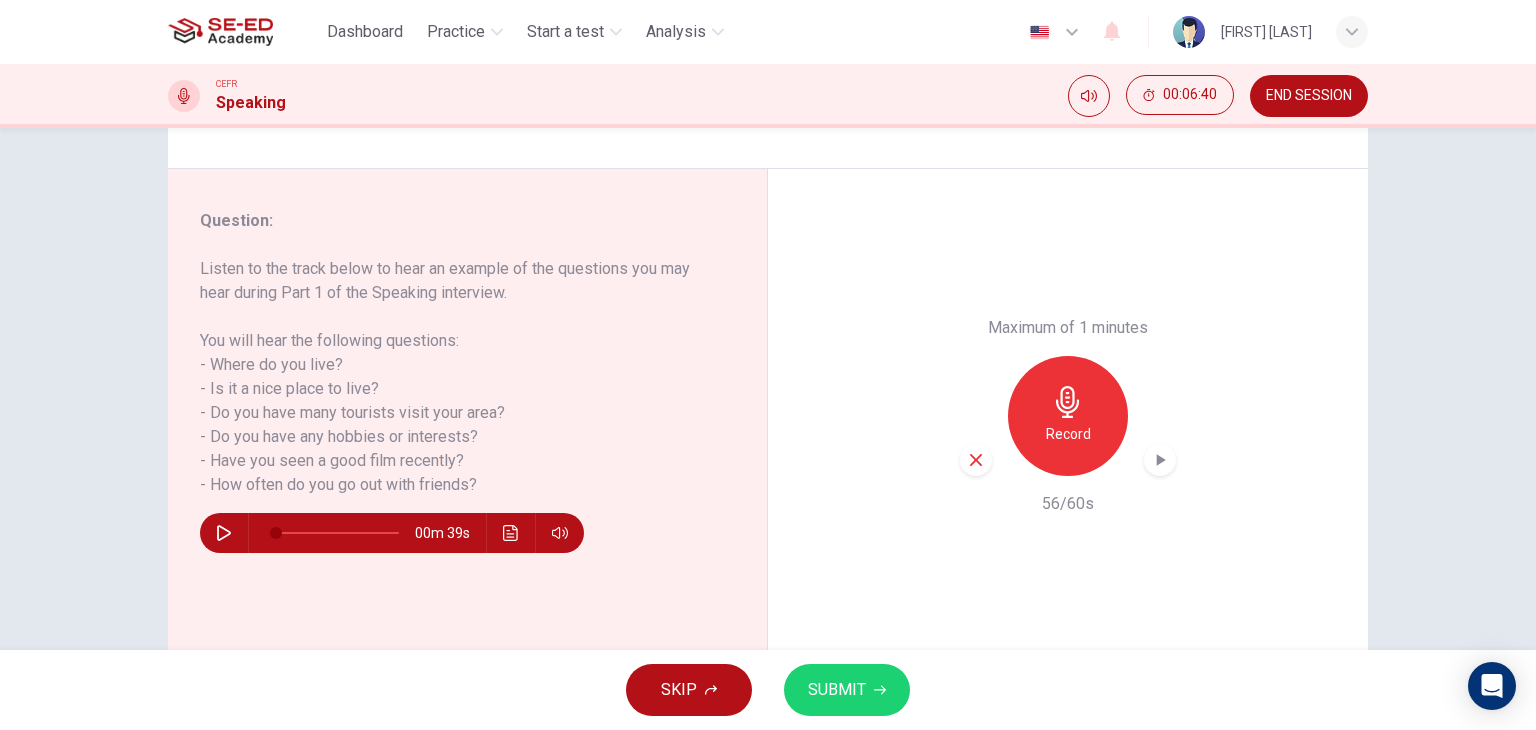click at bounding box center [1160, 460] 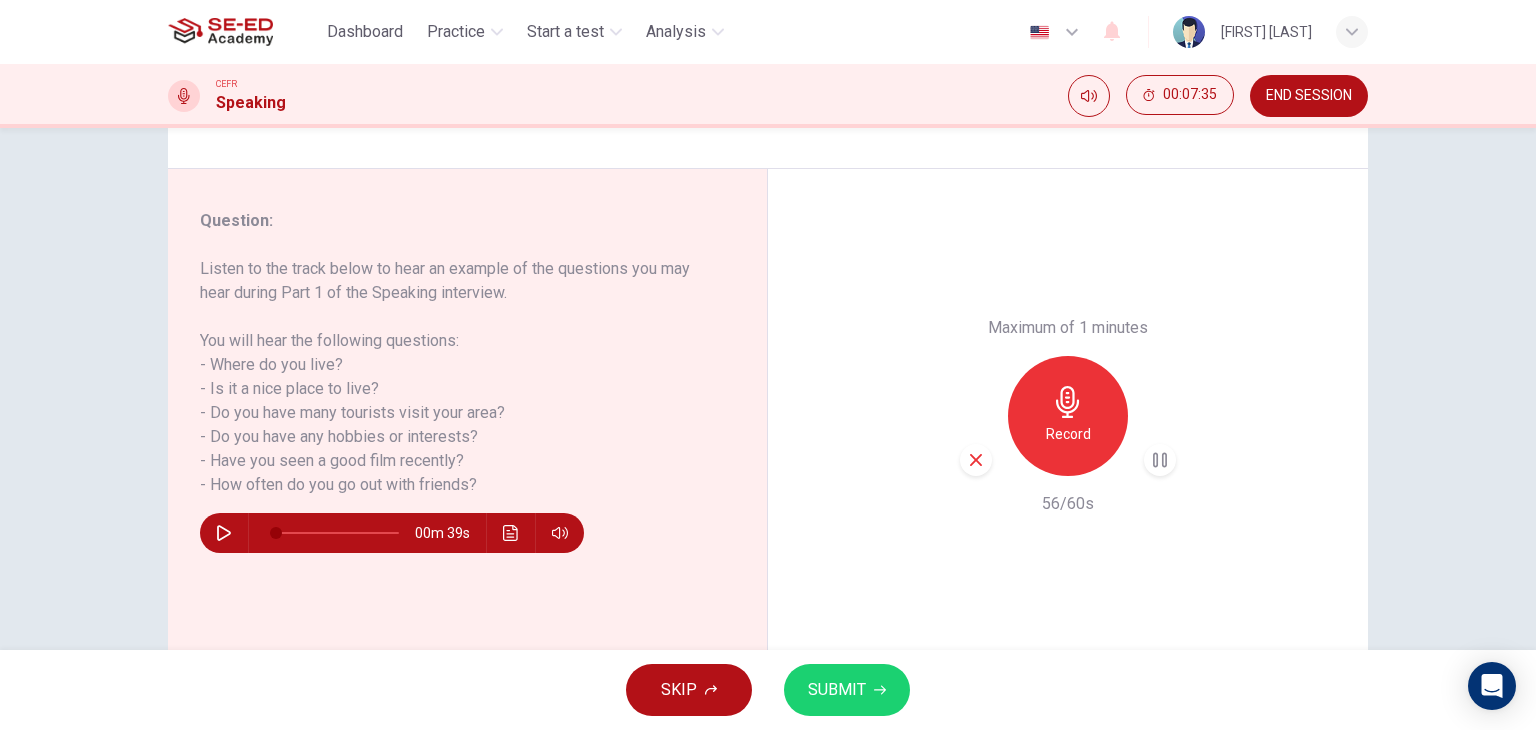 click on "SUBMIT" at bounding box center [837, 690] 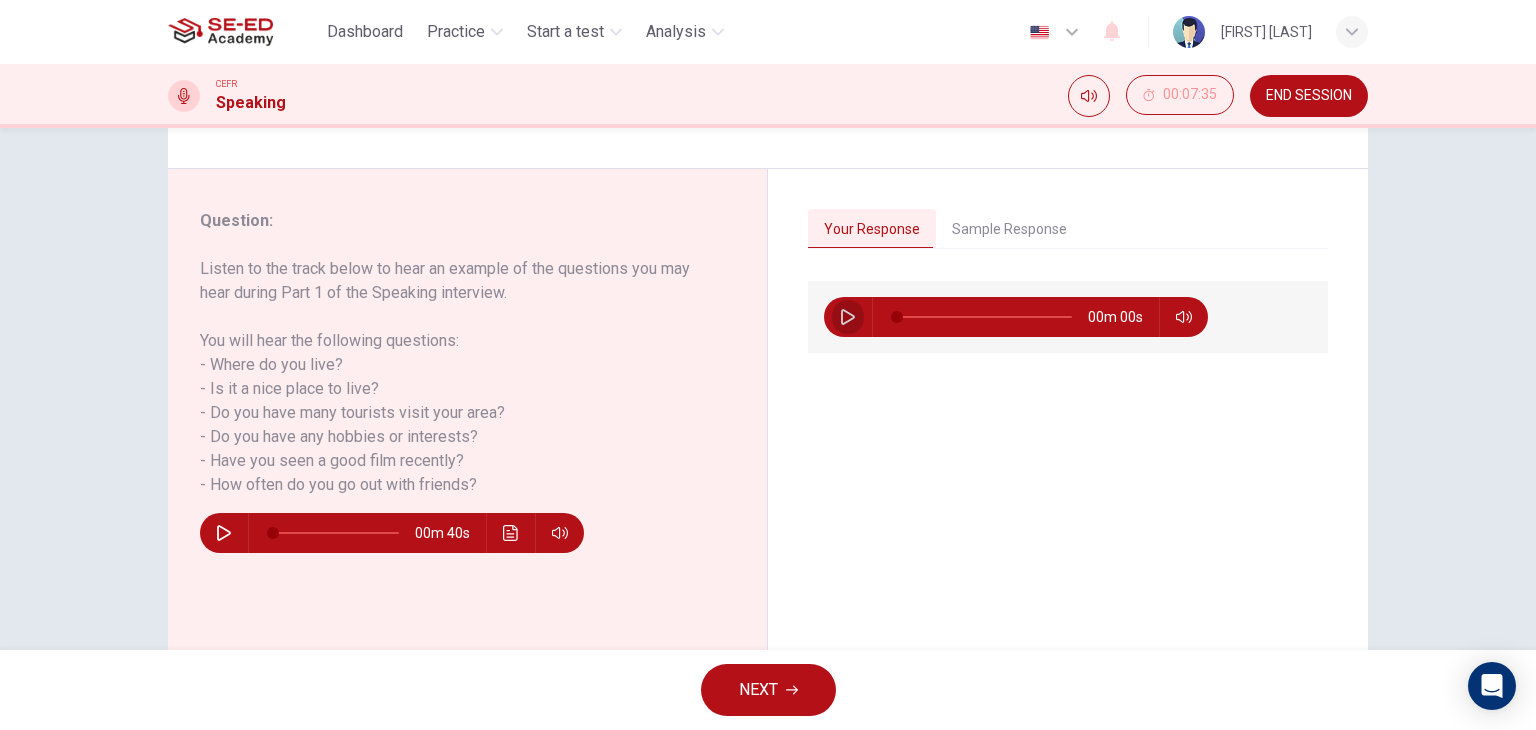 click at bounding box center [848, 317] 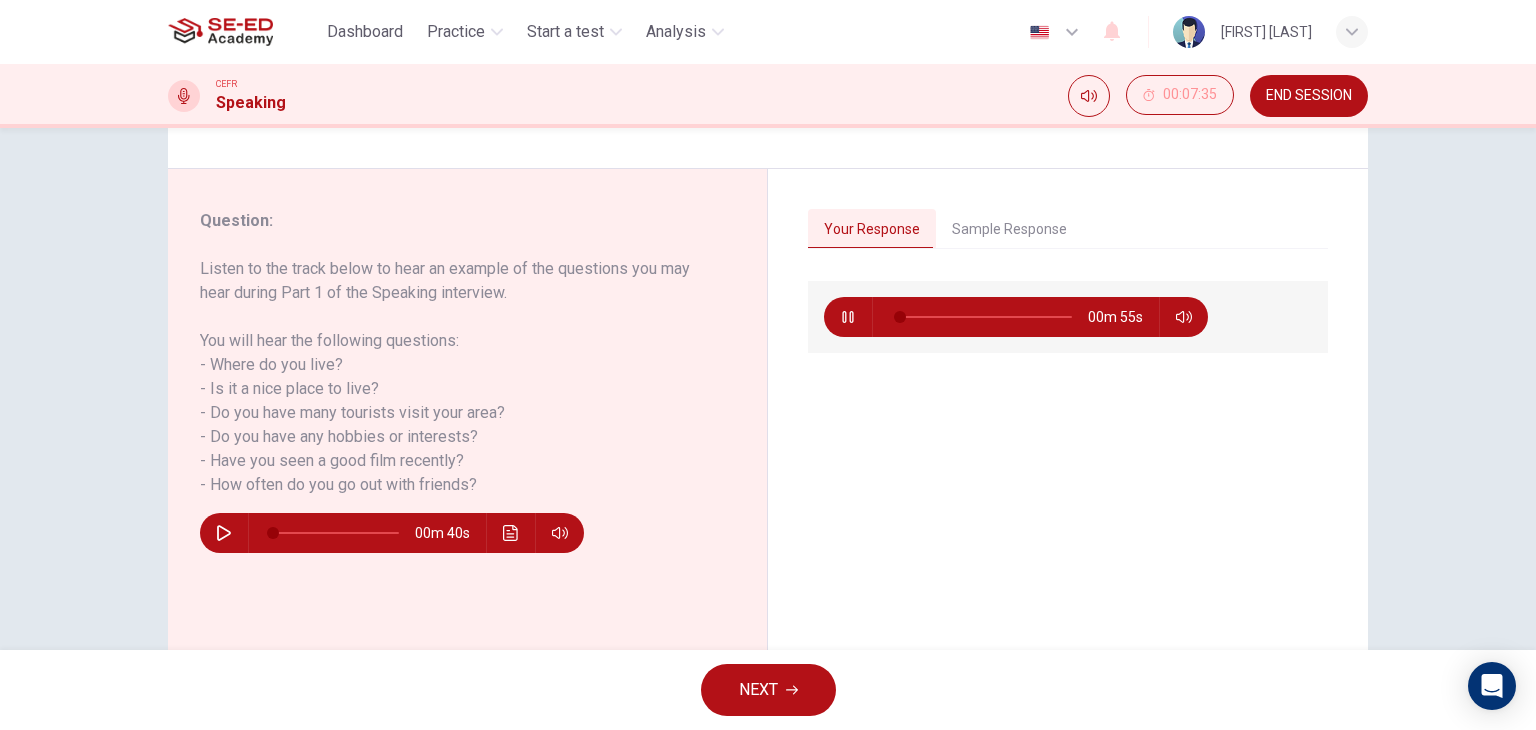 click at bounding box center (848, 317) 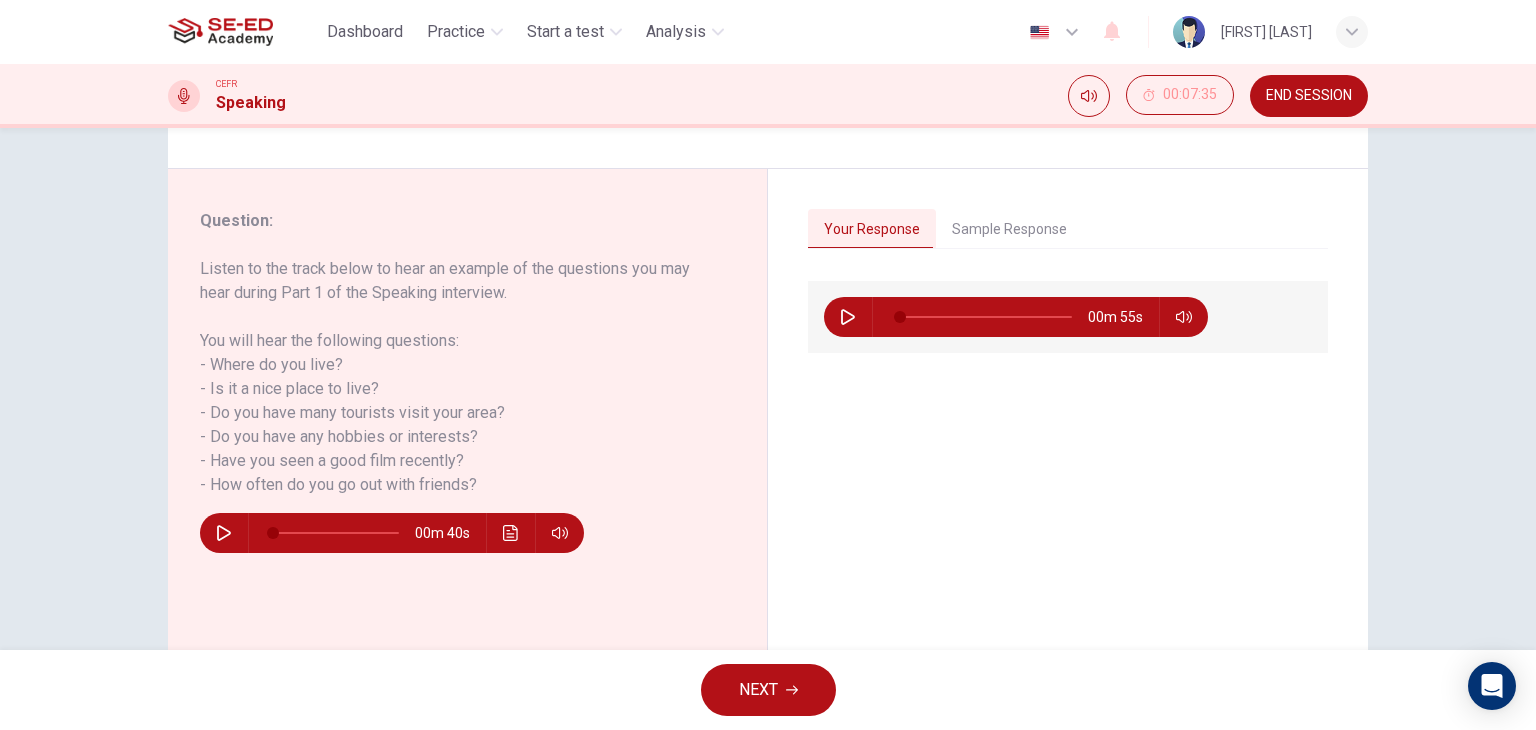 click on "Sample Response" at bounding box center [1009, 230] 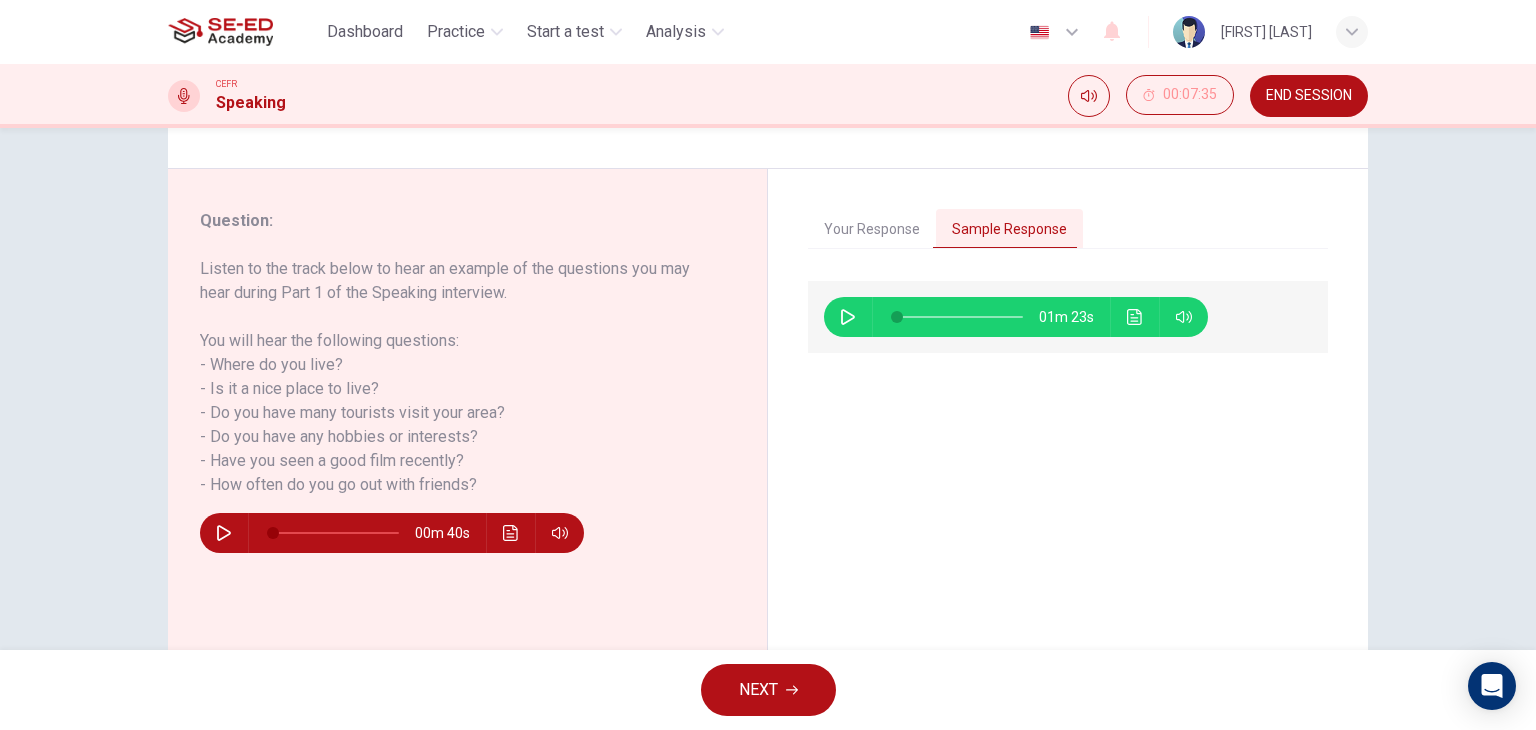 click at bounding box center [848, 317] 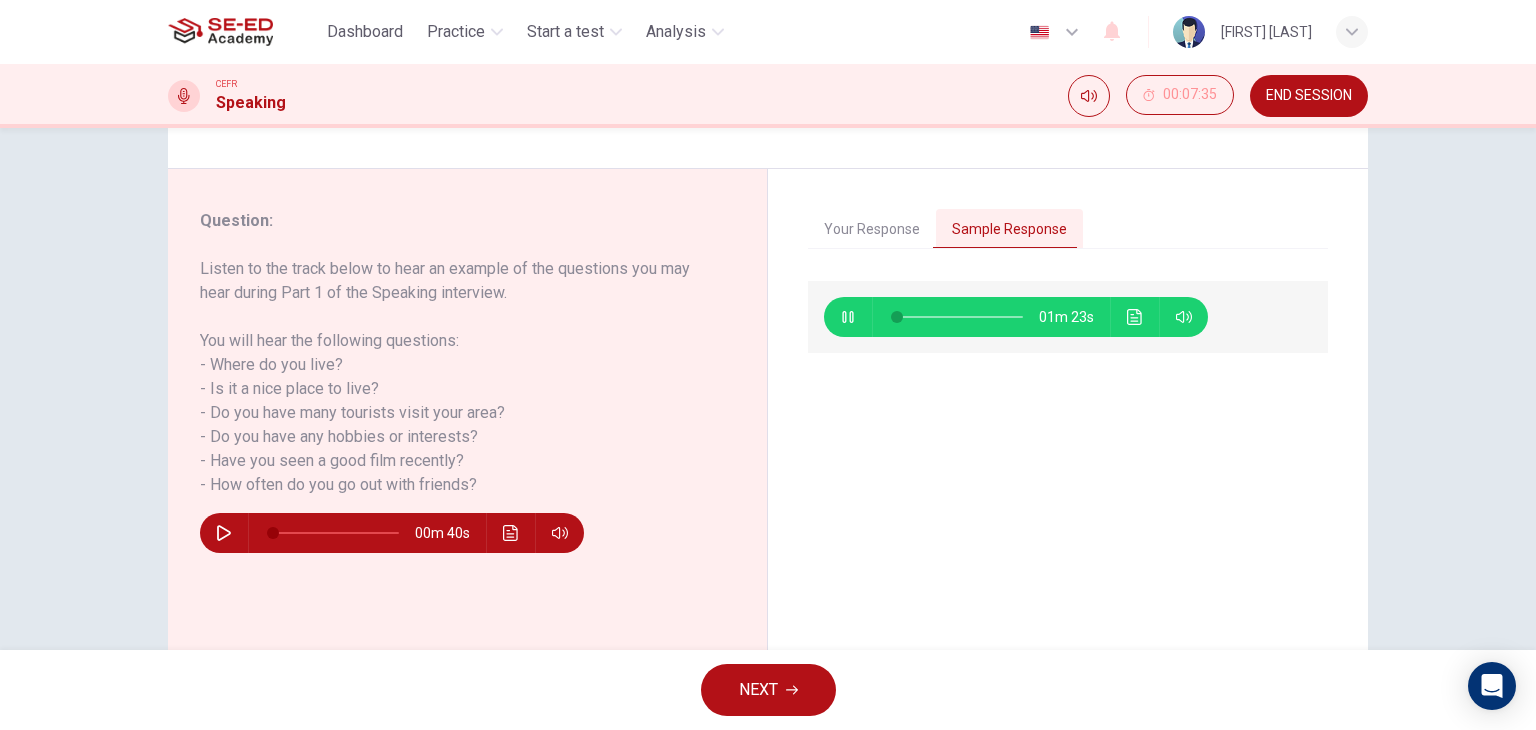 click at bounding box center (1135, 317) 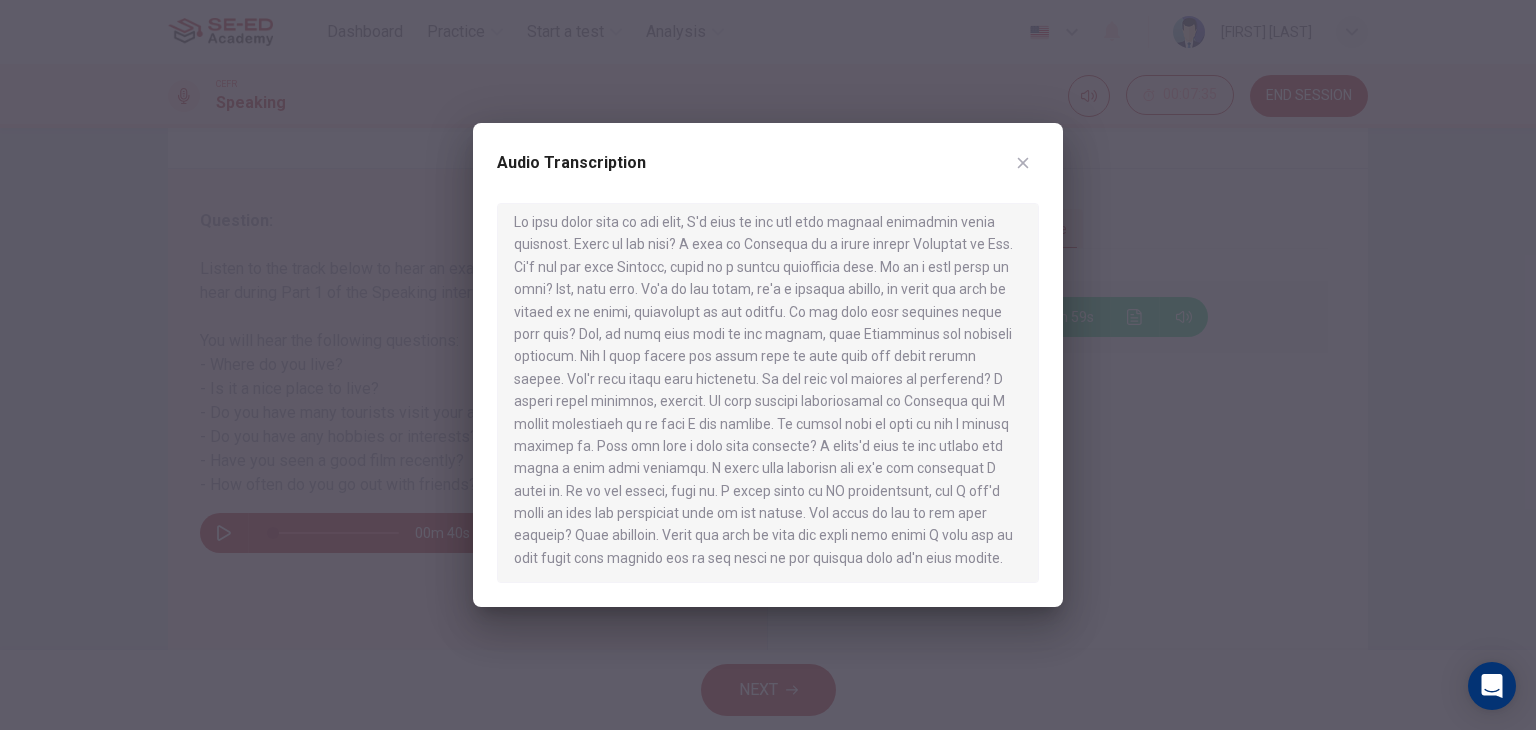 scroll, scrollTop: 12, scrollLeft: 0, axis: vertical 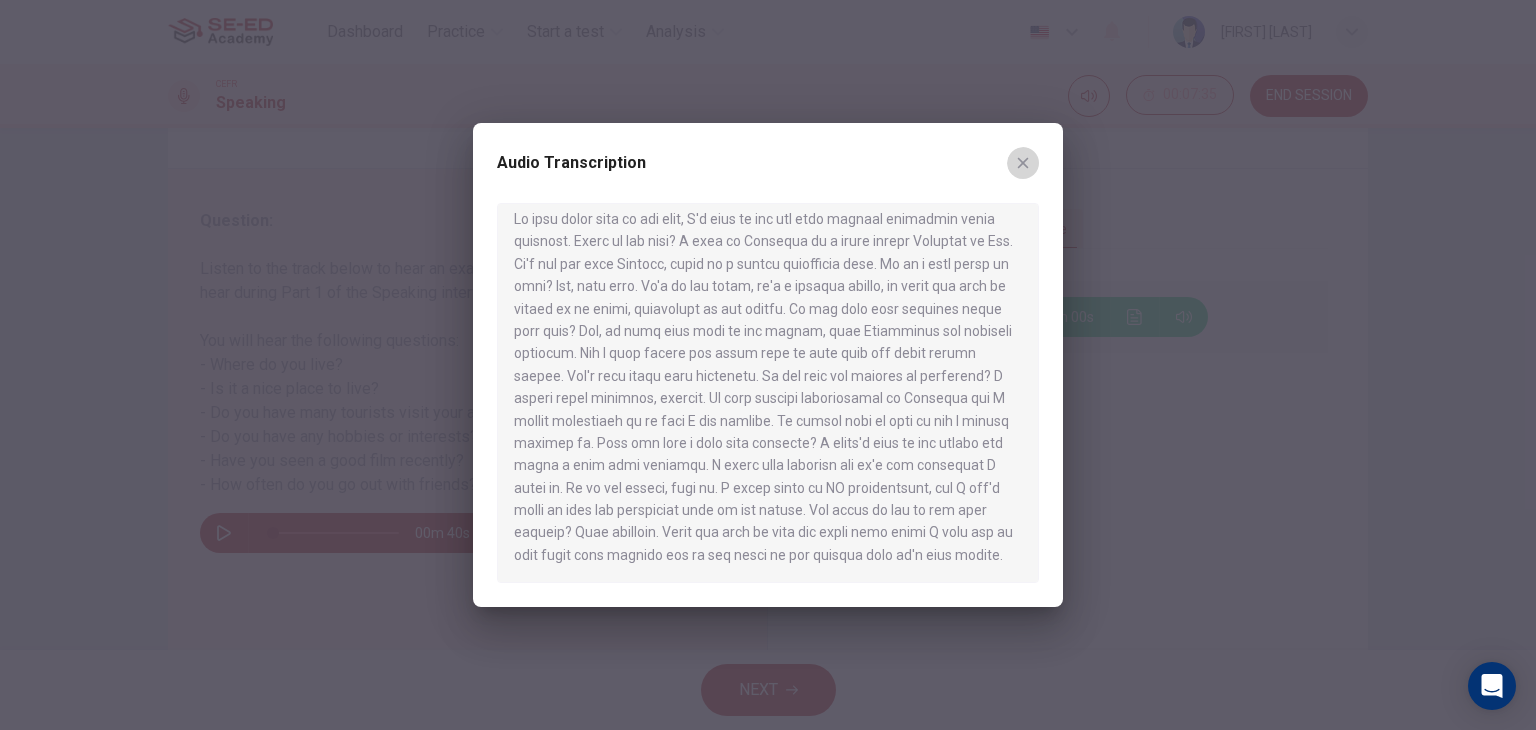 click at bounding box center [1023, 163] 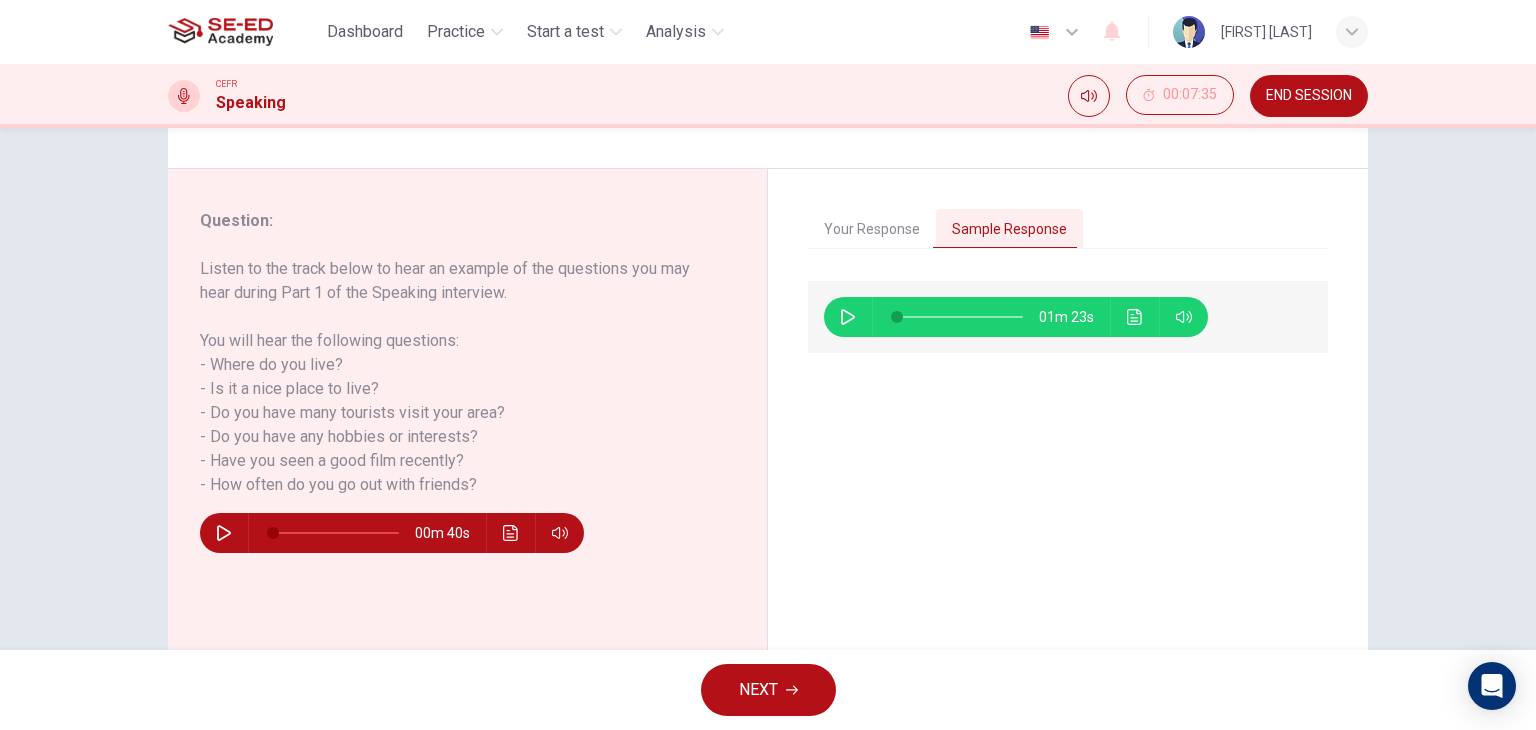 click on "NEXT" at bounding box center (758, 690) 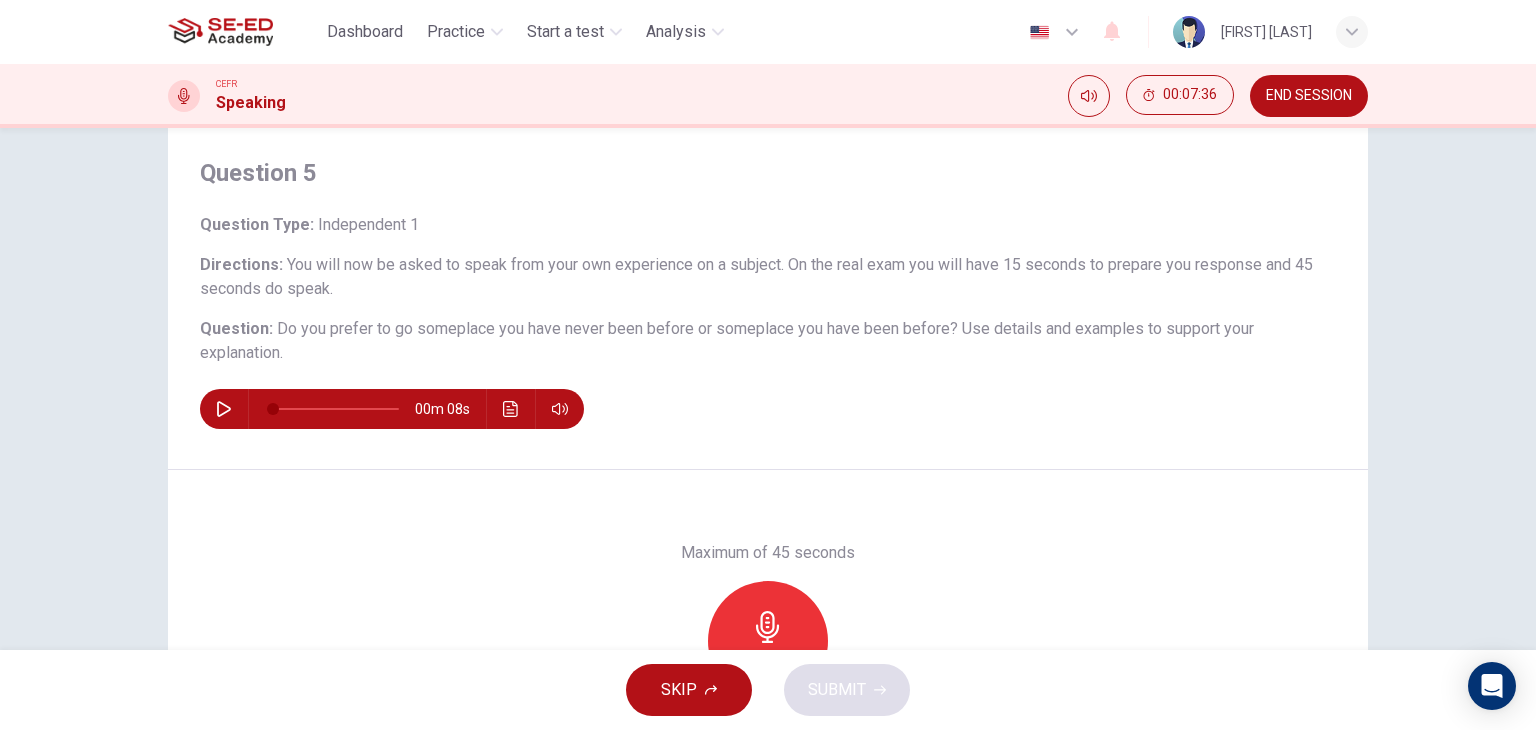 scroll, scrollTop: 100, scrollLeft: 0, axis: vertical 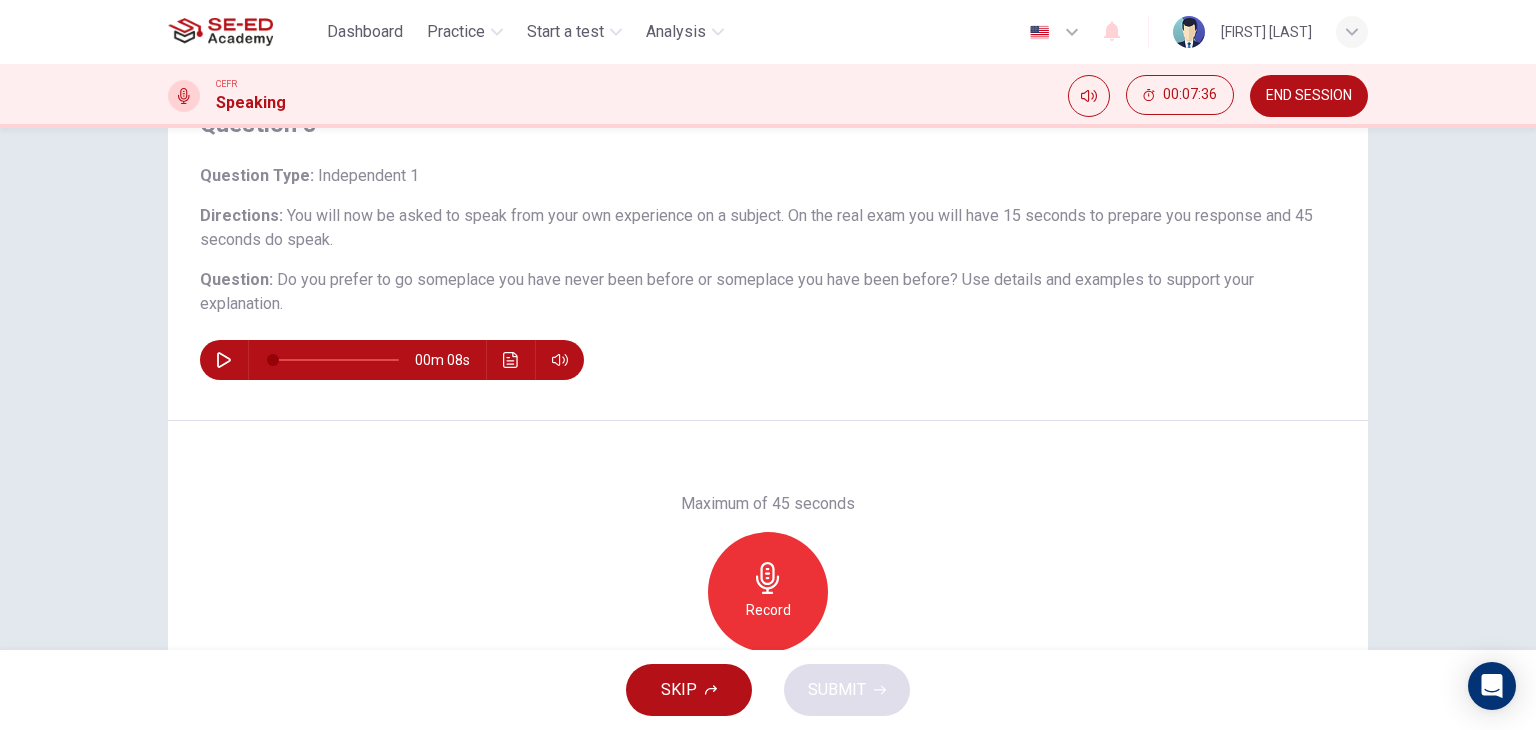click at bounding box center [224, 360] 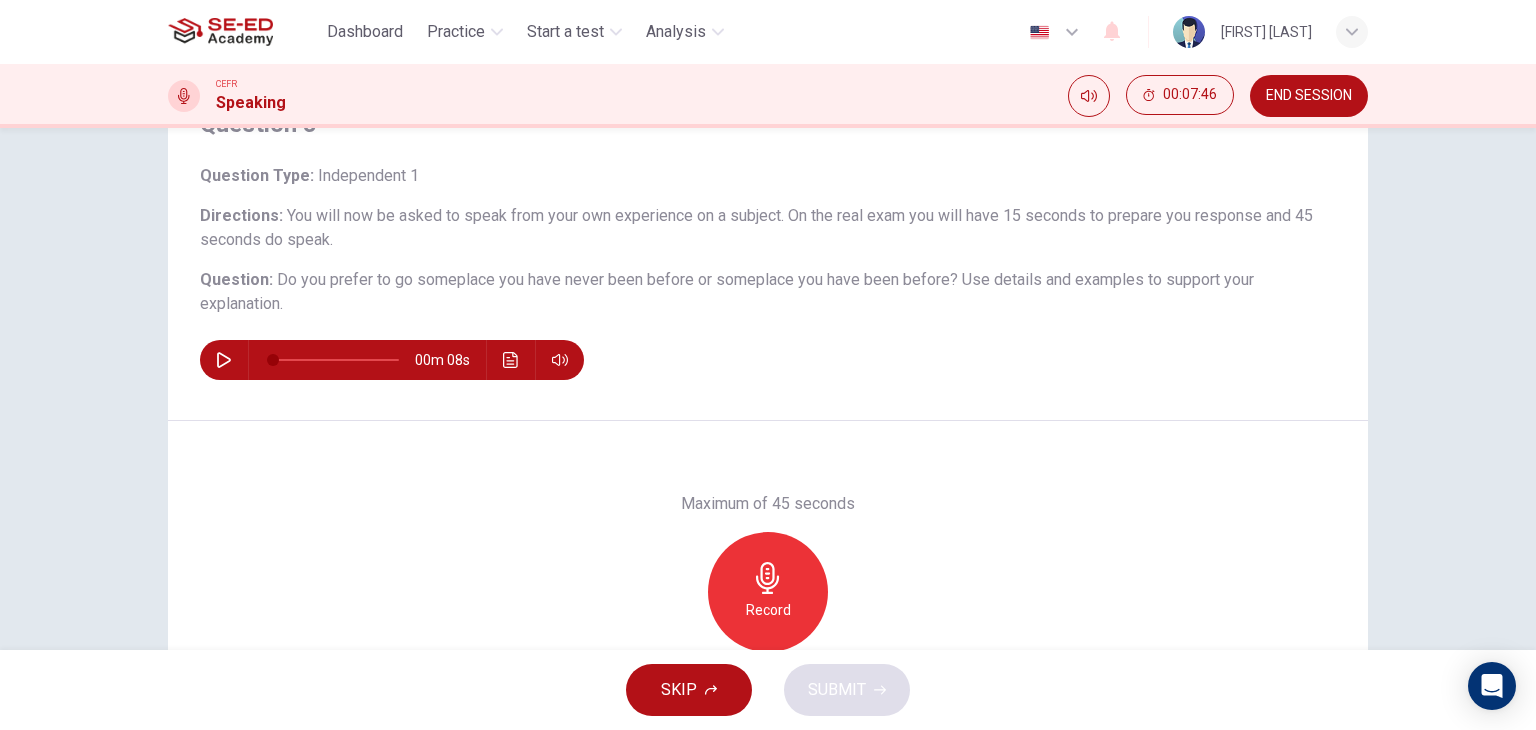 click at bounding box center (768, 578) 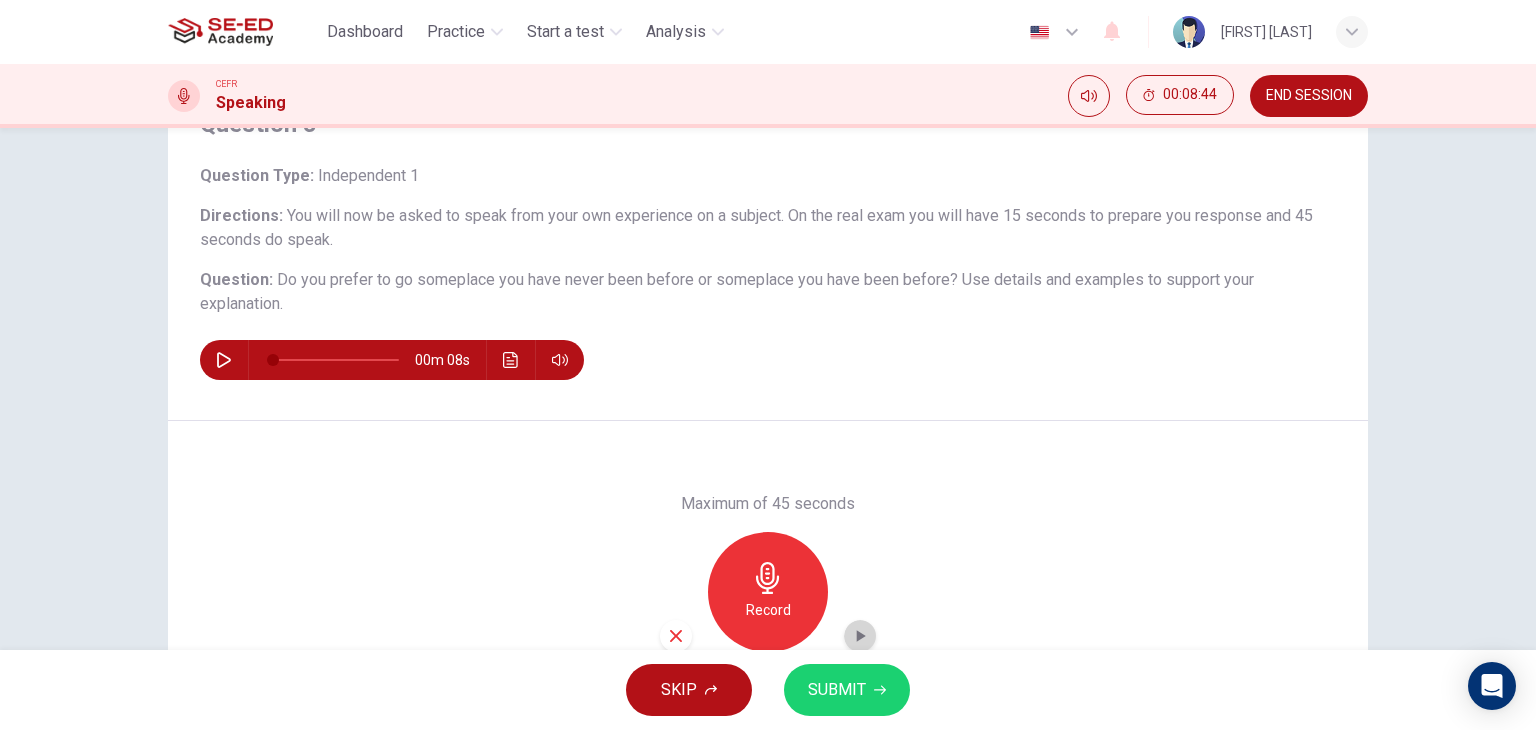 click at bounding box center [861, 636] 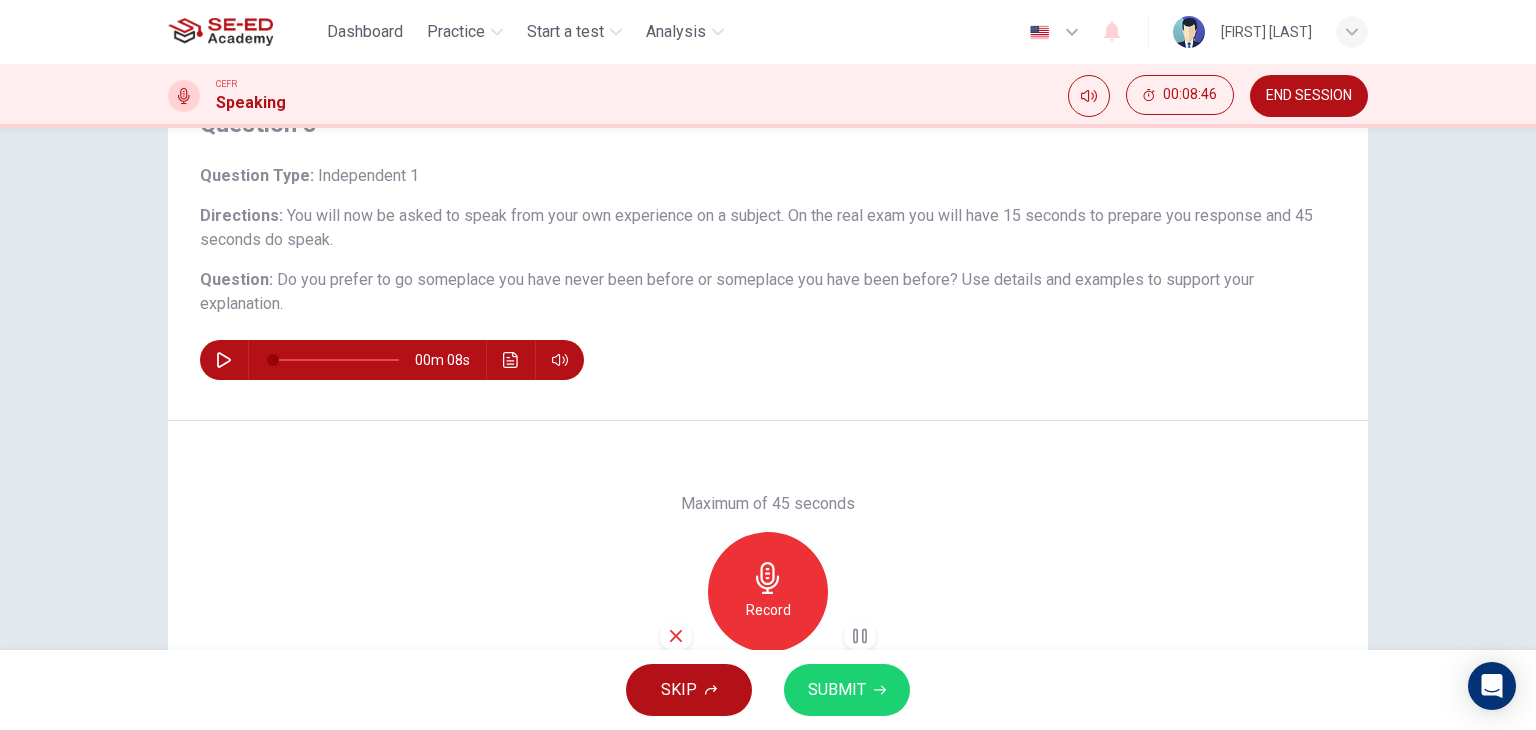 scroll, scrollTop: 200, scrollLeft: 0, axis: vertical 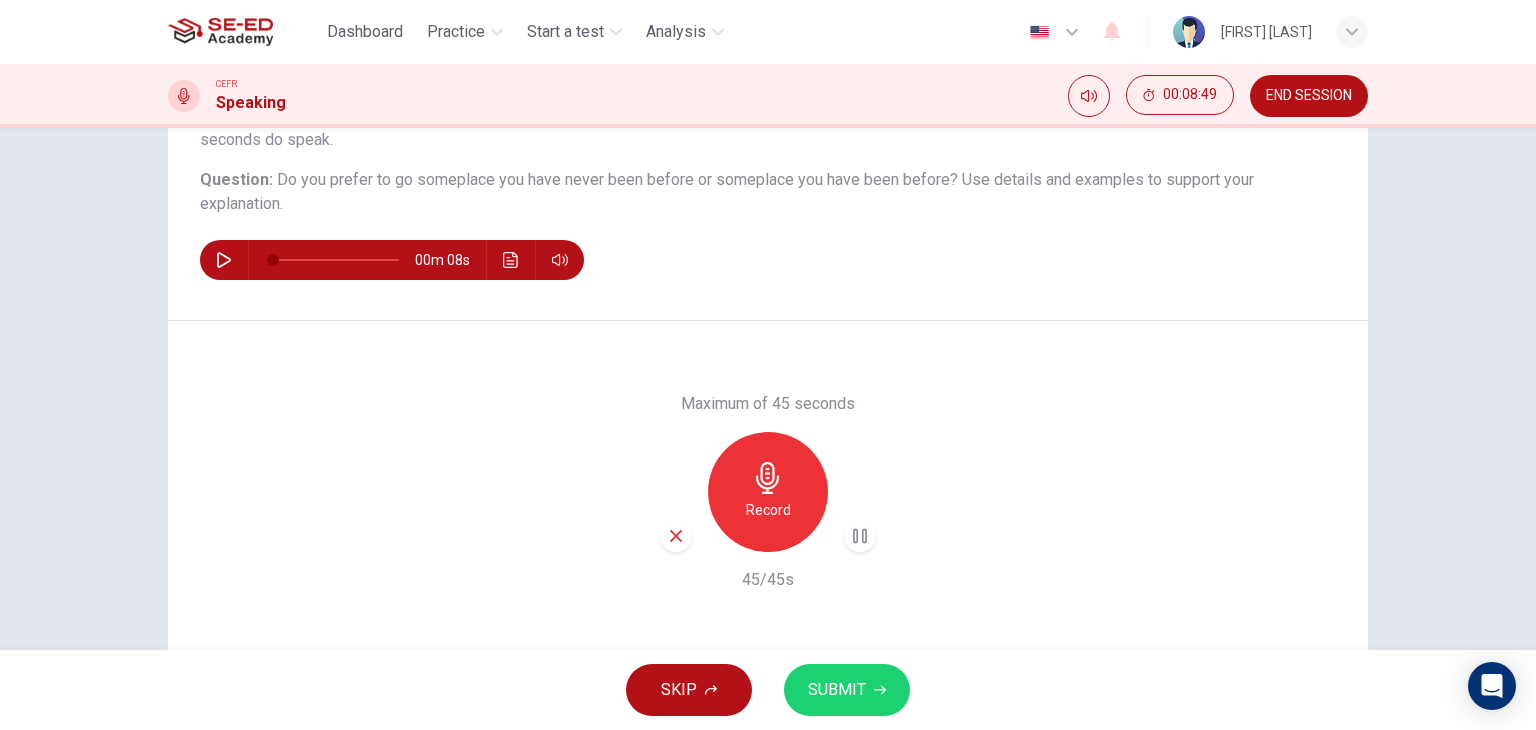 click on "SUBMIT" at bounding box center [837, 690] 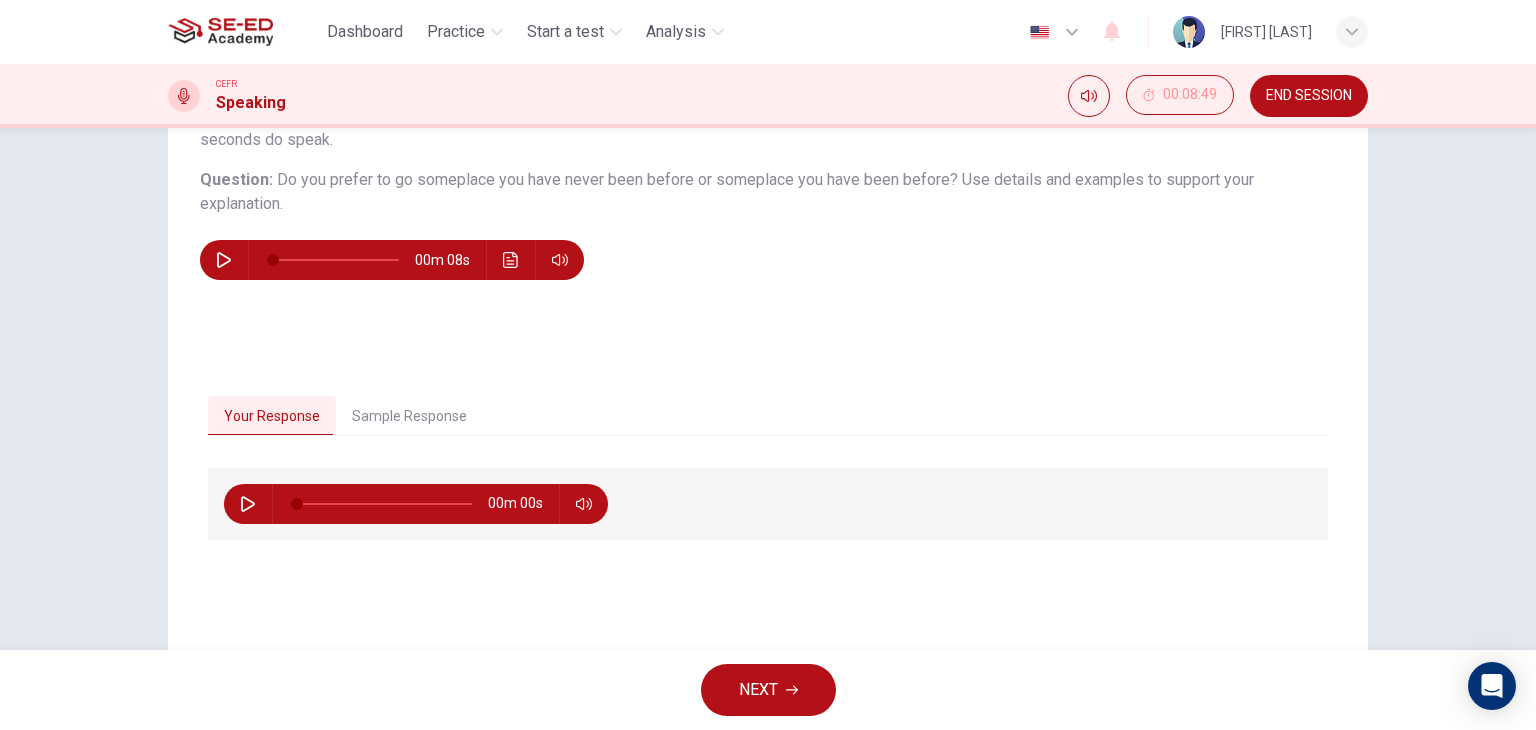 click on "Sample Response" at bounding box center [409, 417] 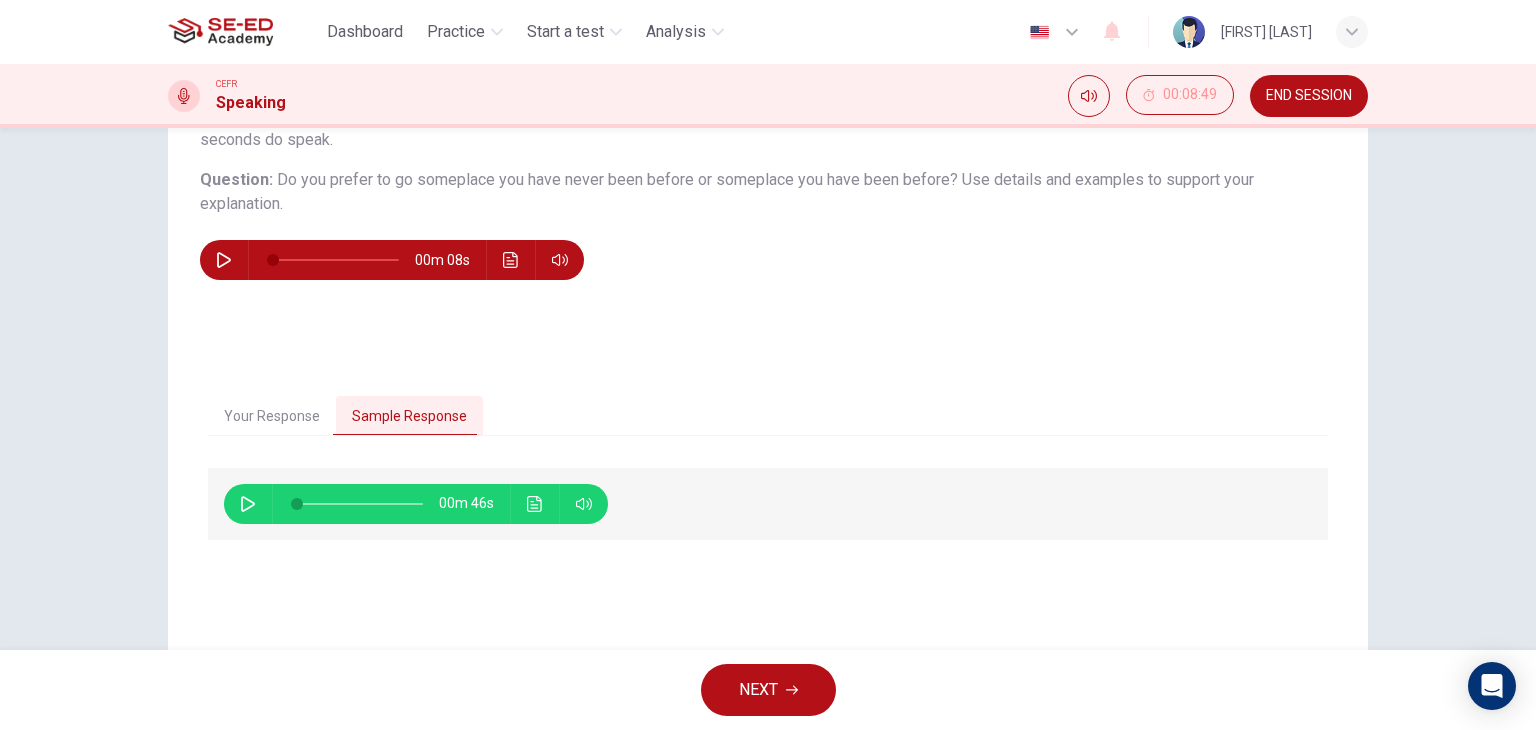 click at bounding box center (248, 504) 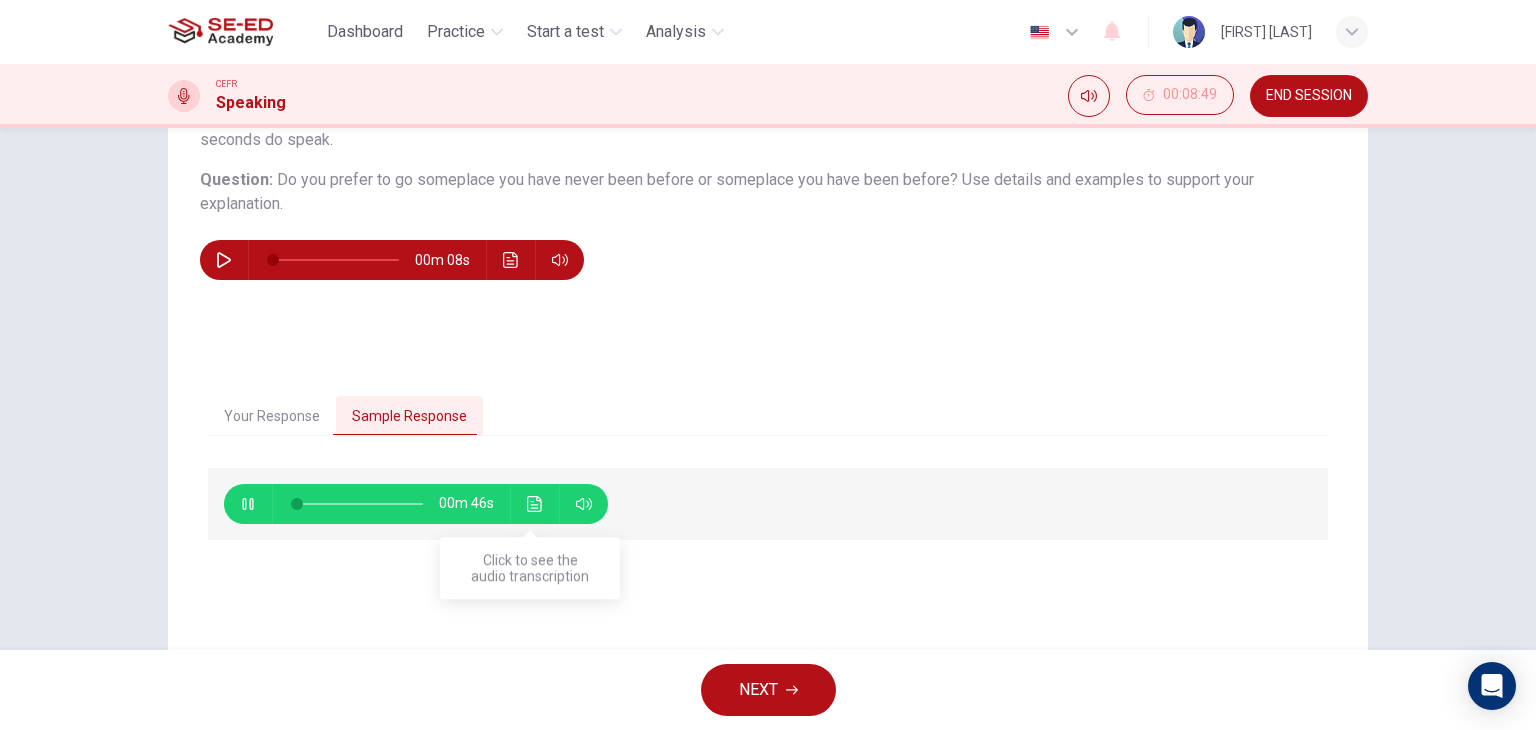 click at bounding box center [535, 504] 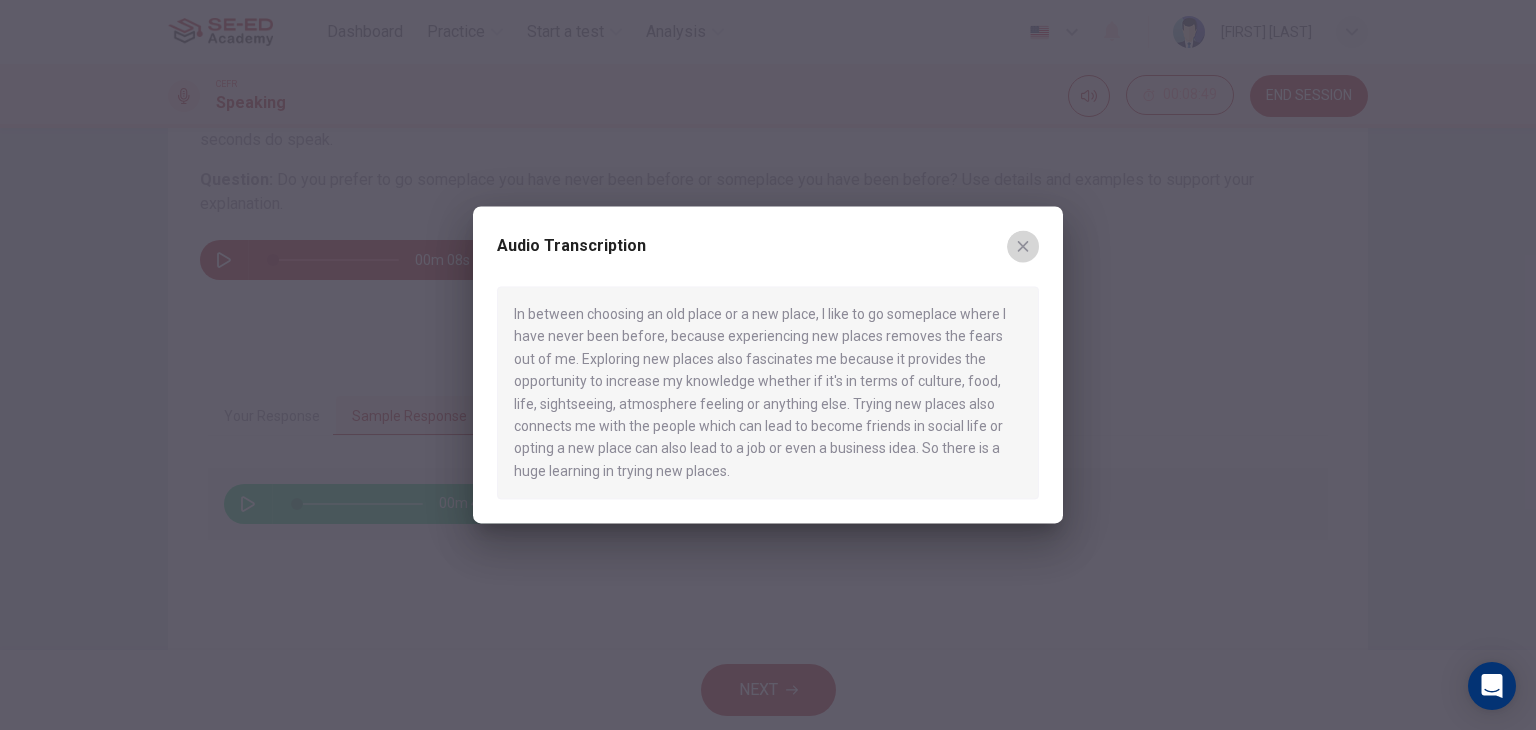 click at bounding box center (1023, 246) 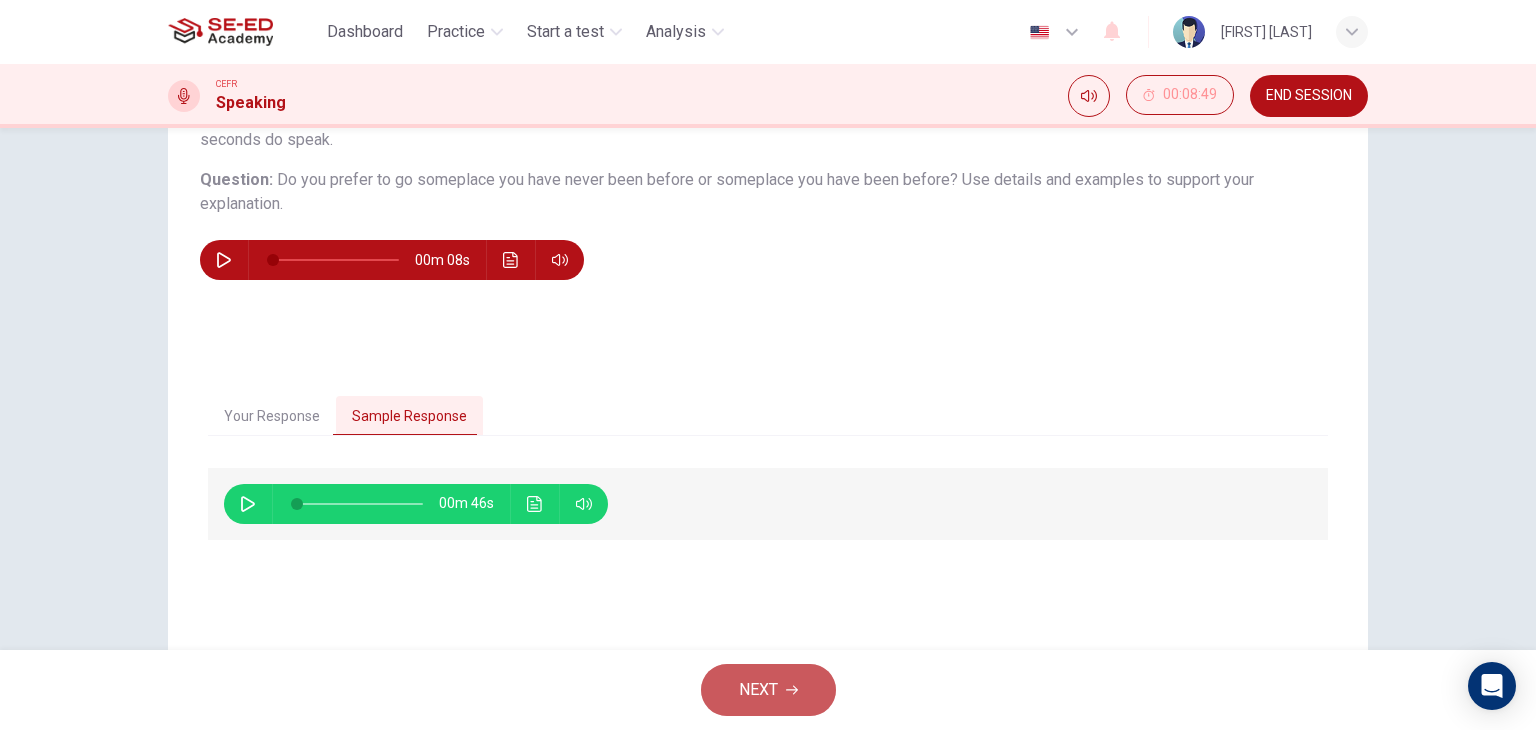click on "NEXT" at bounding box center (758, 690) 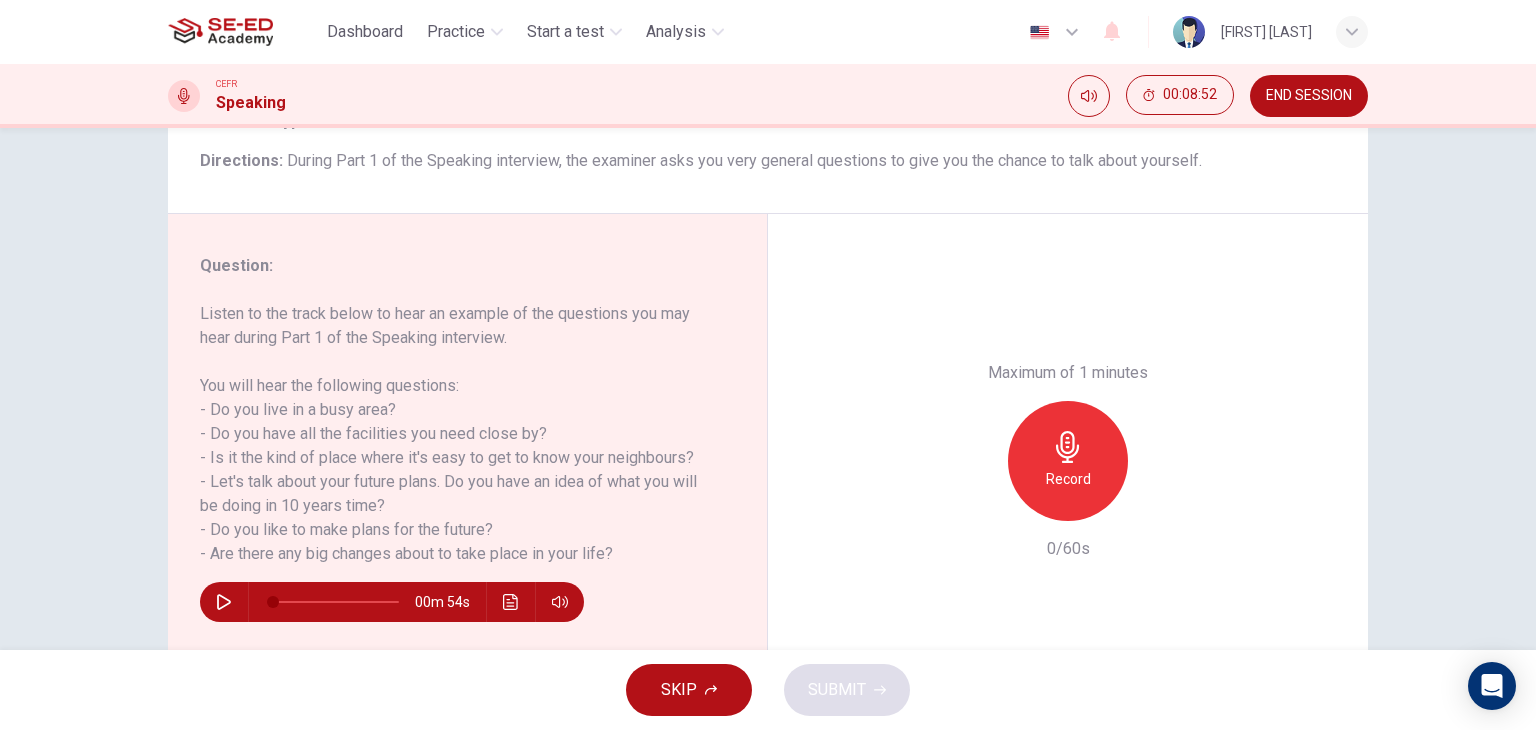 scroll, scrollTop: 200, scrollLeft: 0, axis: vertical 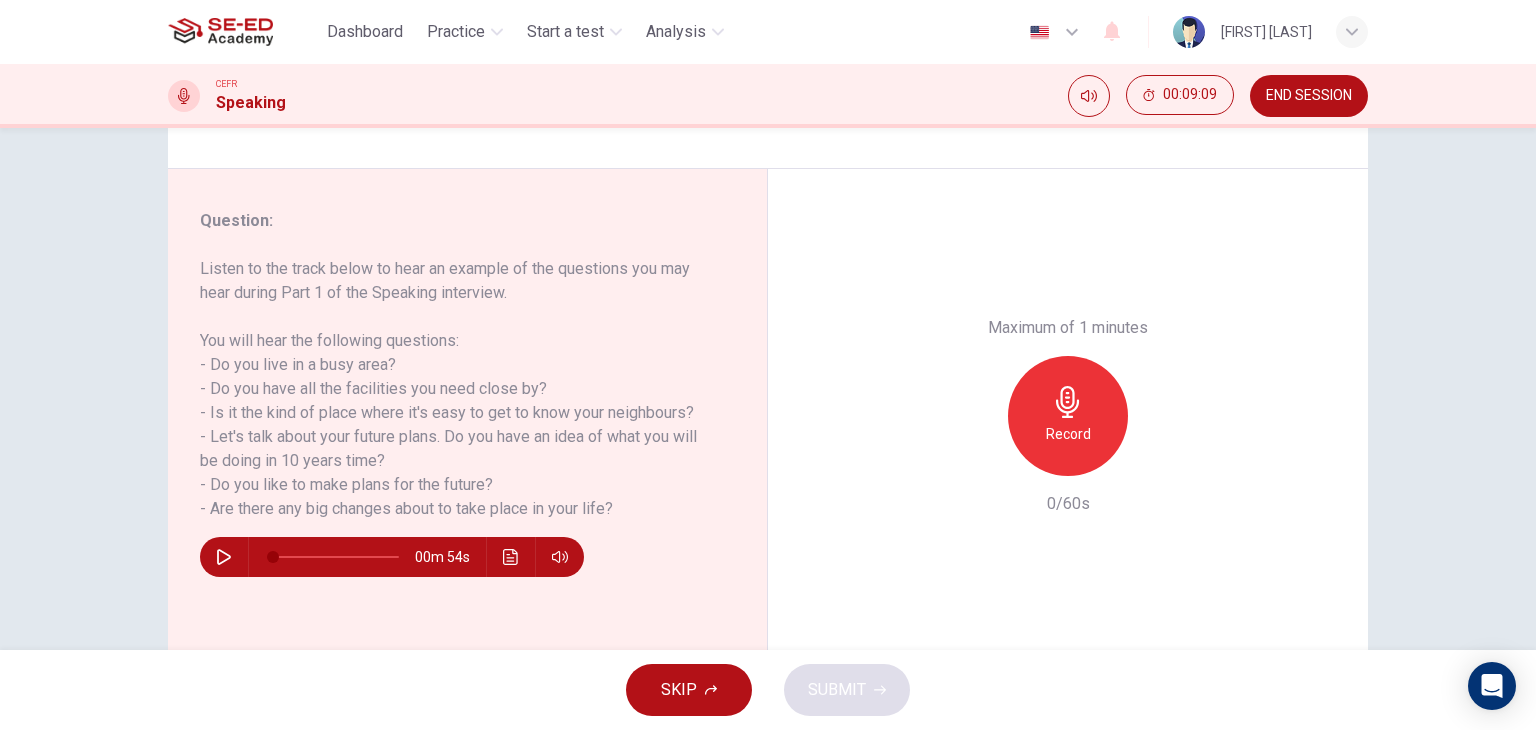 click on "SKIP" at bounding box center [679, 690] 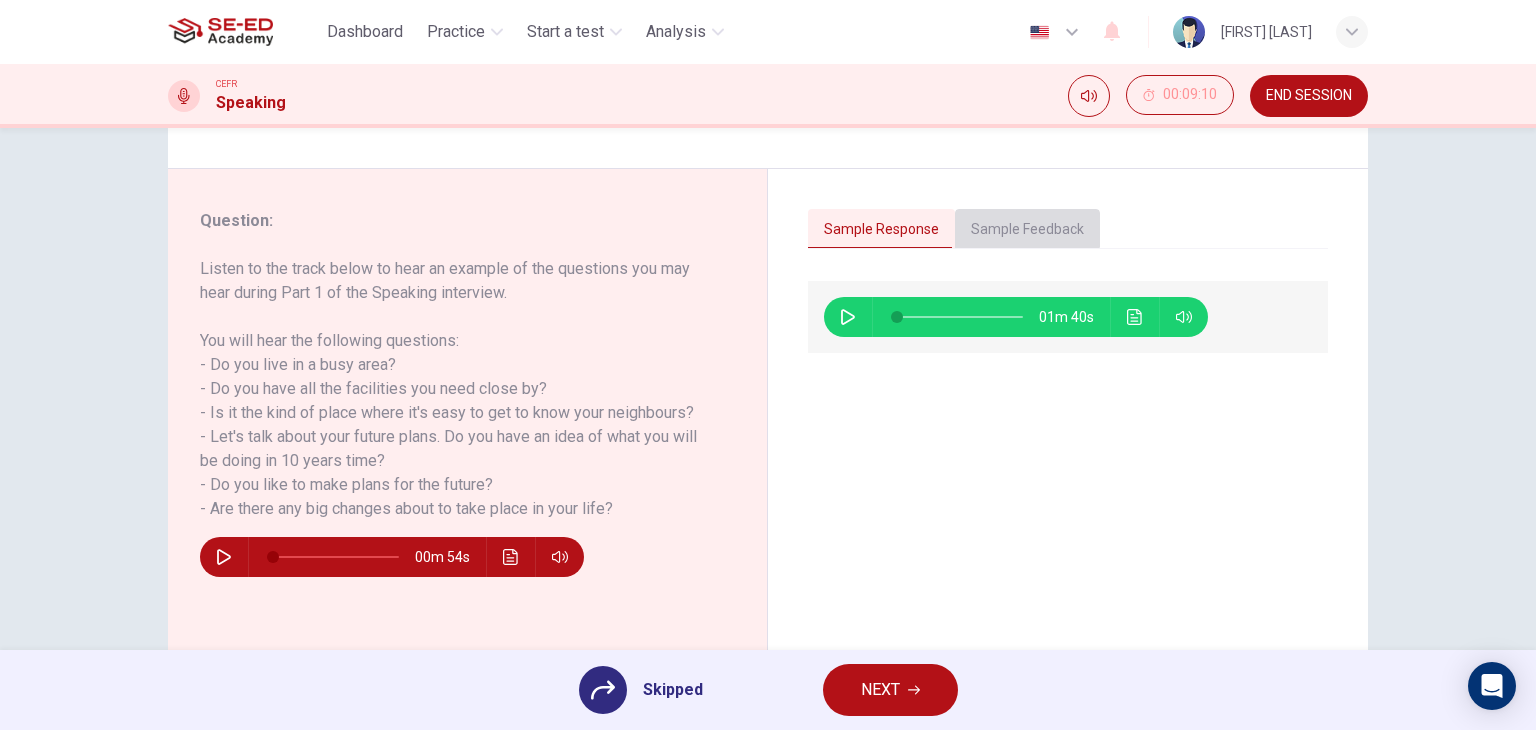 click on "Sample Feedback" at bounding box center [1027, 230] 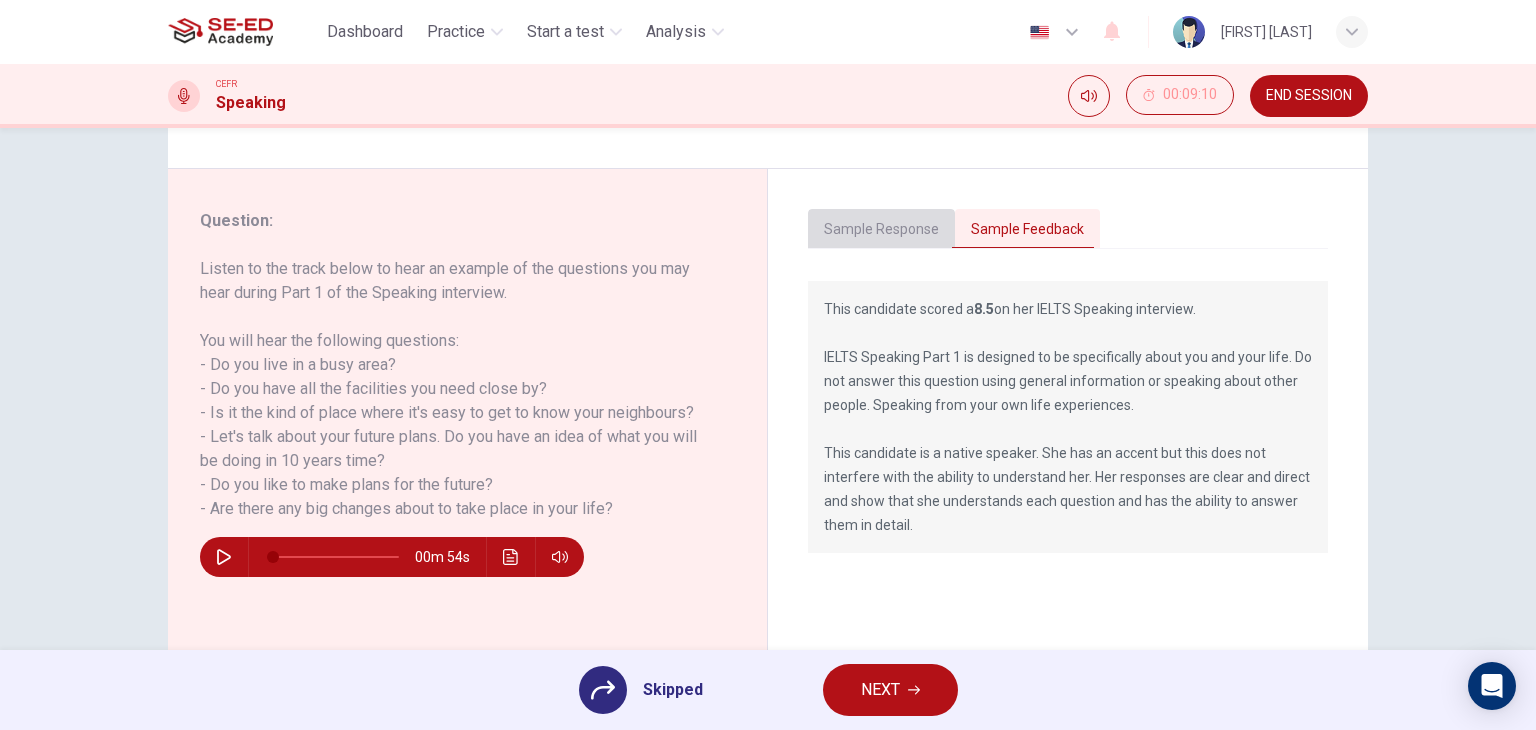 click on "Sample Response" at bounding box center [881, 230] 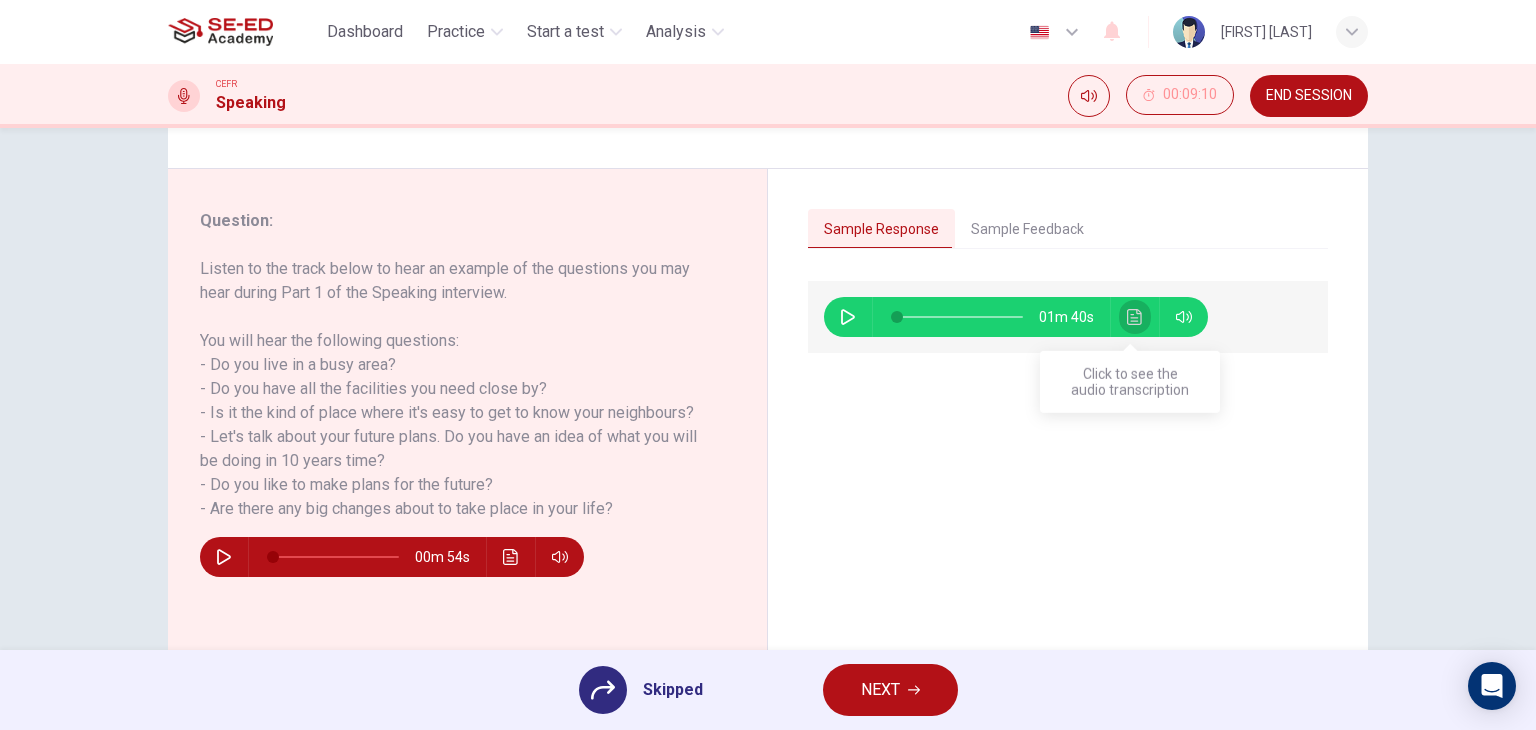 click at bounding box center (1135, 317) 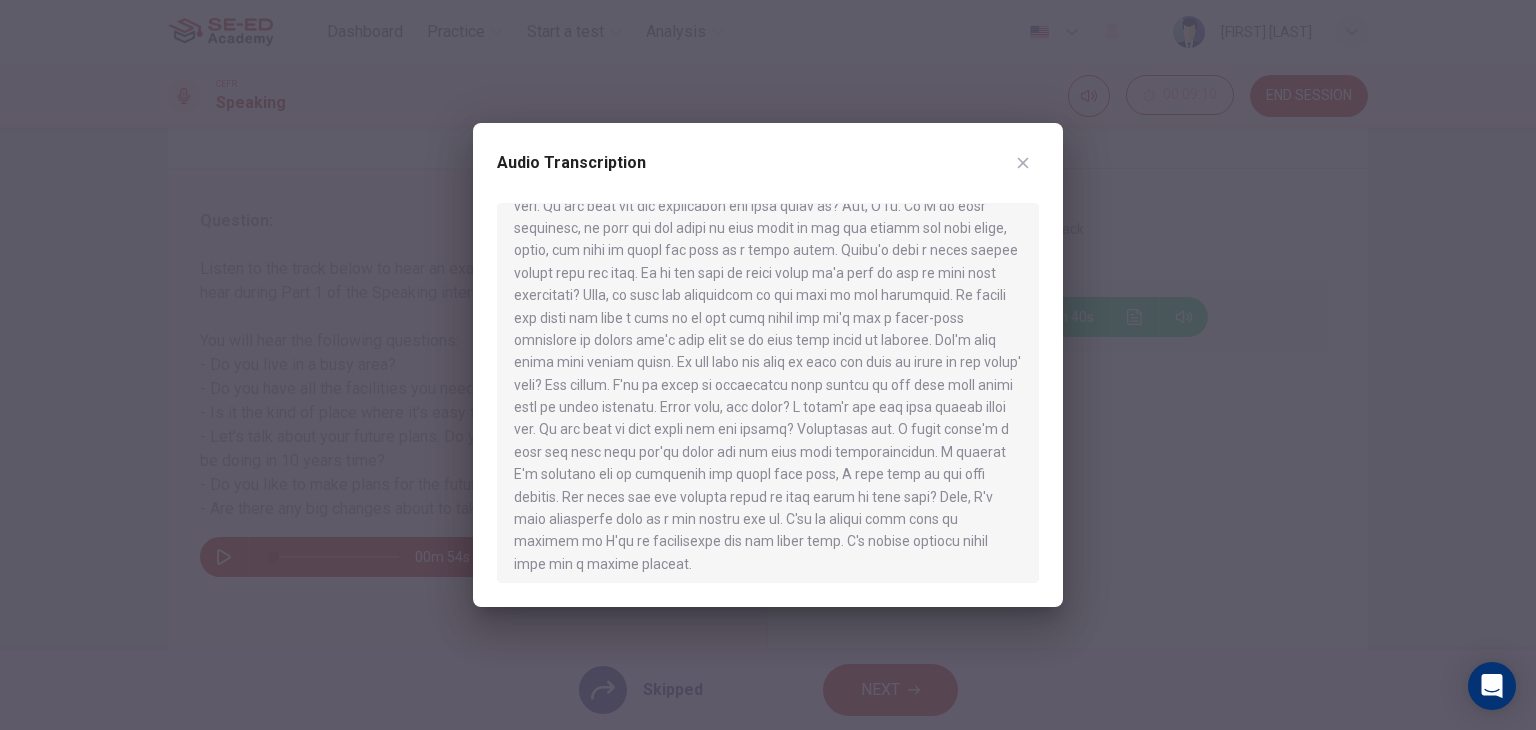 scroll, scrollTop: 124, scrollLeft: 0, axis: vertical 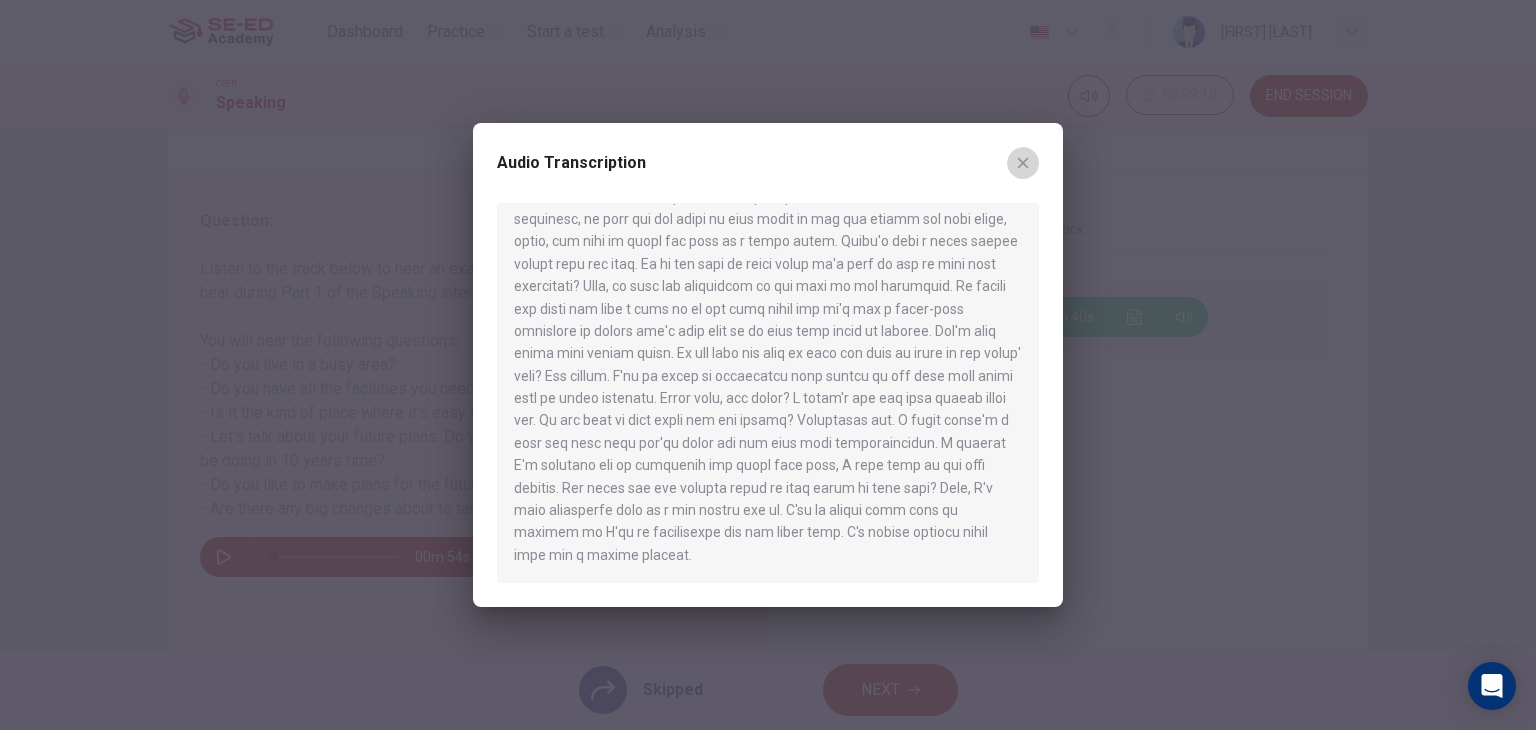 click at bounding box center [1023, 163] 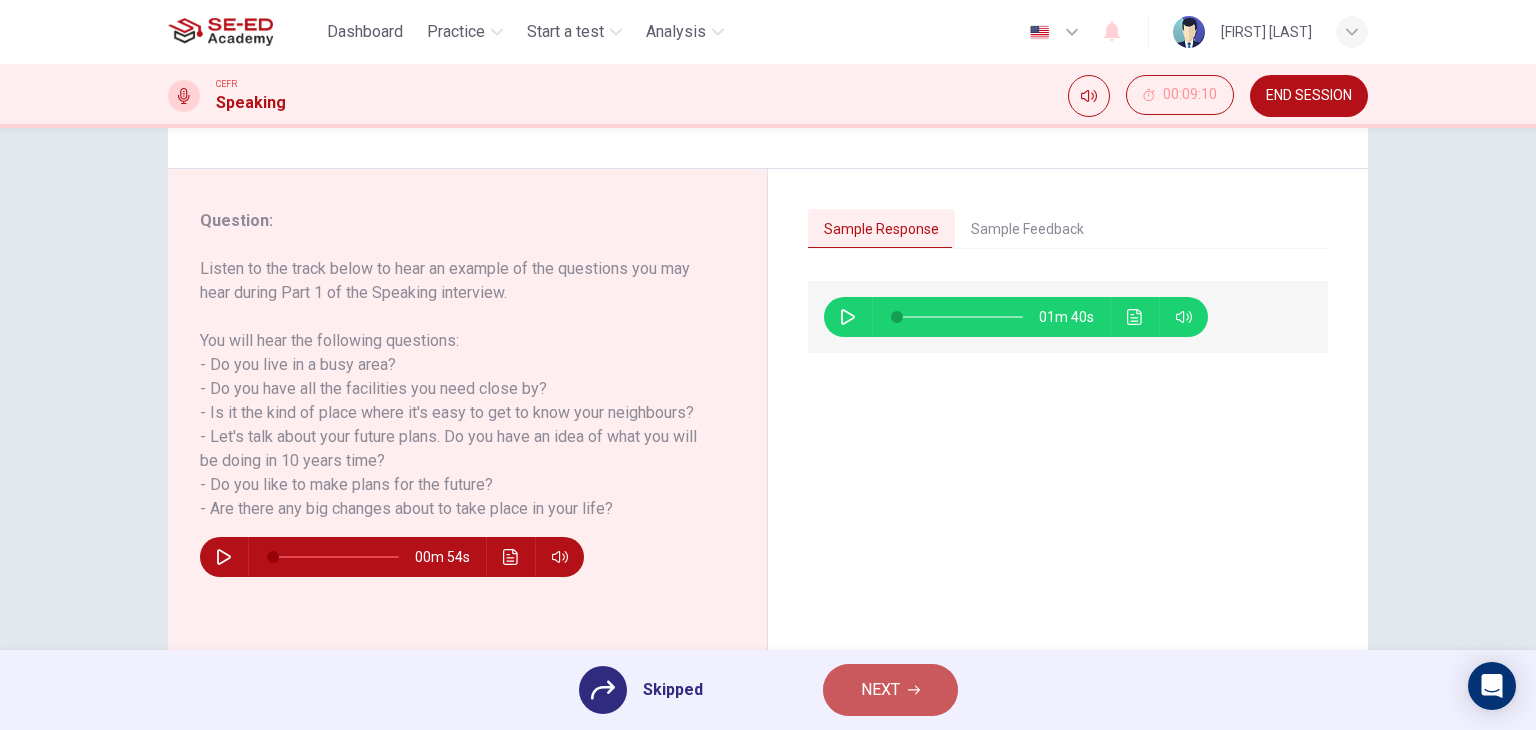 click on "NEXT" at bounding box center (880, 690) 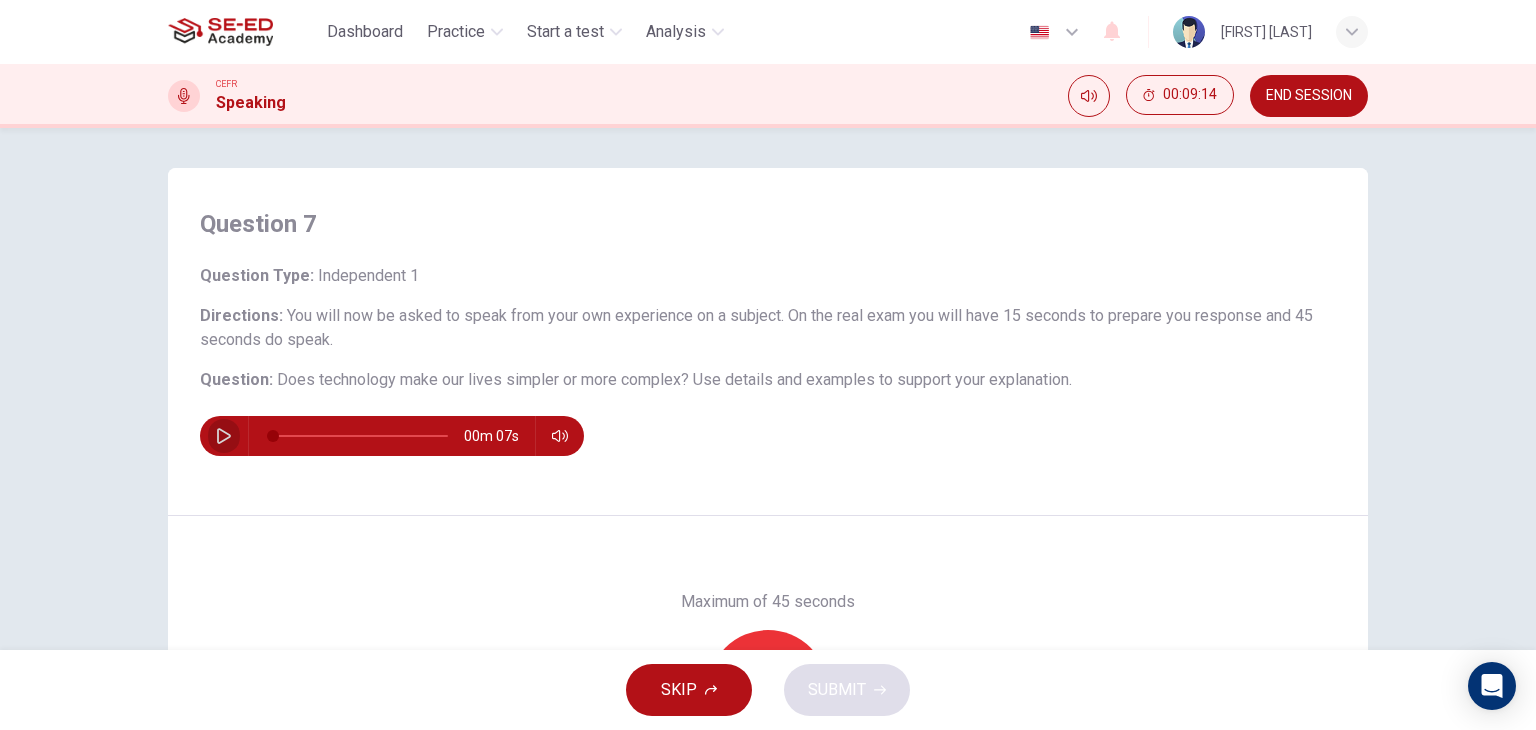 click at bounding box center [224, 436] 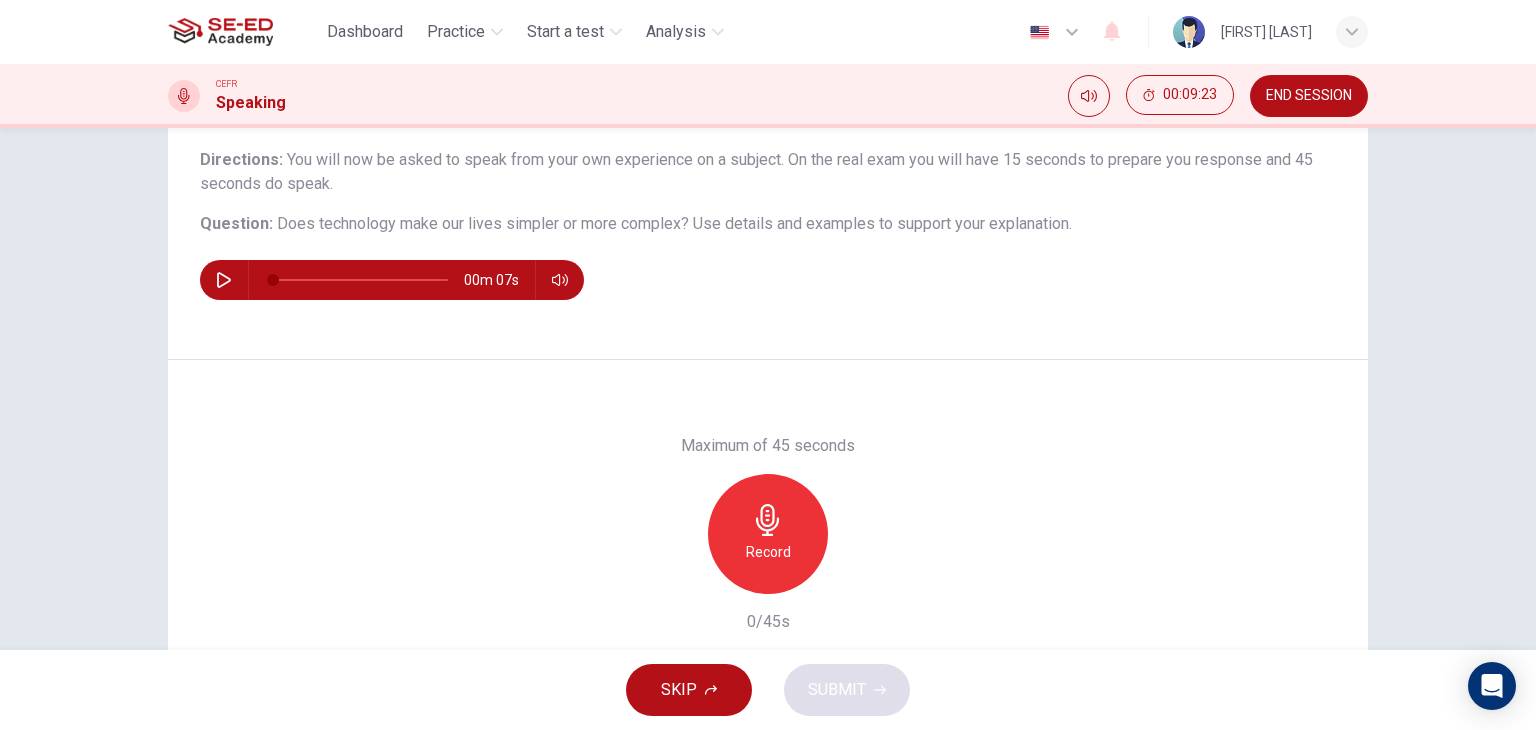 scroll, scrollTop: 200, scrollLeft: 0, axis: vertical 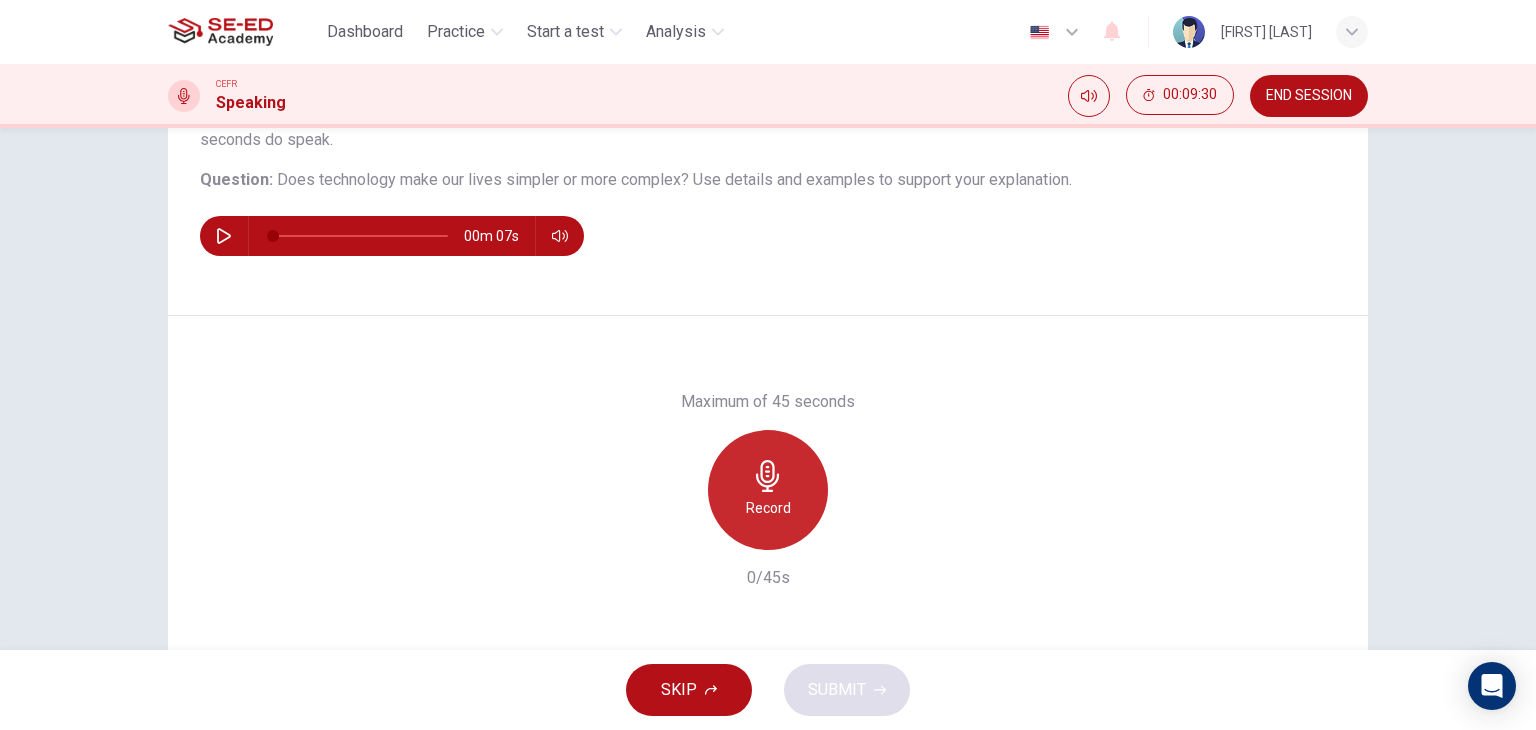 click at bounding box center (768, 476) 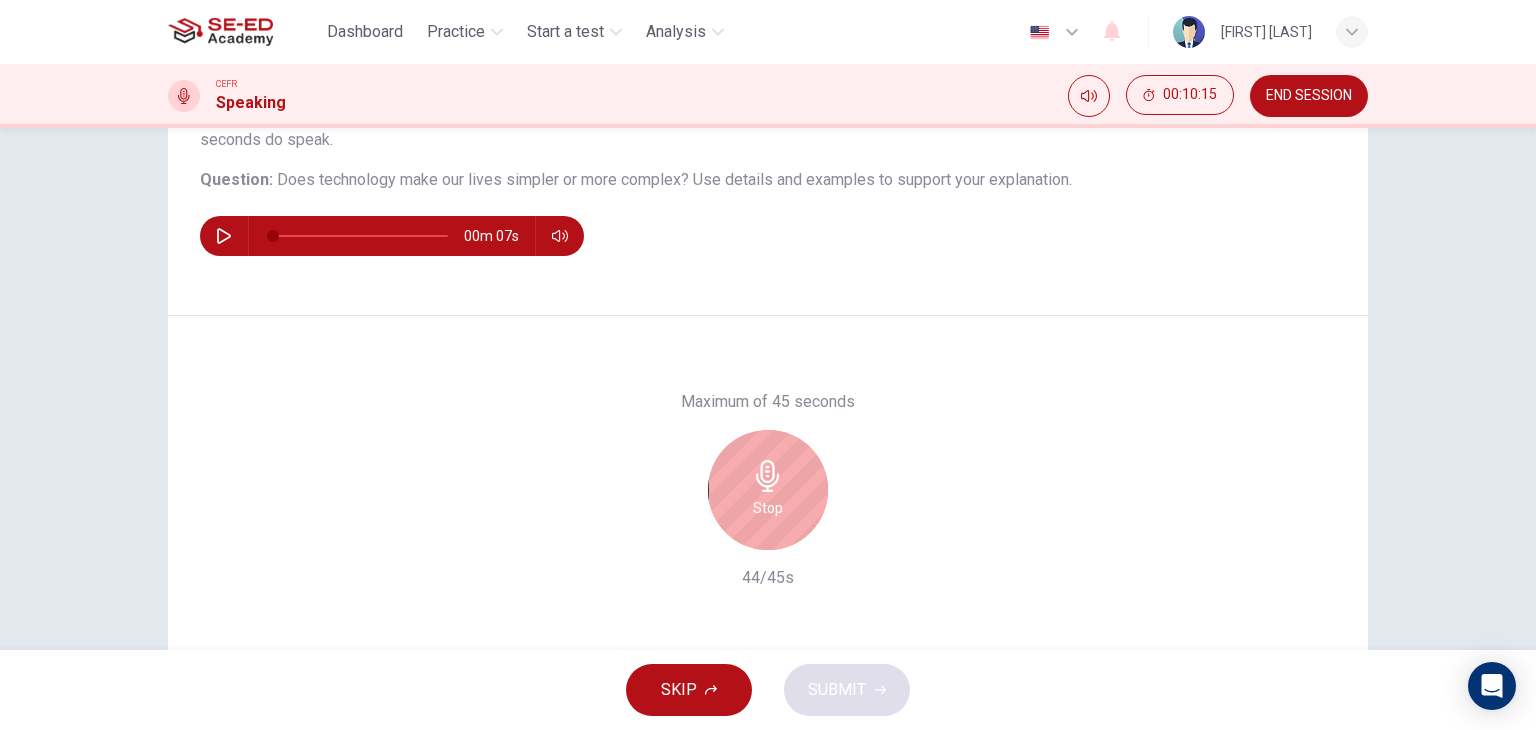 click on "Stop" at bounding box center [768, 490] 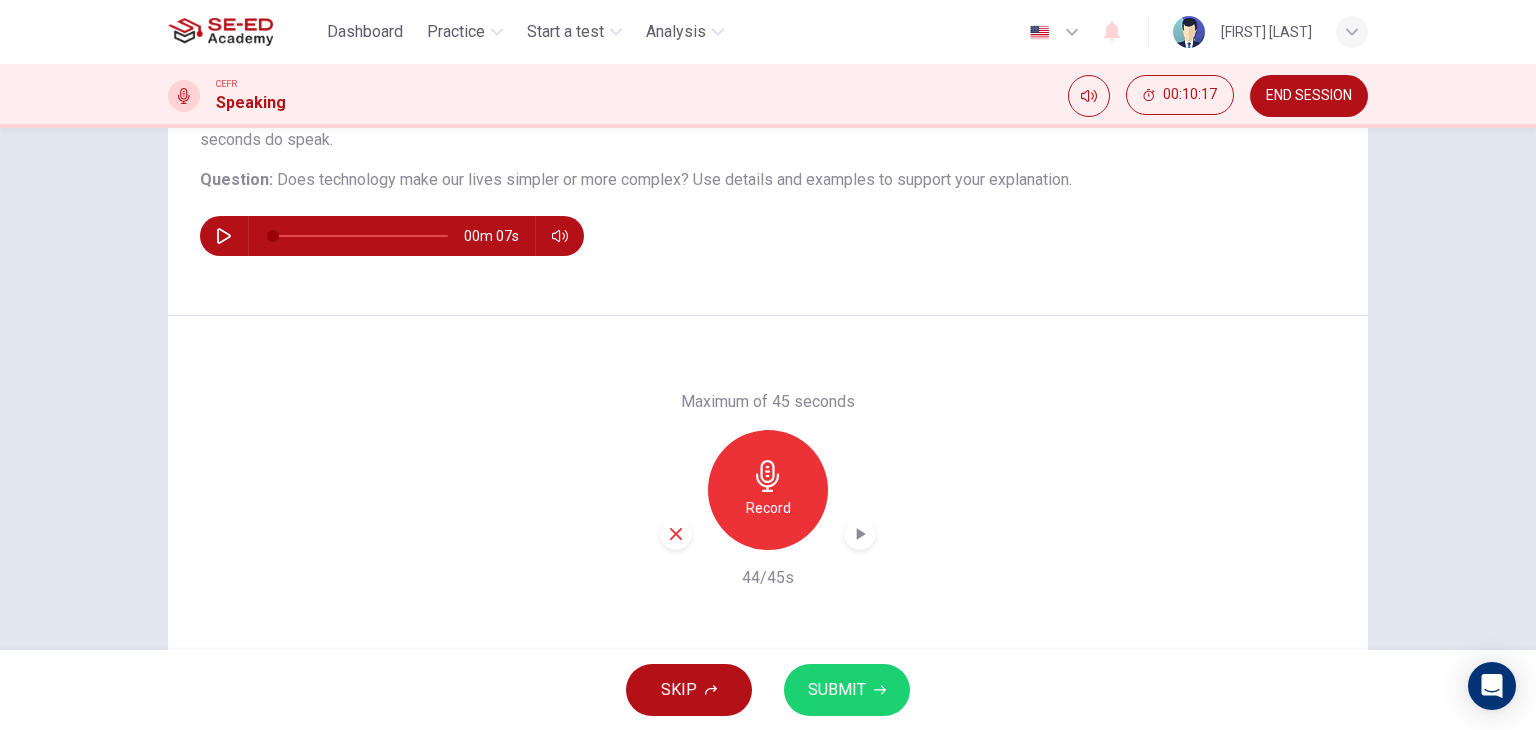 click on "SUBMIT" at bounding box center [837, 690] 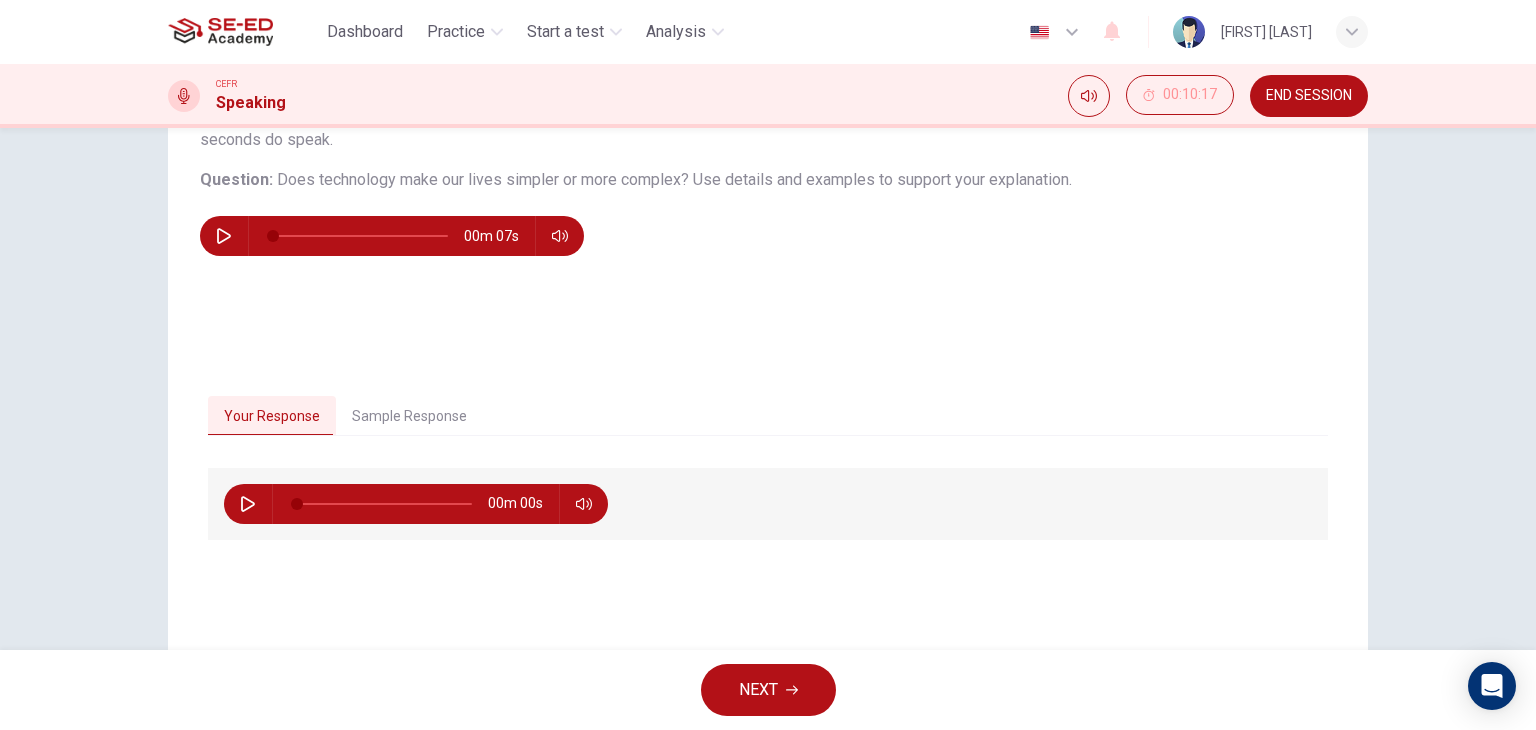 click on "Sample Response" at bounding box center (409, 417) 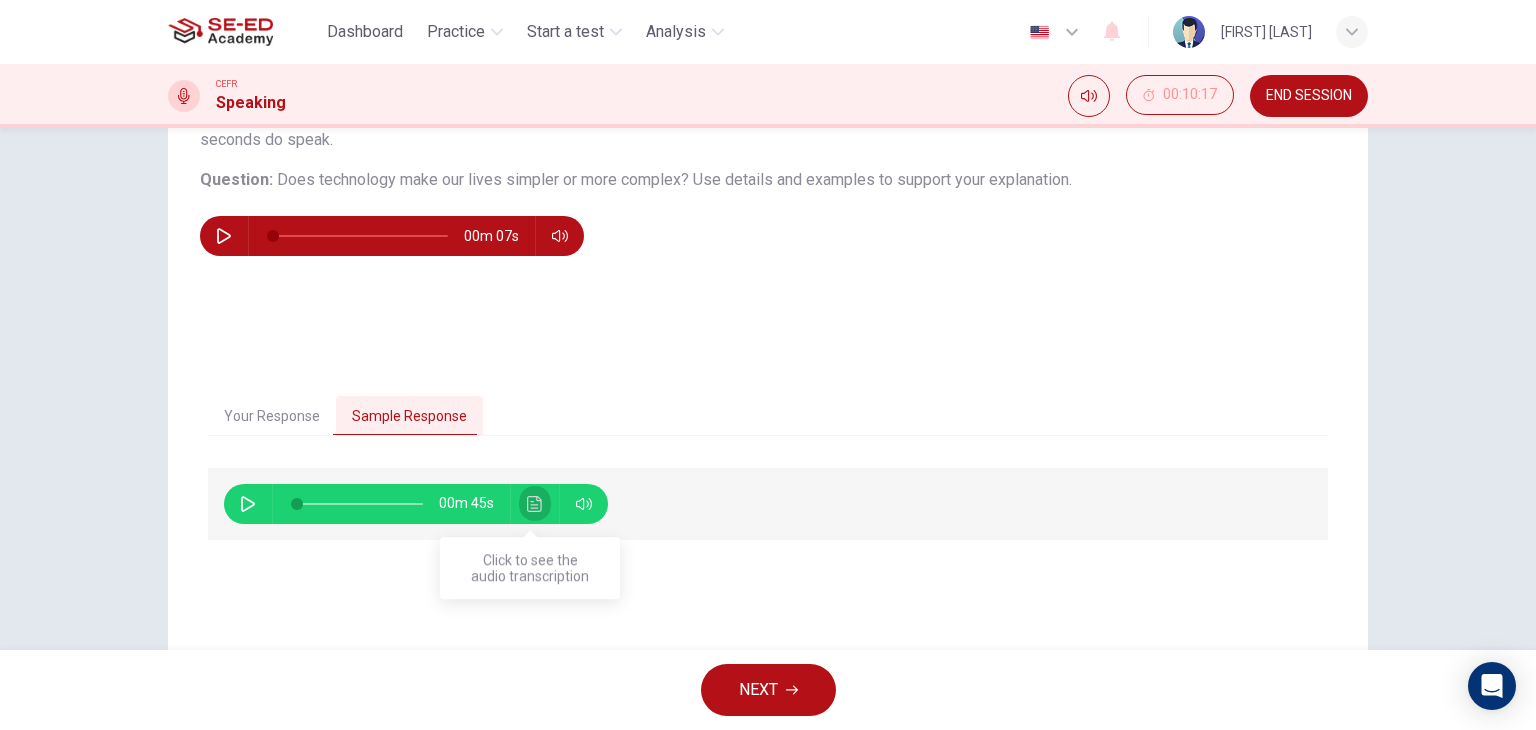 click at bounding box center [535, 504] 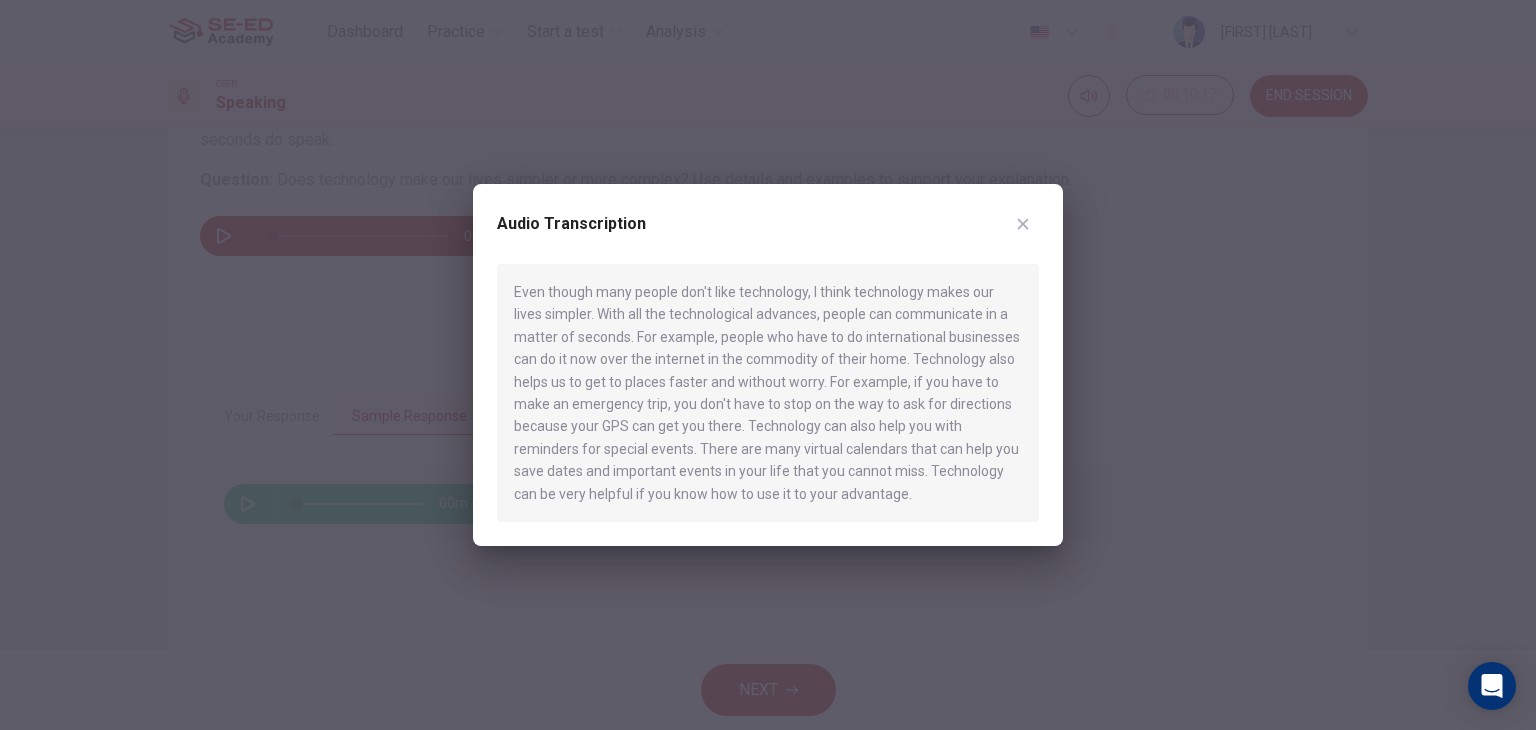 click at bounding box center [768, 365] 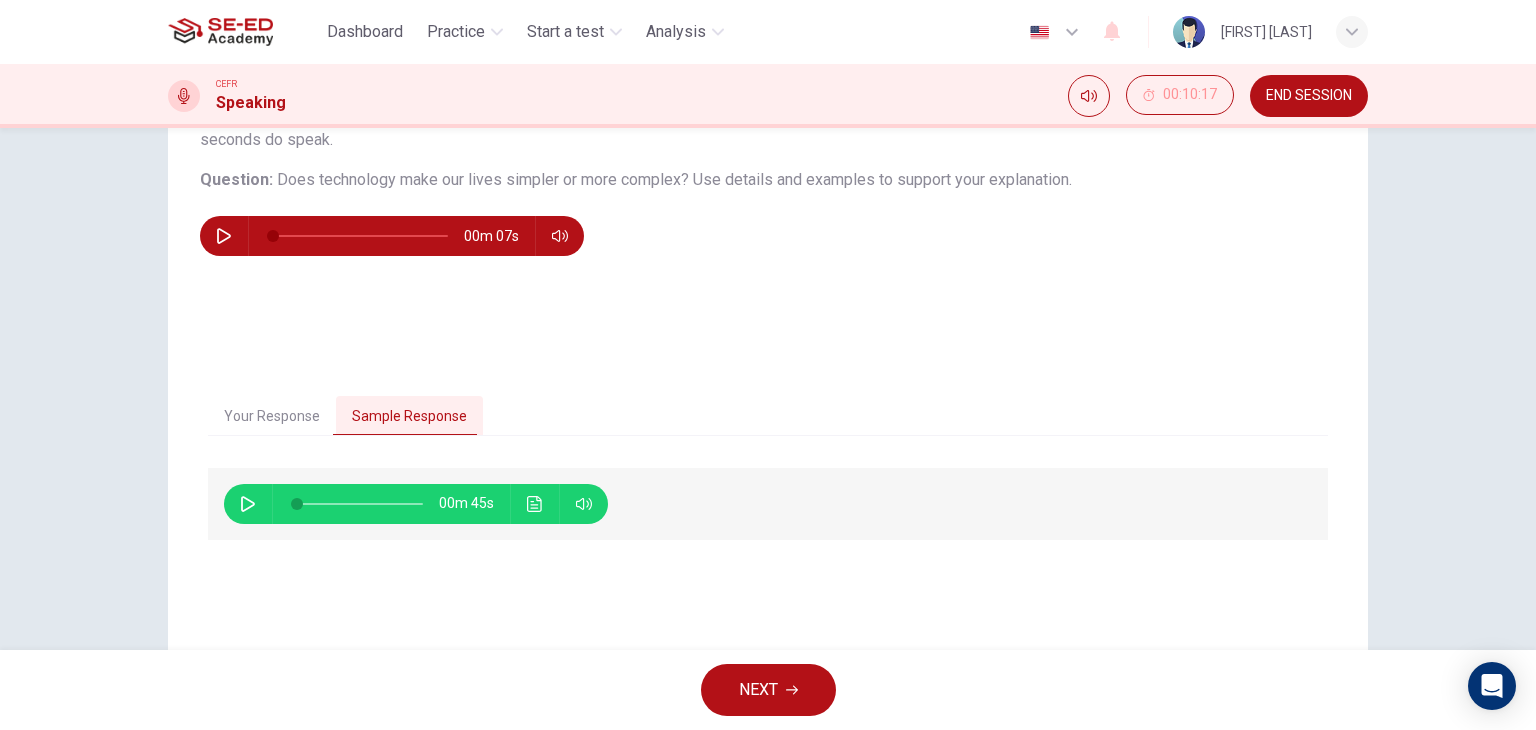 click at bounding box center (248, 504) 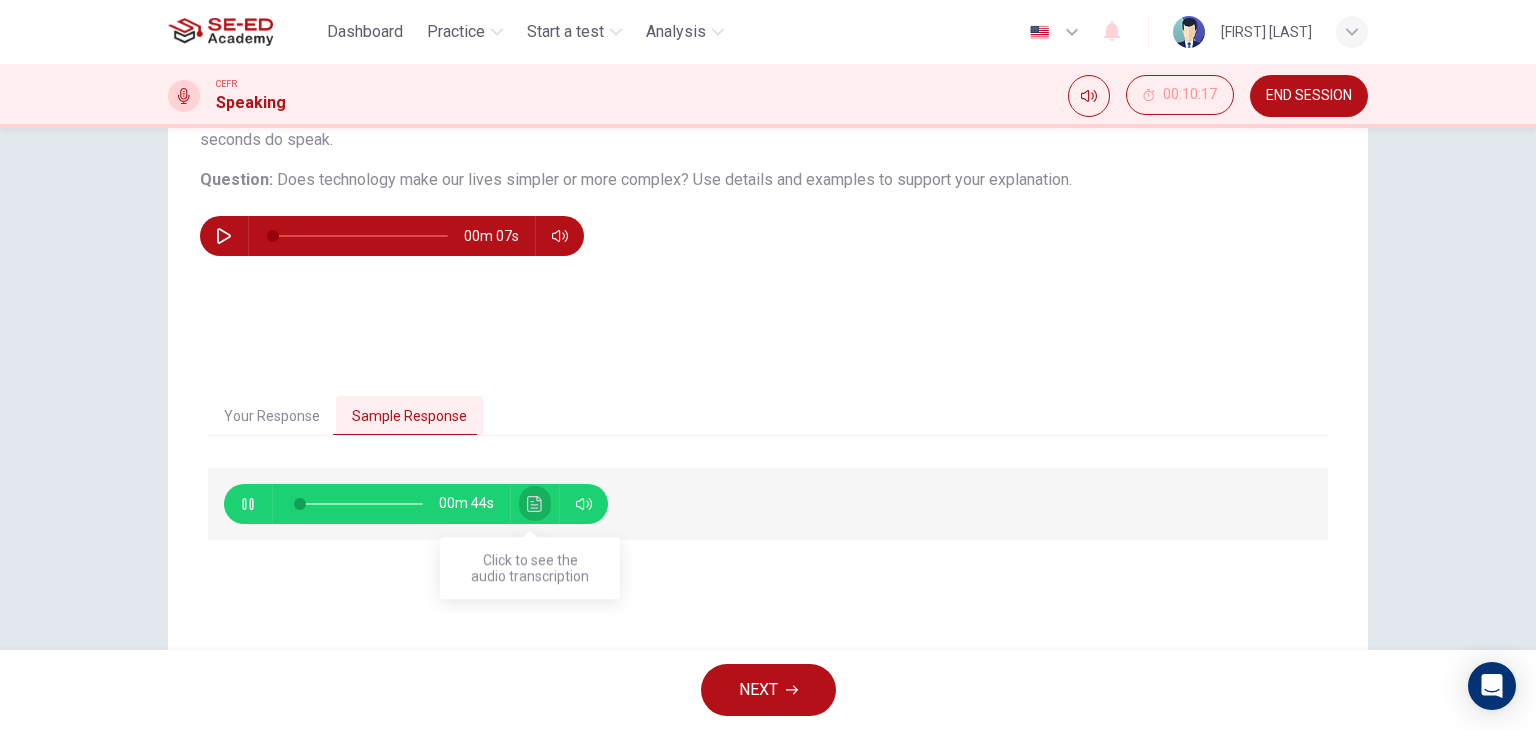 click at bounding box center (534, 504) 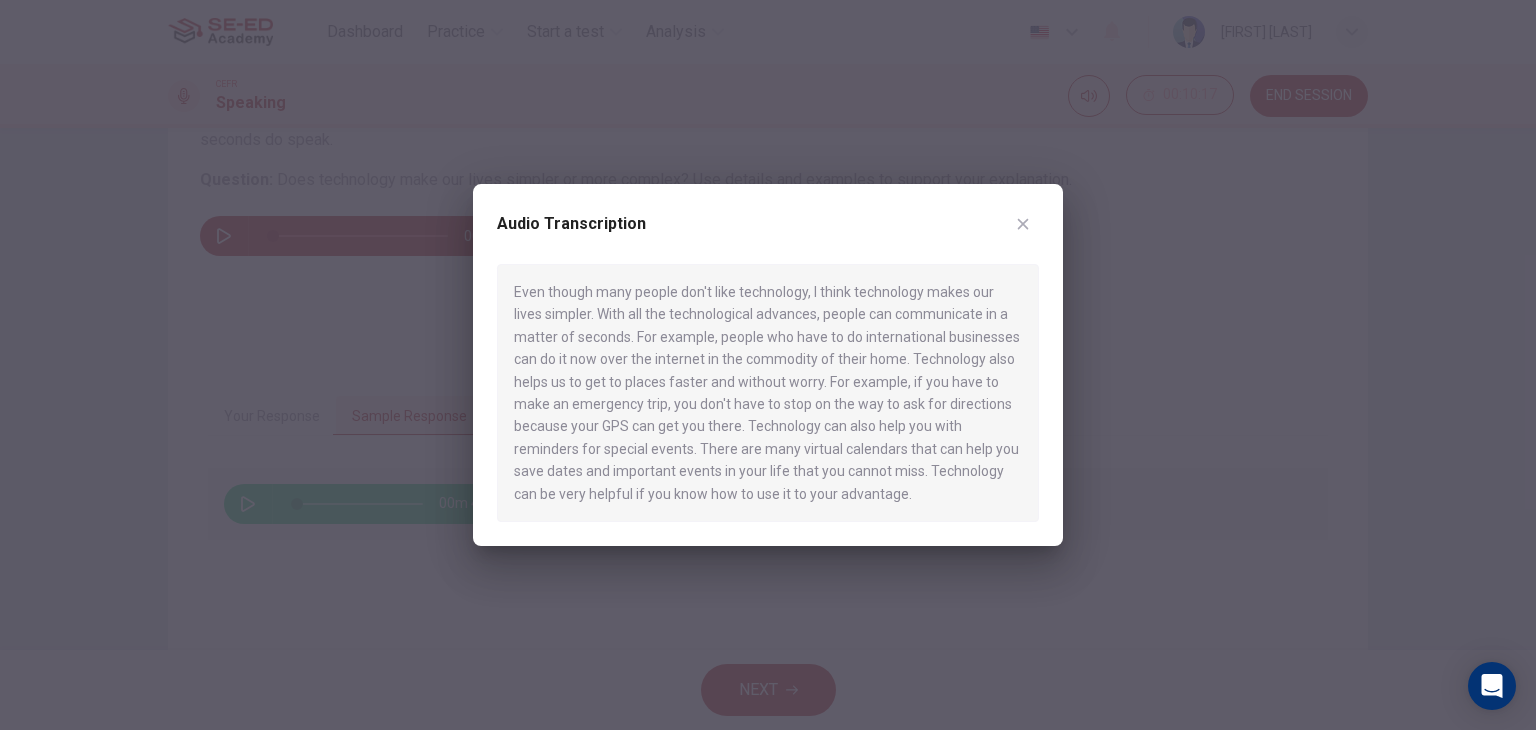 click at bounding box center [1023, 224] 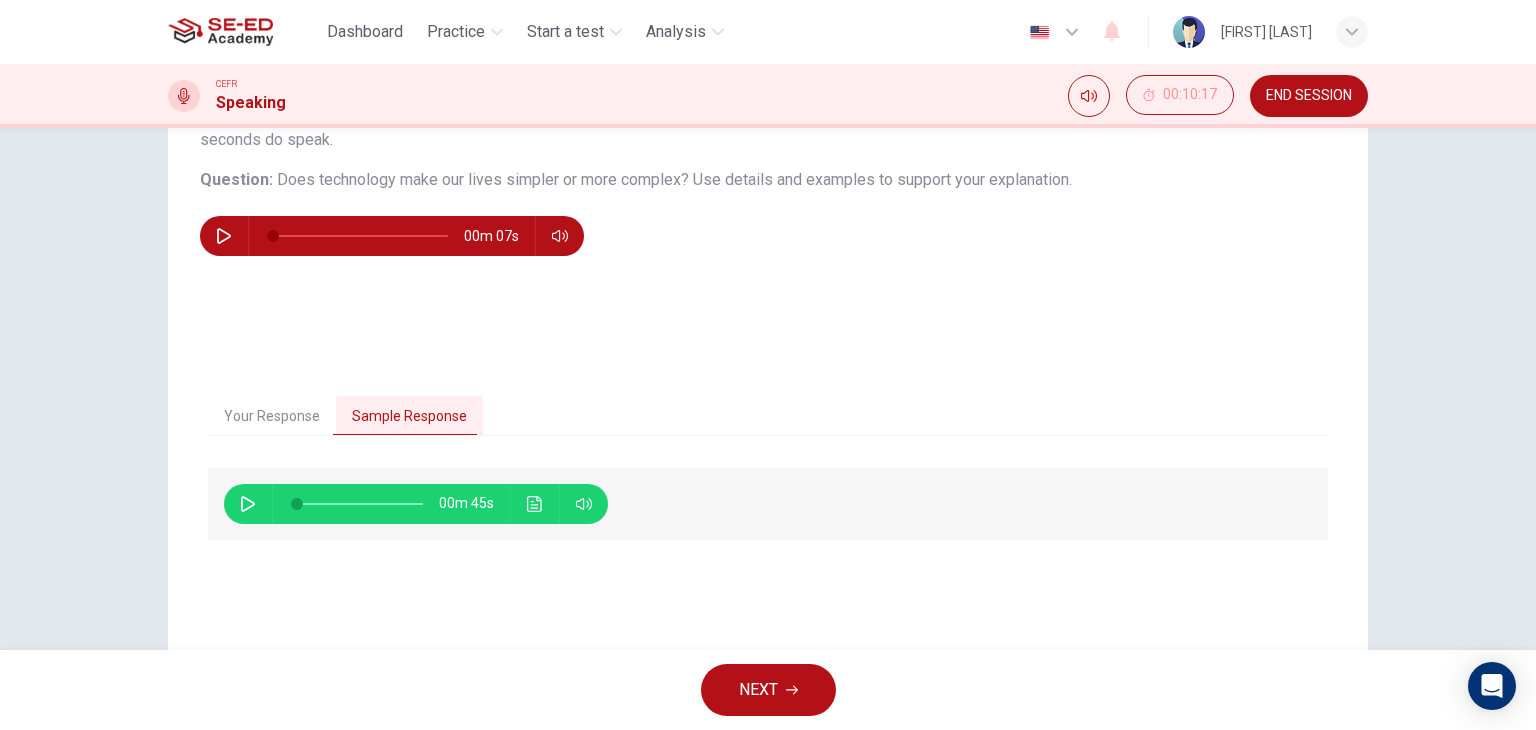 scroll, scrollTop: 253, scrollLeft: 0, axis: vertical 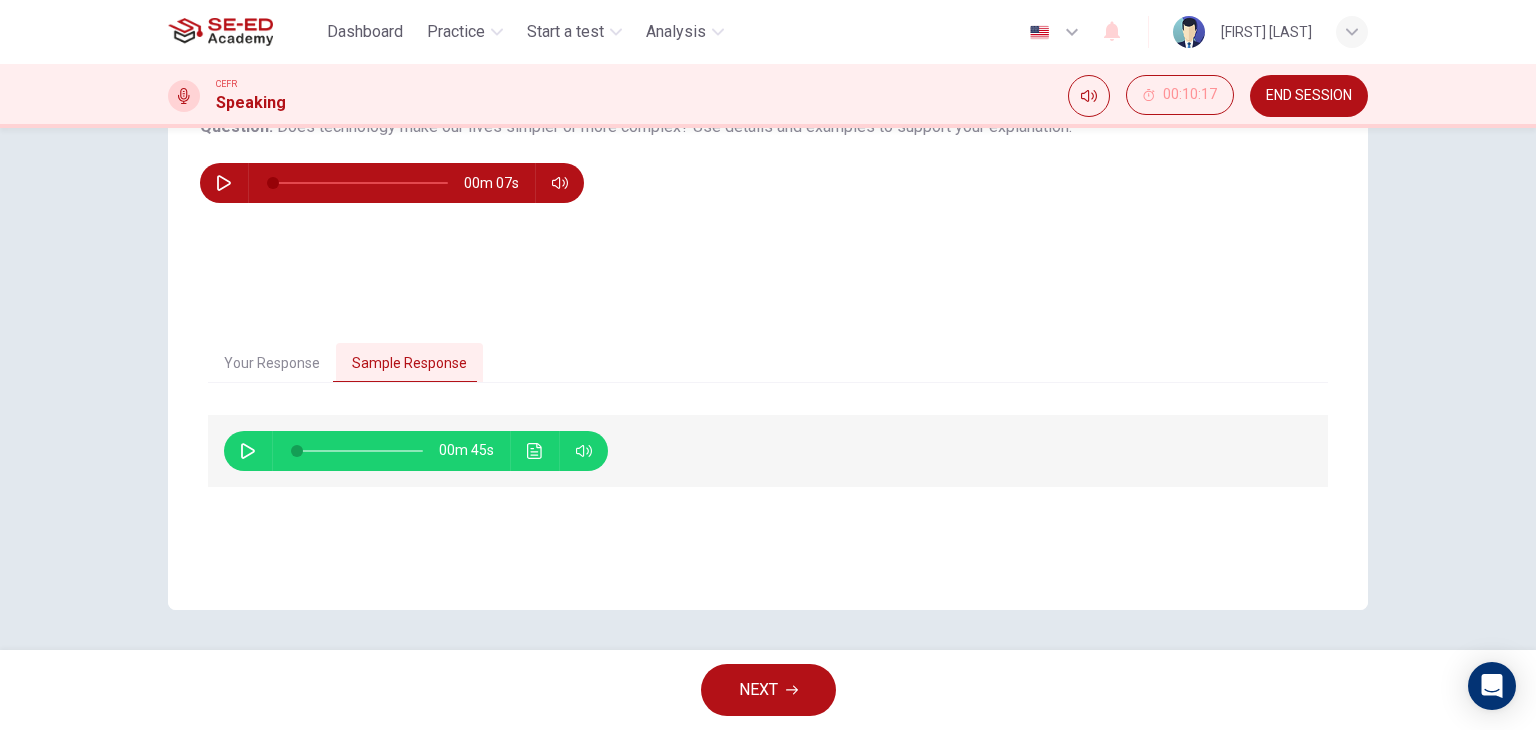 click on "NEXT" at bounding box center (758, 690) 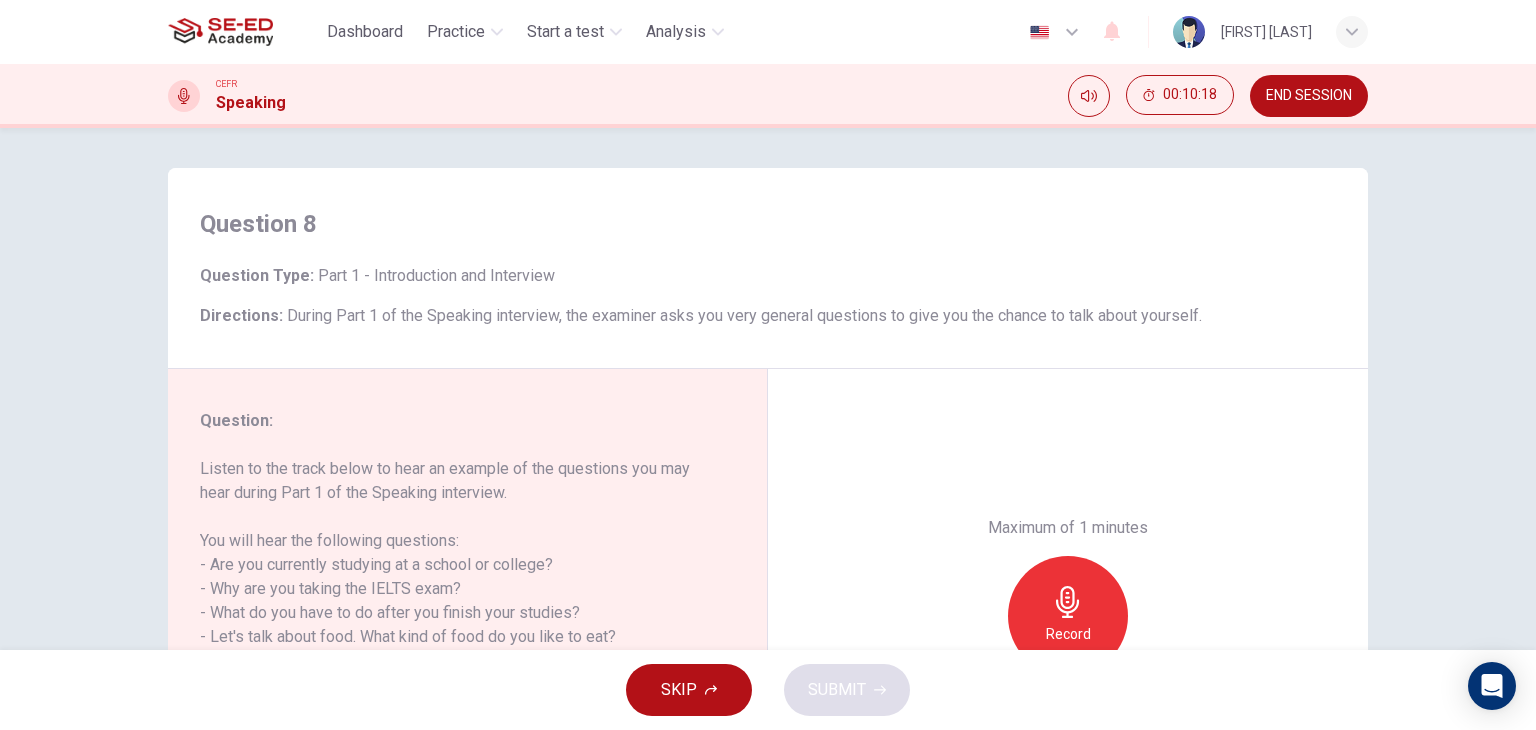 click on "END SESSION" at bounding box center [1309, 96] 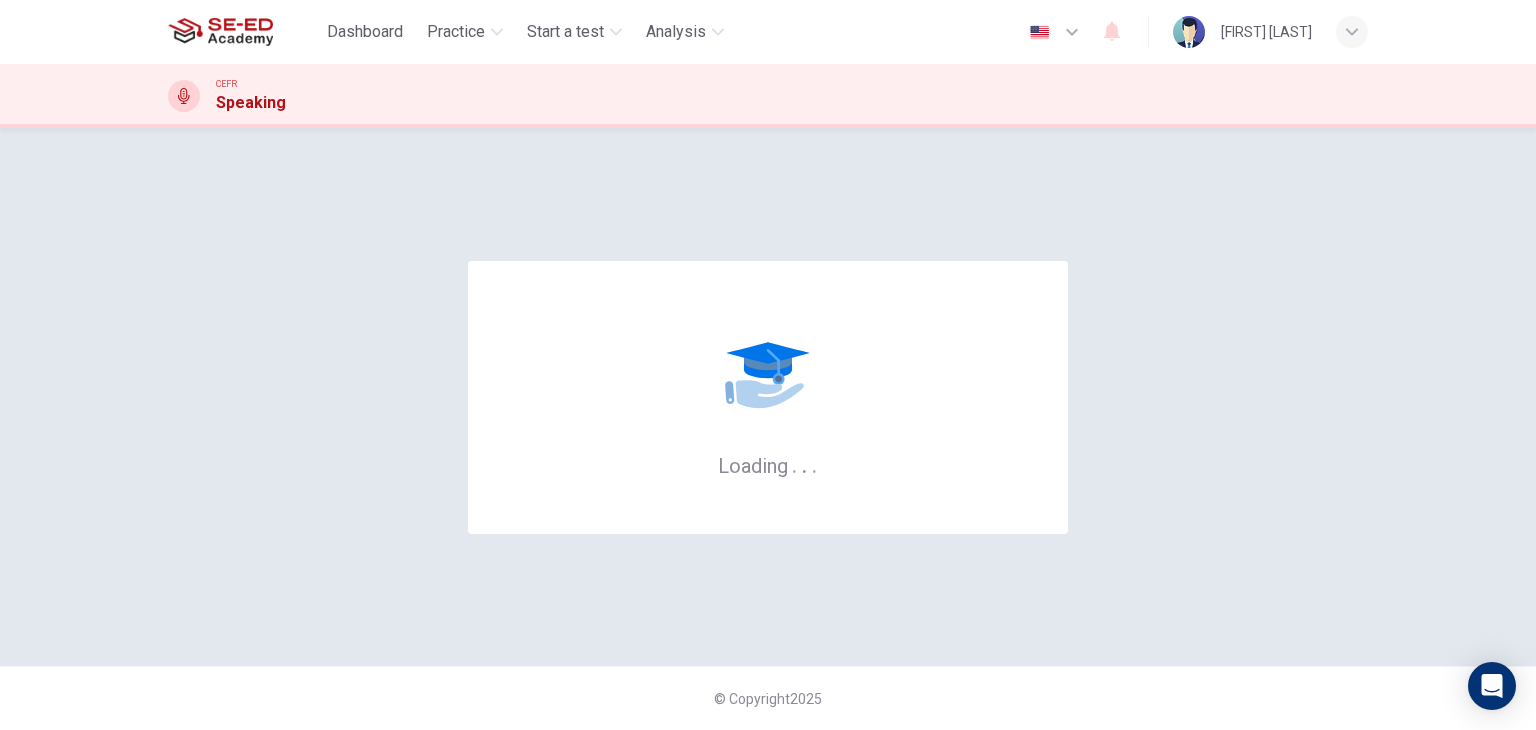 scroll, scrollTop: 0, scrollLeft: 0, axis: both 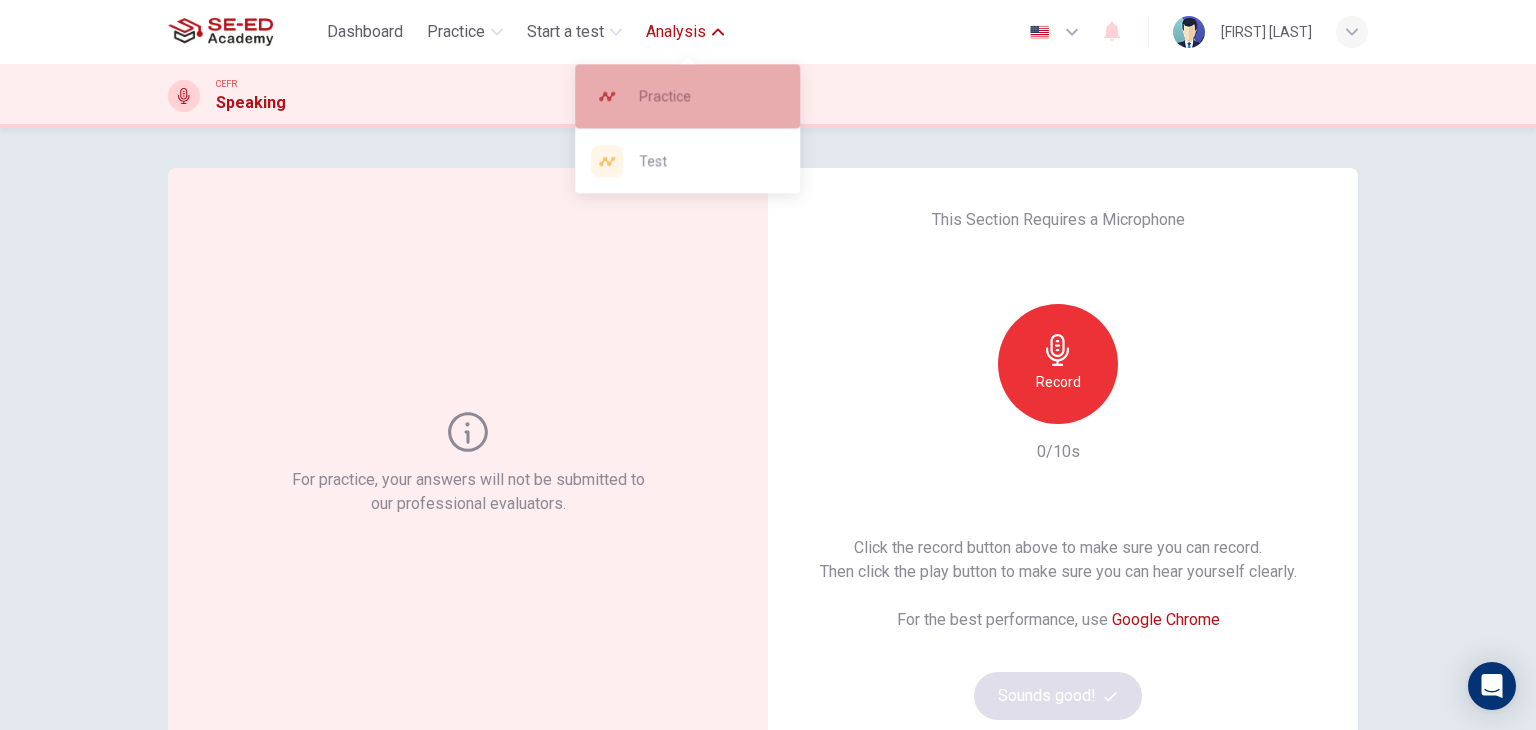 click on "Practice" at bounding box center [711, 96] 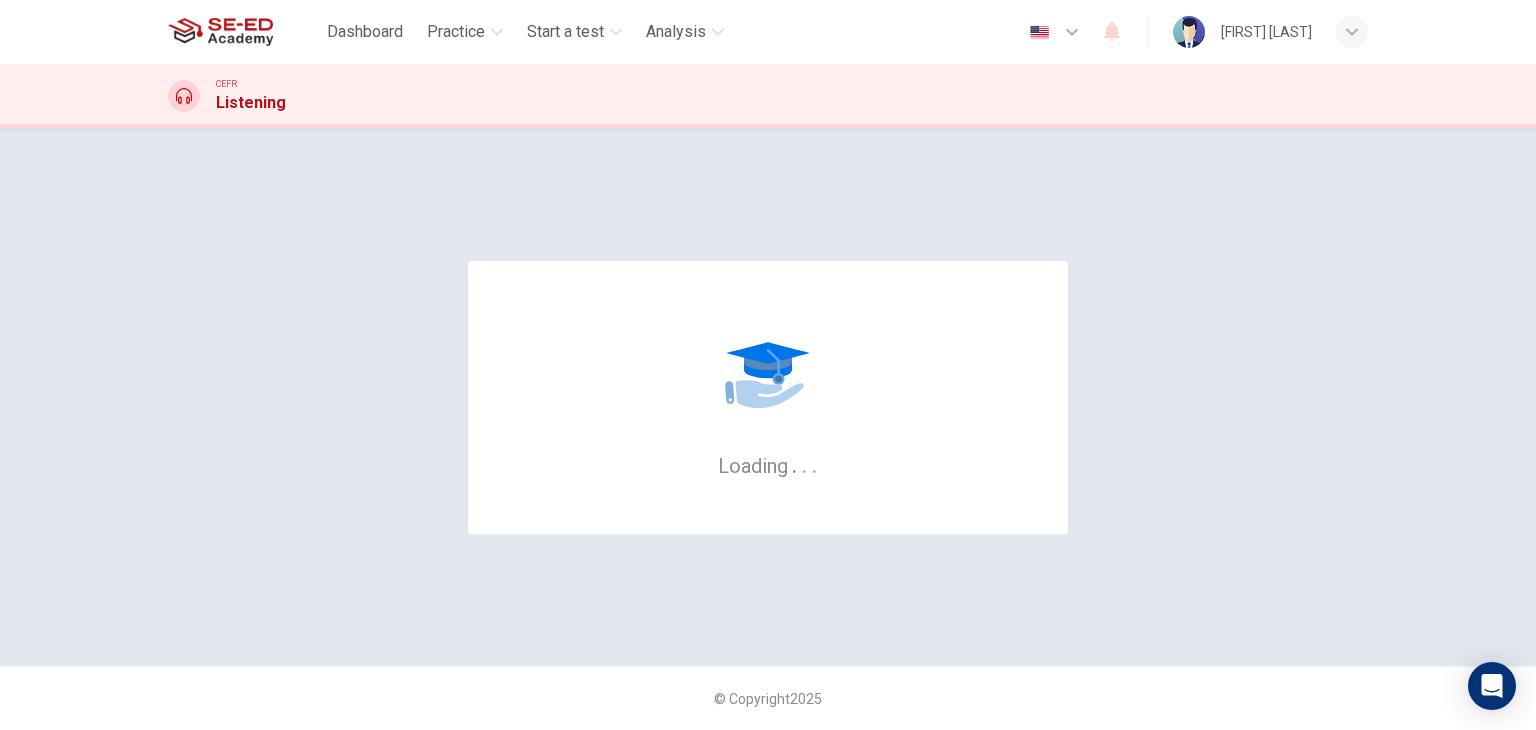 scroll, scrollTop: 0, scrollLeft: 0, axis: both 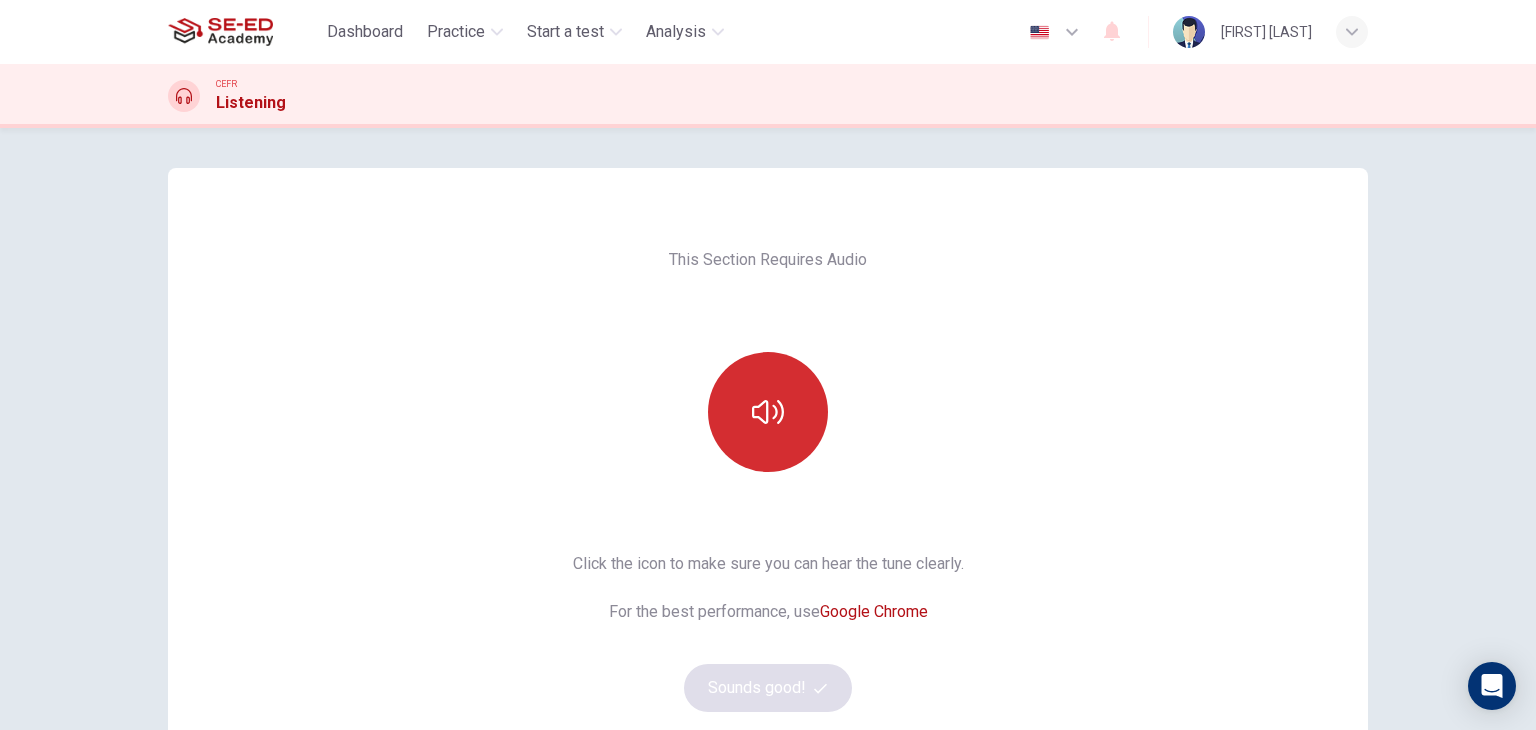 click at bounding box center (768, 412) 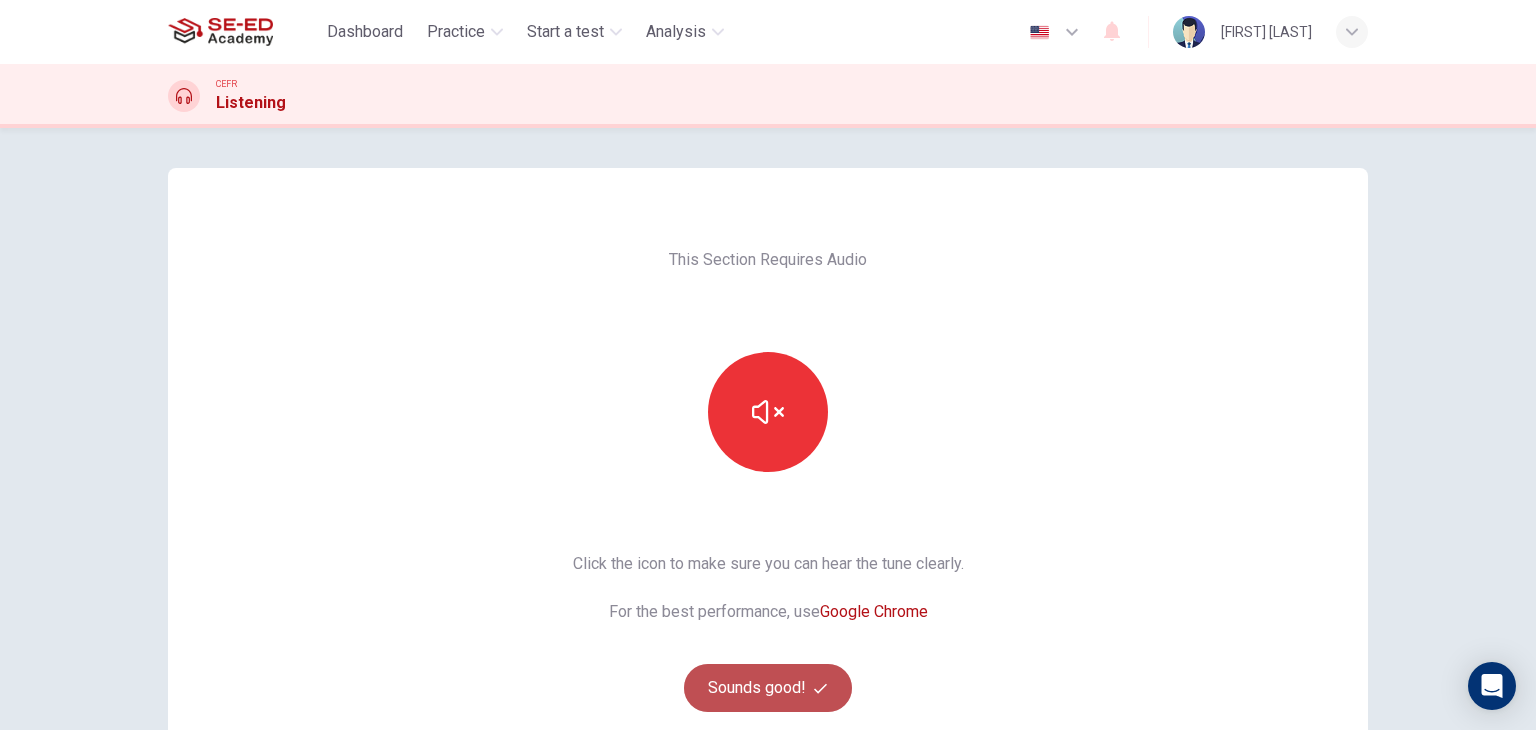 click on "Sounds good!" at bounding box center [768, 688] 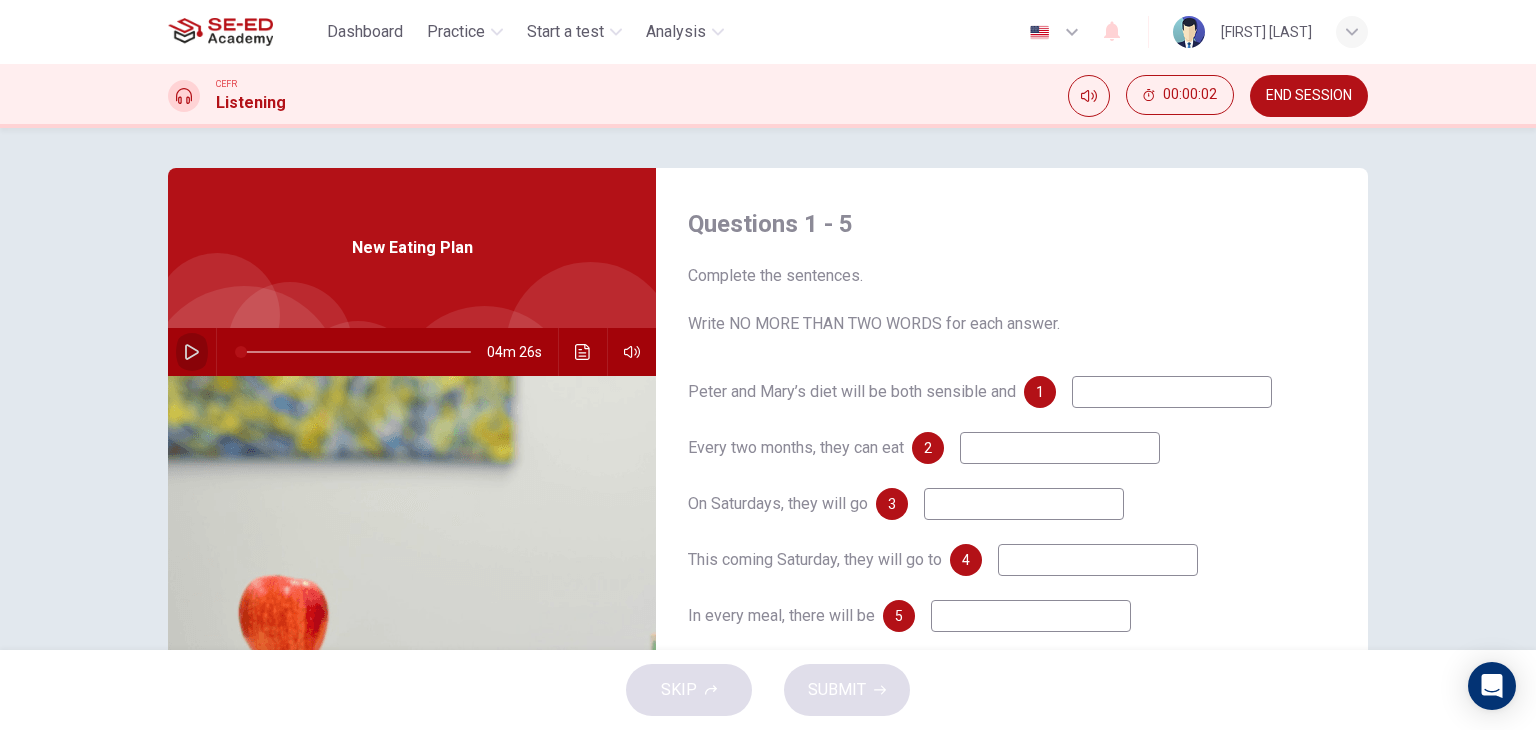 click at bounding box center [192, 352] 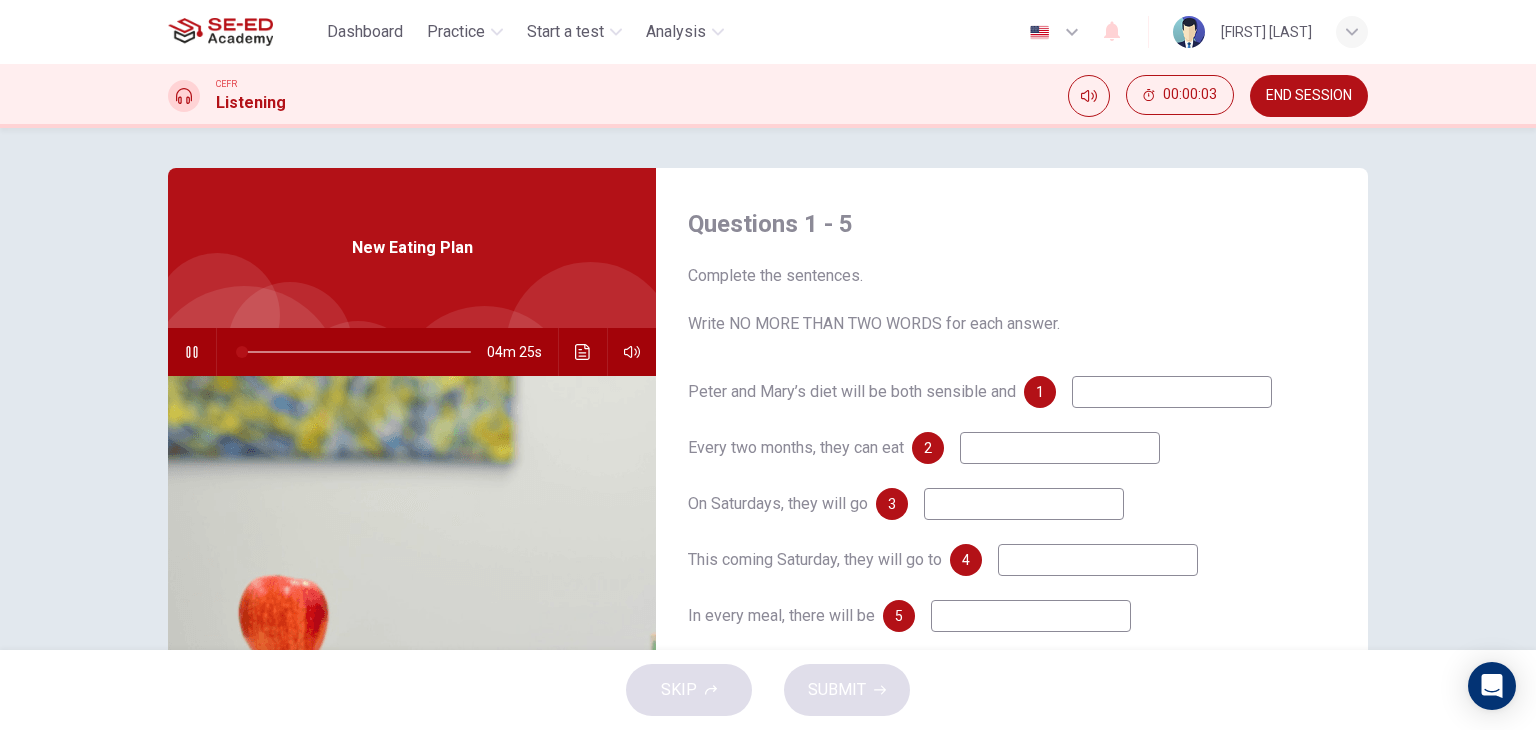 click at bounding box center (1172, 392) 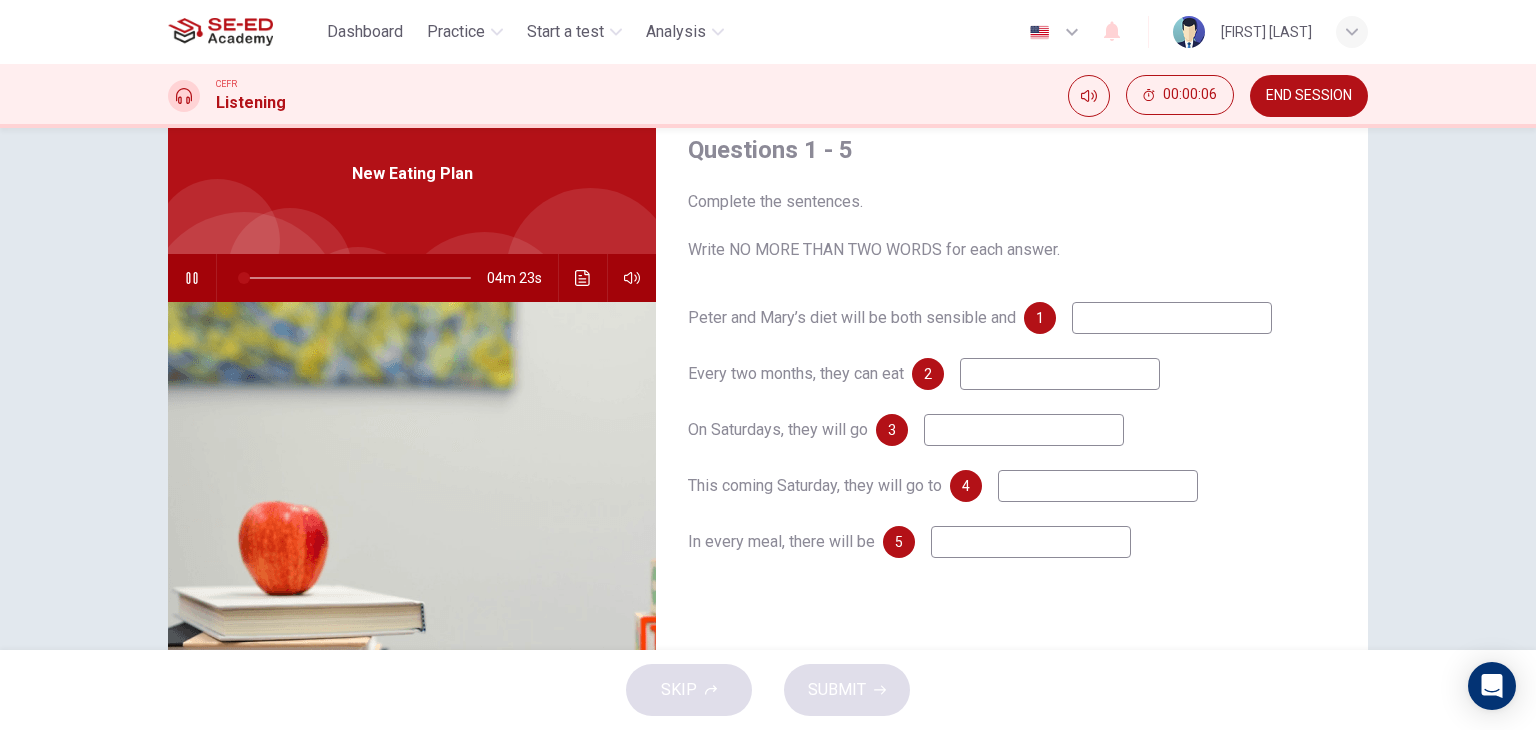 scroll, scrollTop: 0, scrollLeft: 0, axis: both 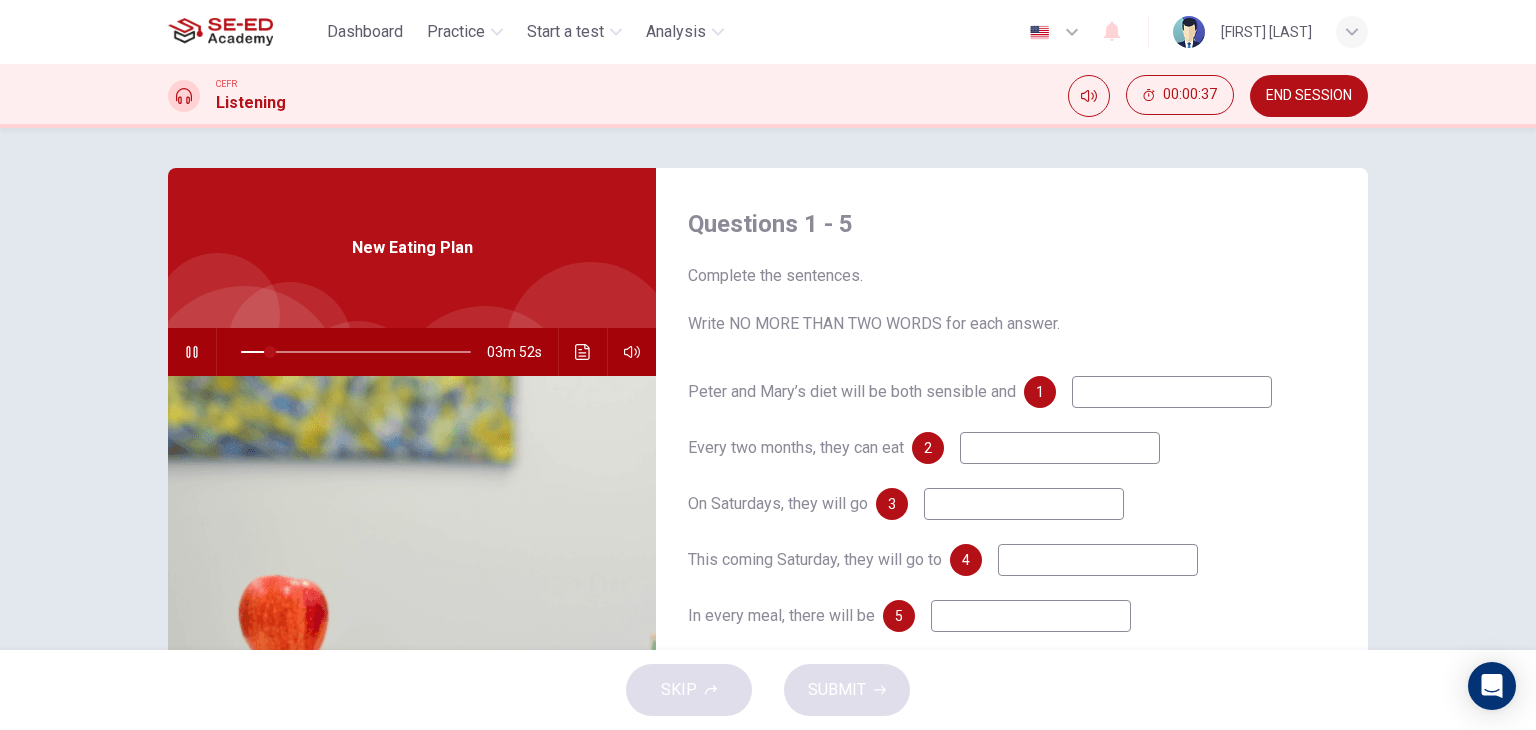 click on "Complete the sentences. Write NO MORE THAN TWO WORDS for each answer." at bounding box center (1012, 300) 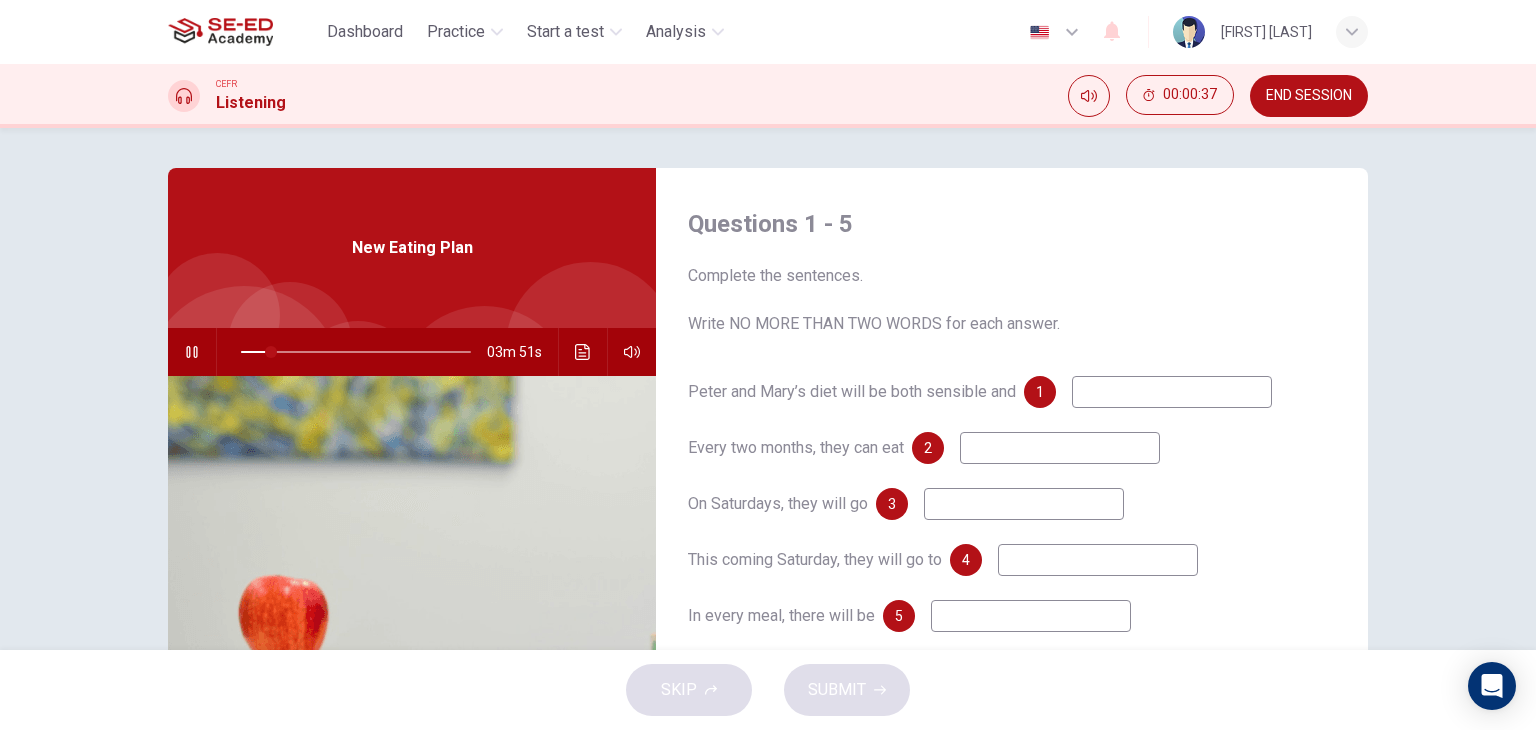 click at bounding box center (1172, 392) 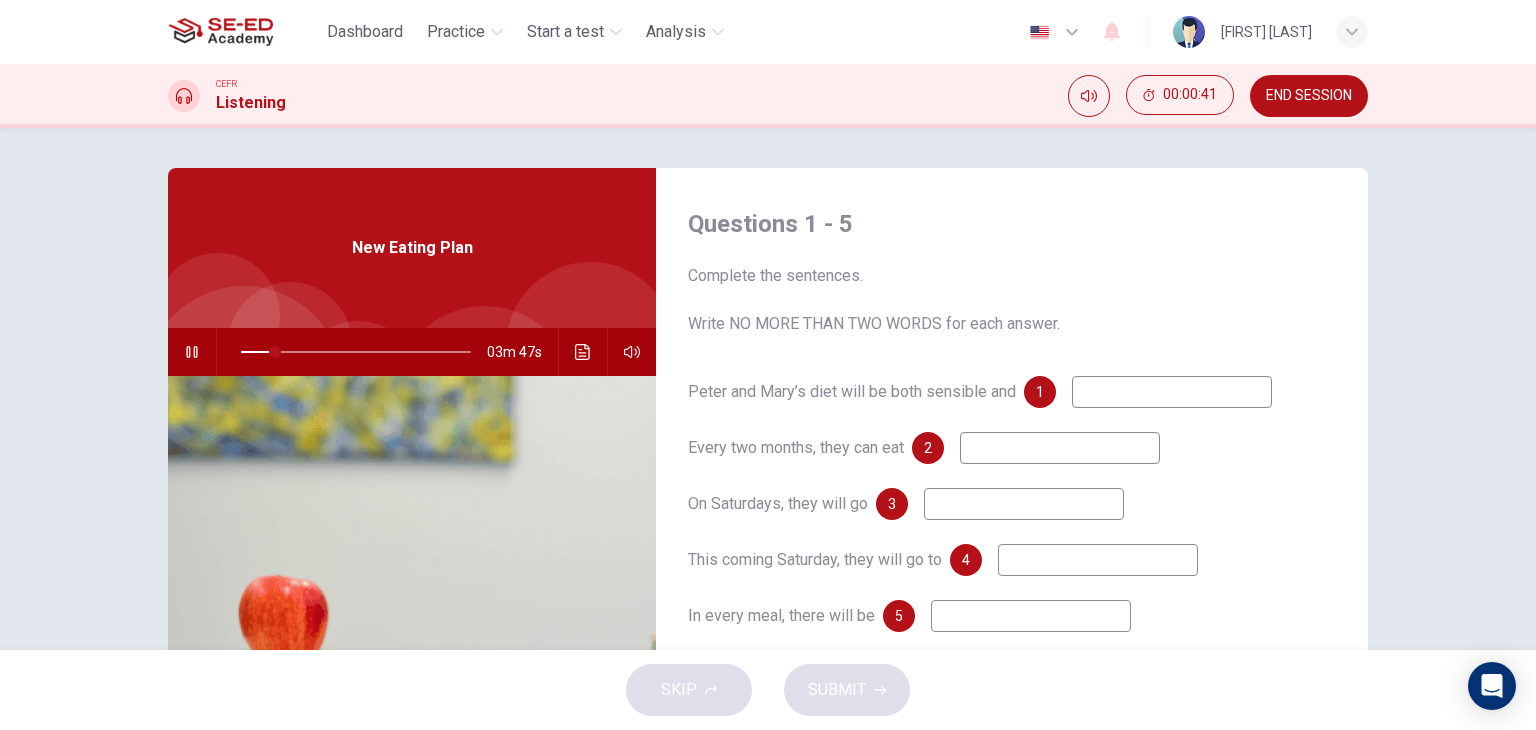 click at bounding box center [1172, 392] 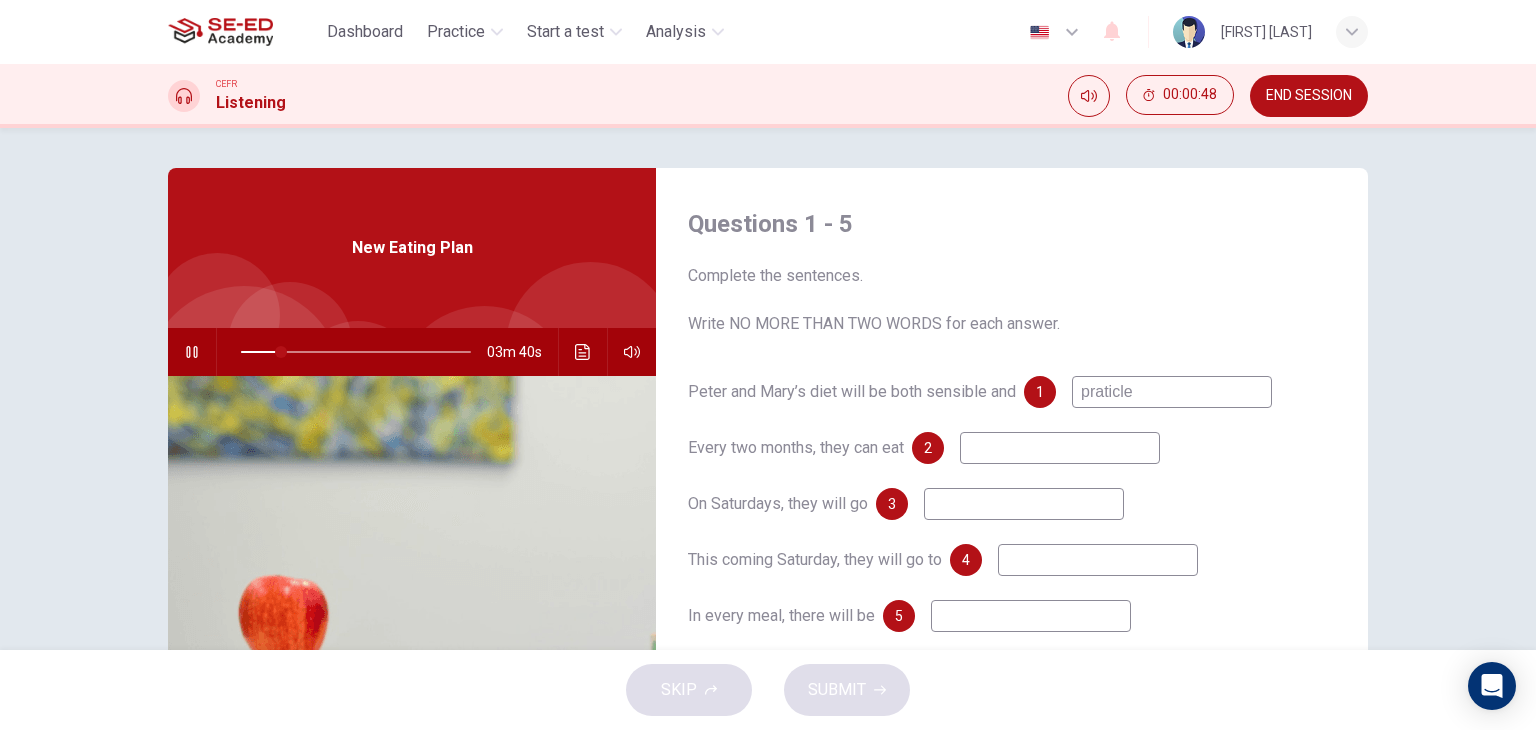 type on "praticle" 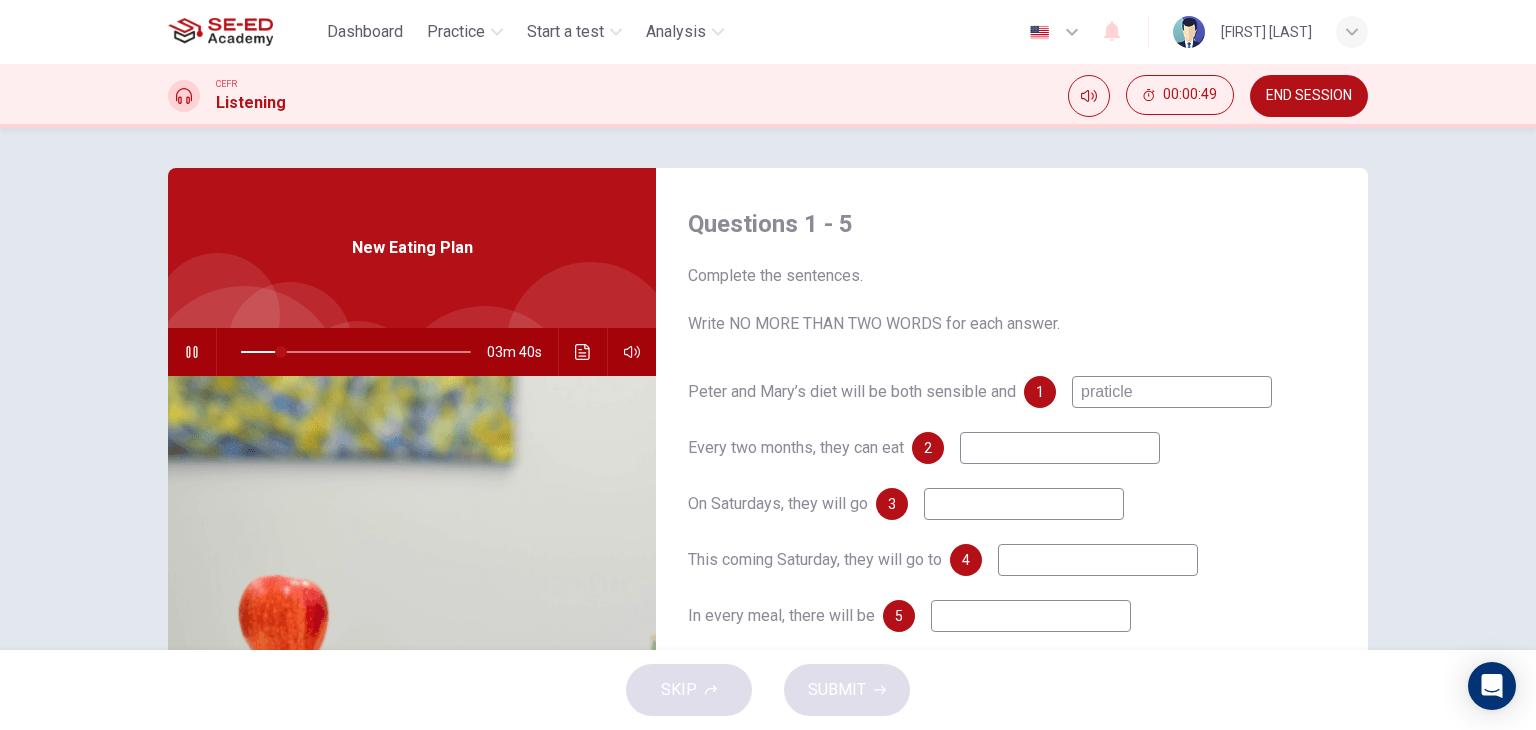 drag, startPoint x: 1077, startPoint y: 476, endPoint x: 1085, endPoint y: 513, distance: 37.85499 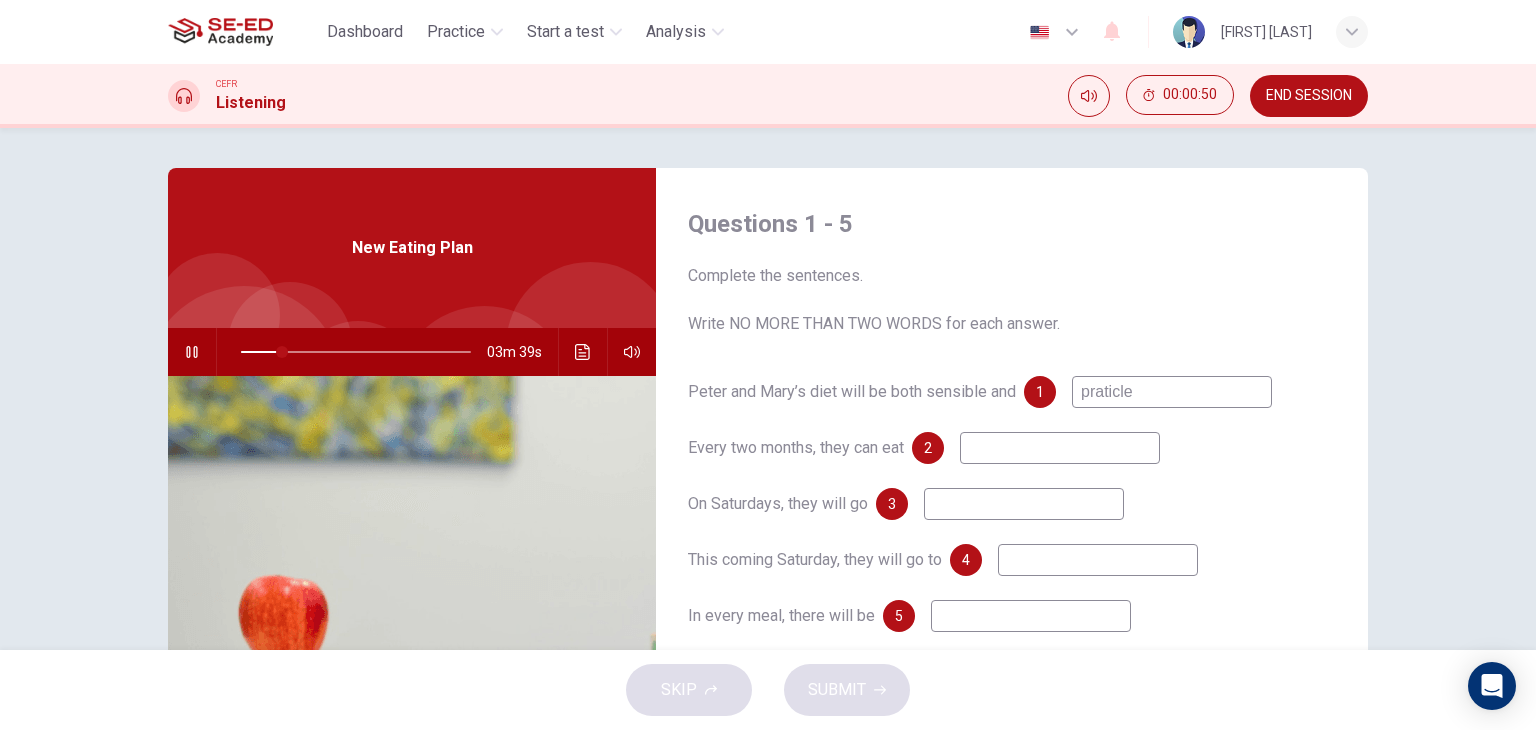 click on "Peter and Mary’s diet will be both sensible and  1 praticle Every two months, they can eat  2 On Saturdays, they will go  3 This coming Saturday, they will go to  4 In every meal, there will be  5" at bounding box center [1012, 524] 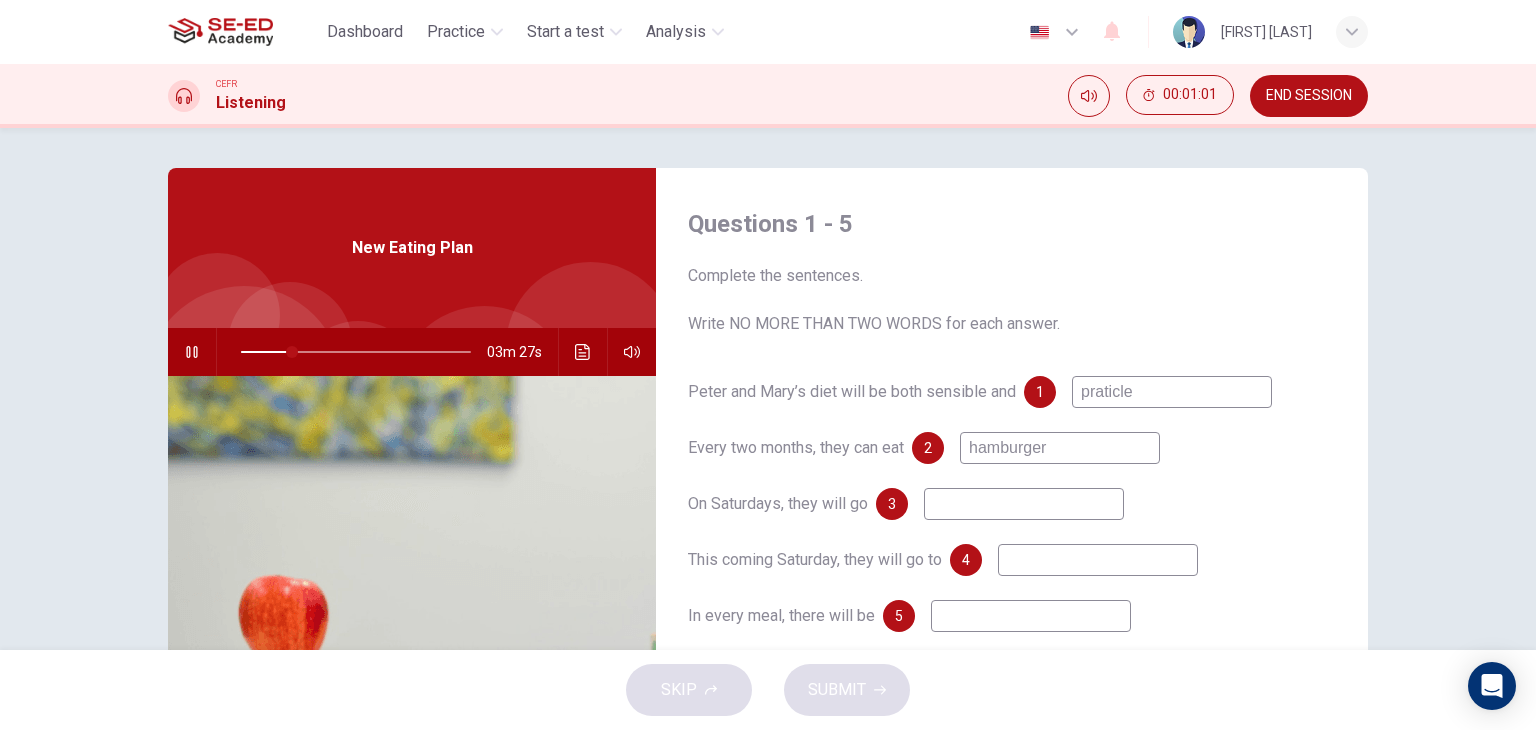 click at bounding box center [1172, 392] 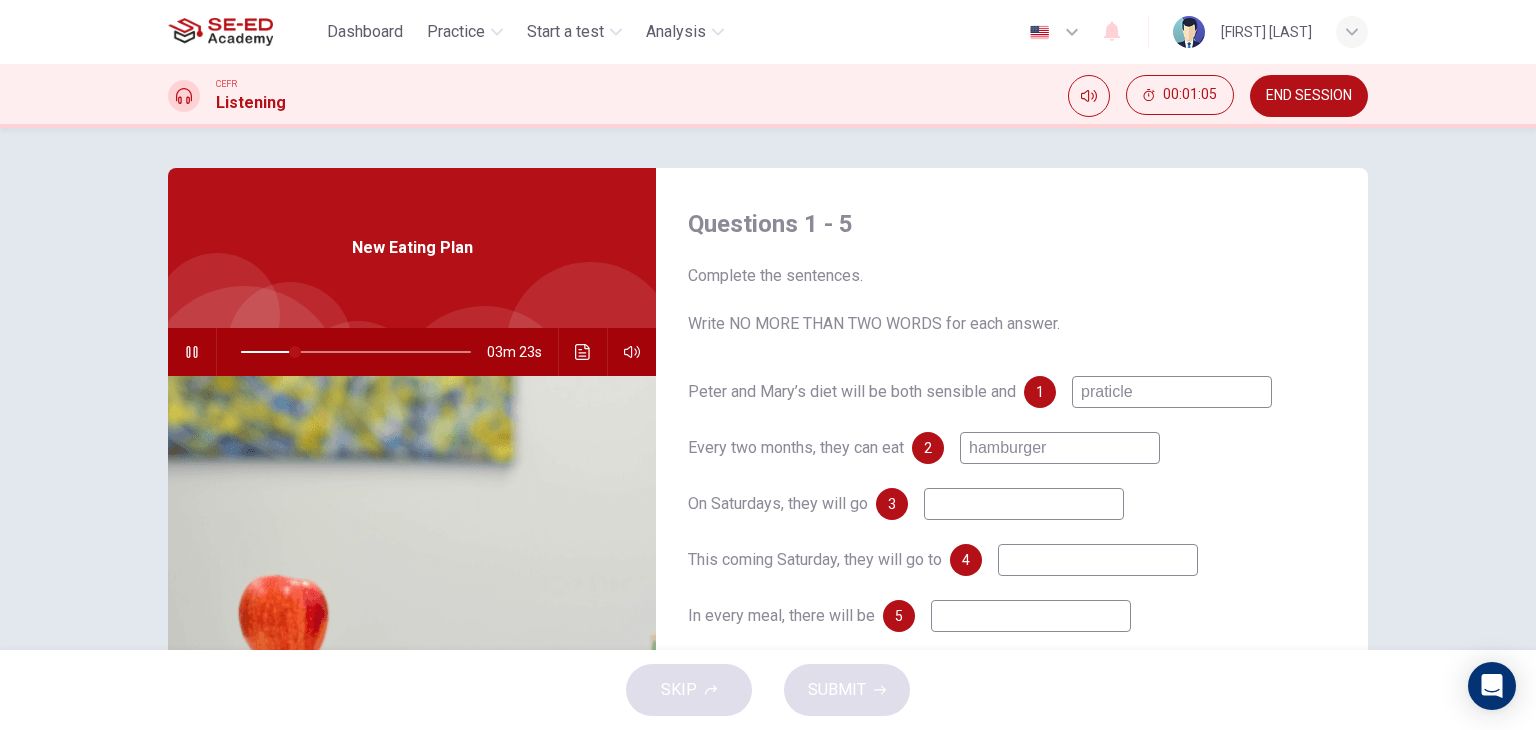 drag, startPoint x: 1068, startPoint y: 447, endPoint x: 939, endPoint y: 442, distance: 129.09686 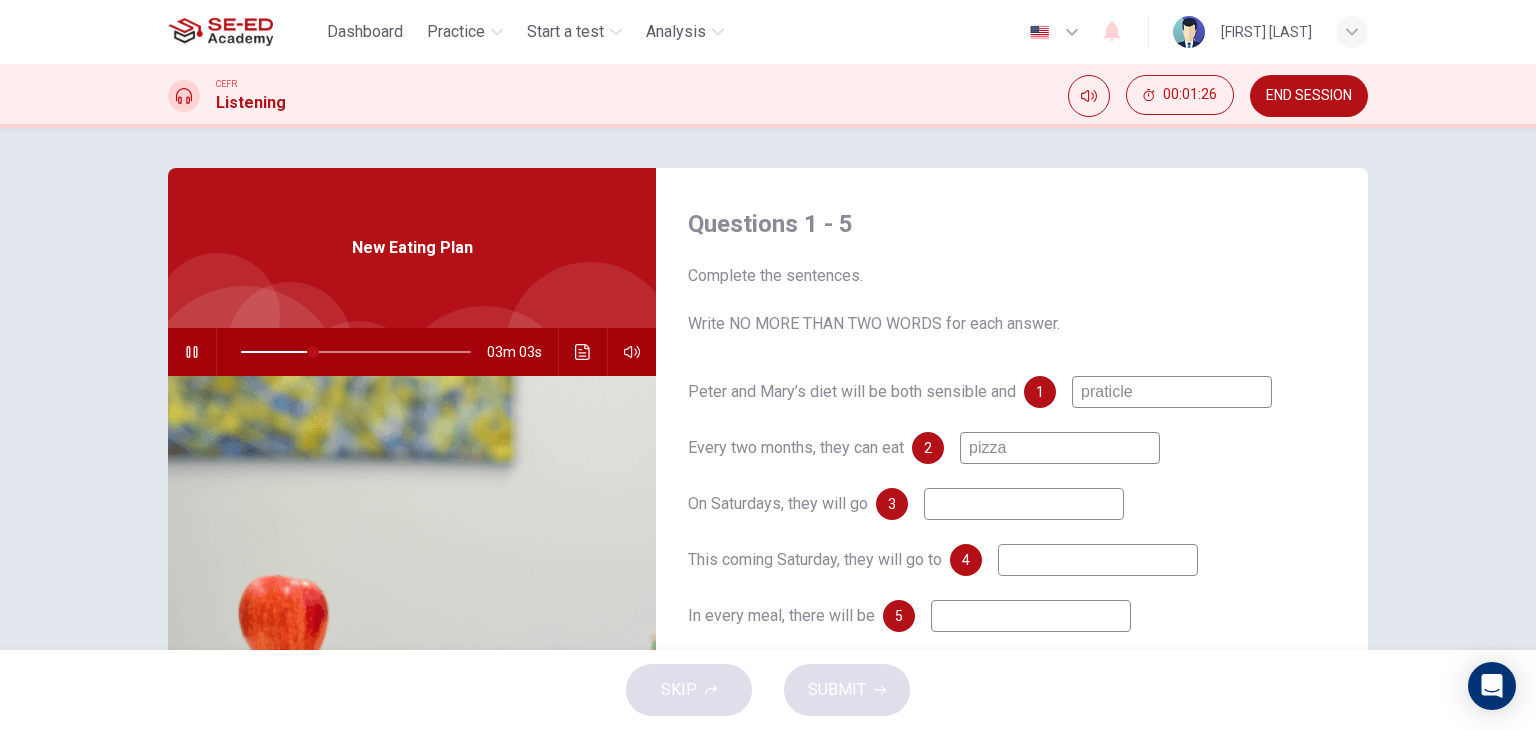 type on "pizza" 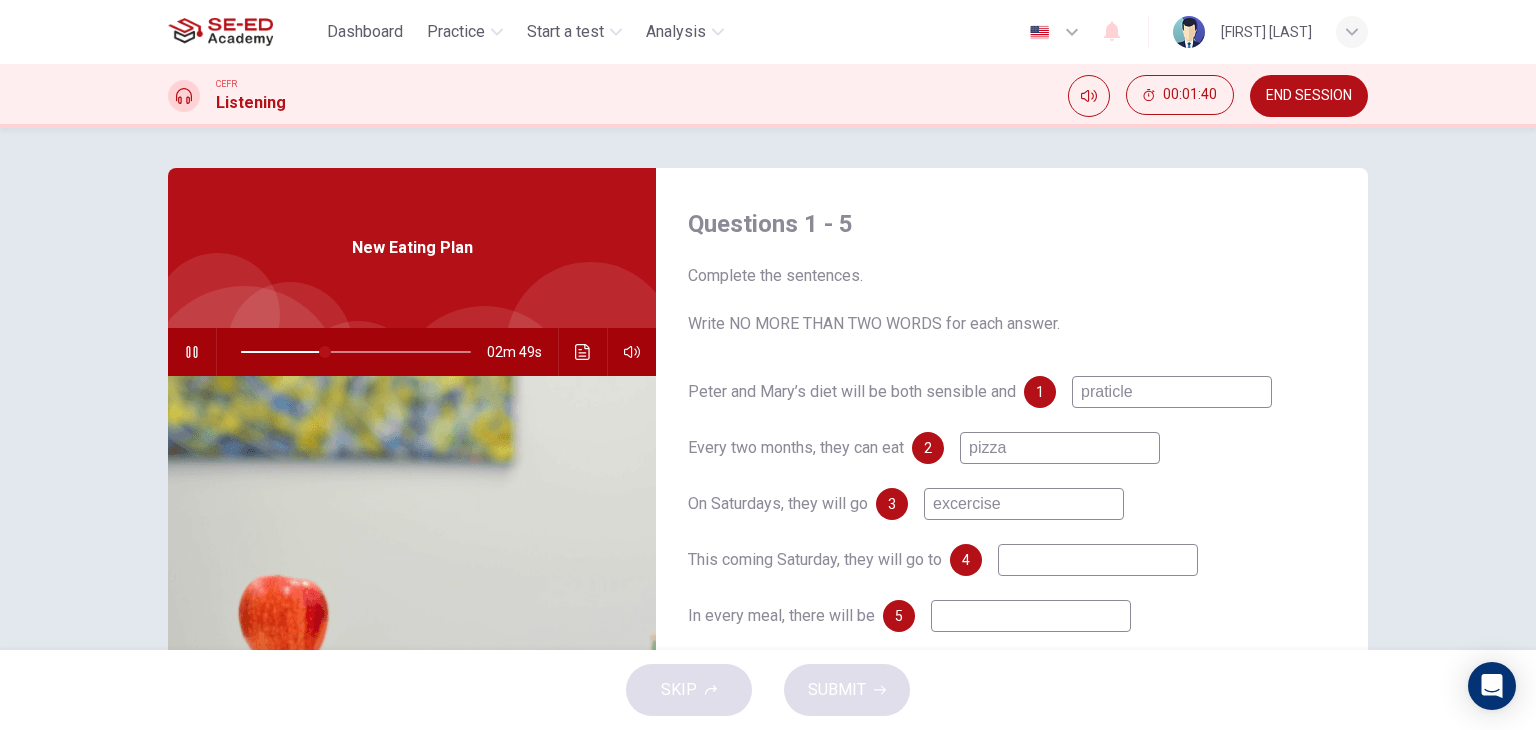 type on "excercise" 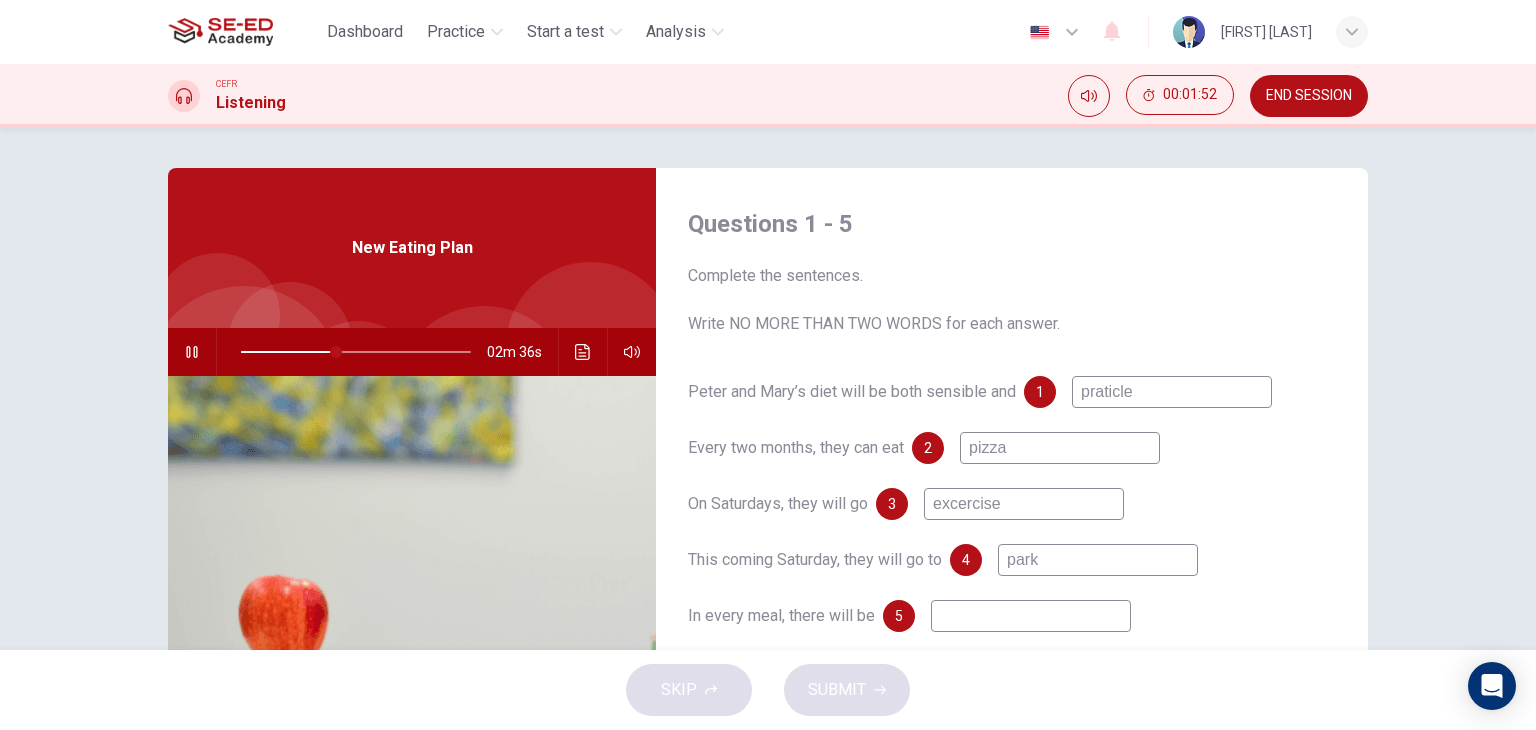 type on "park" 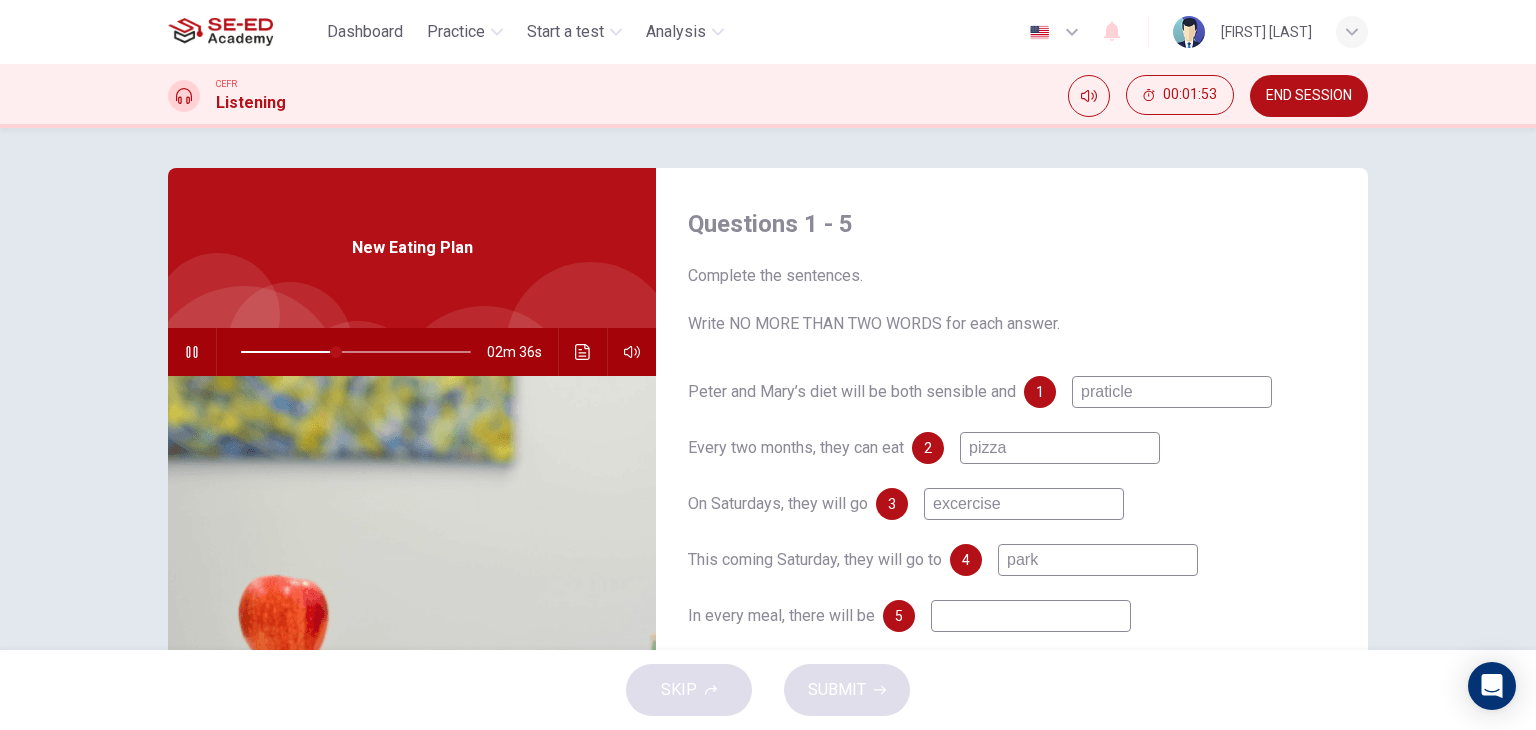 click at bounding box center [1172, 392] 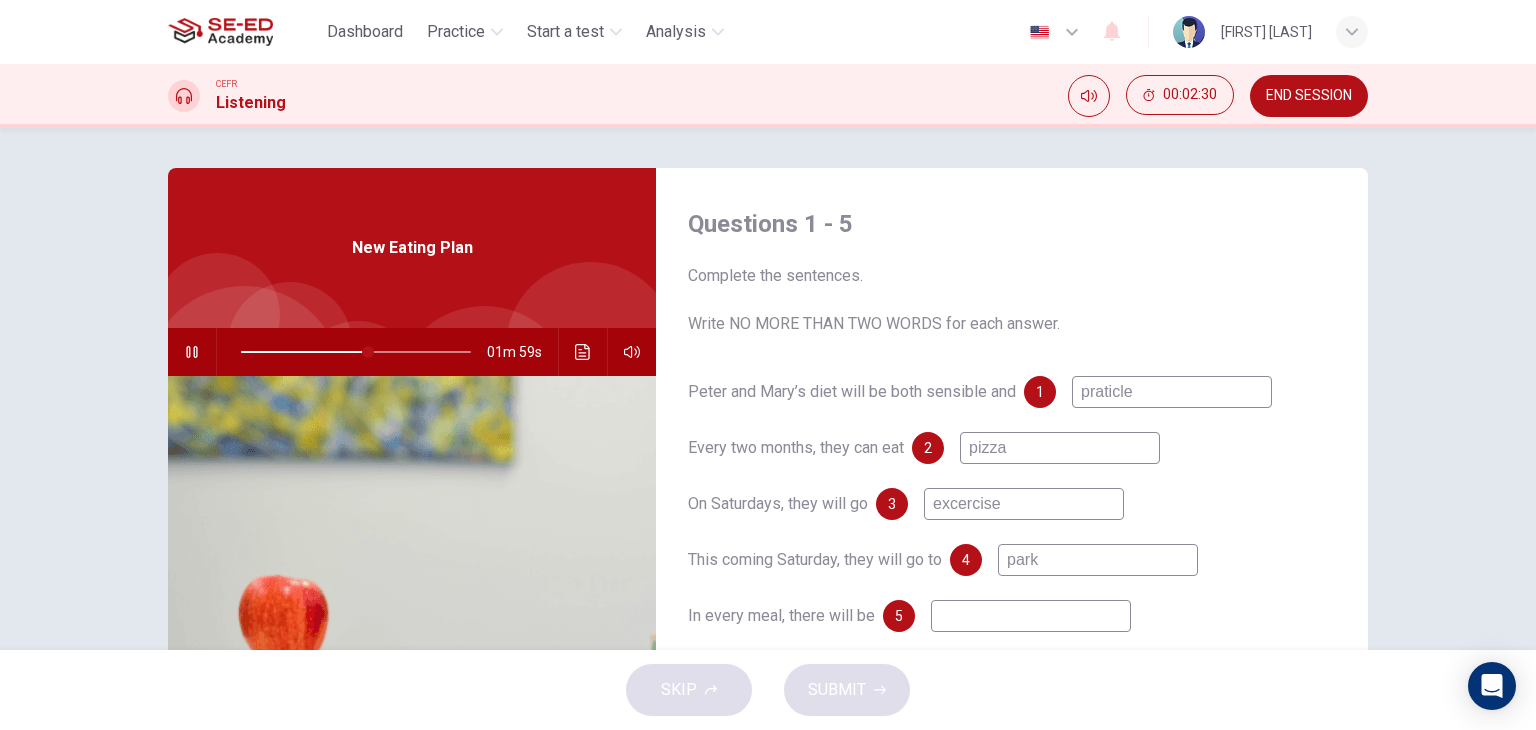 click on "praticle" at bounding box center [1172, 392] 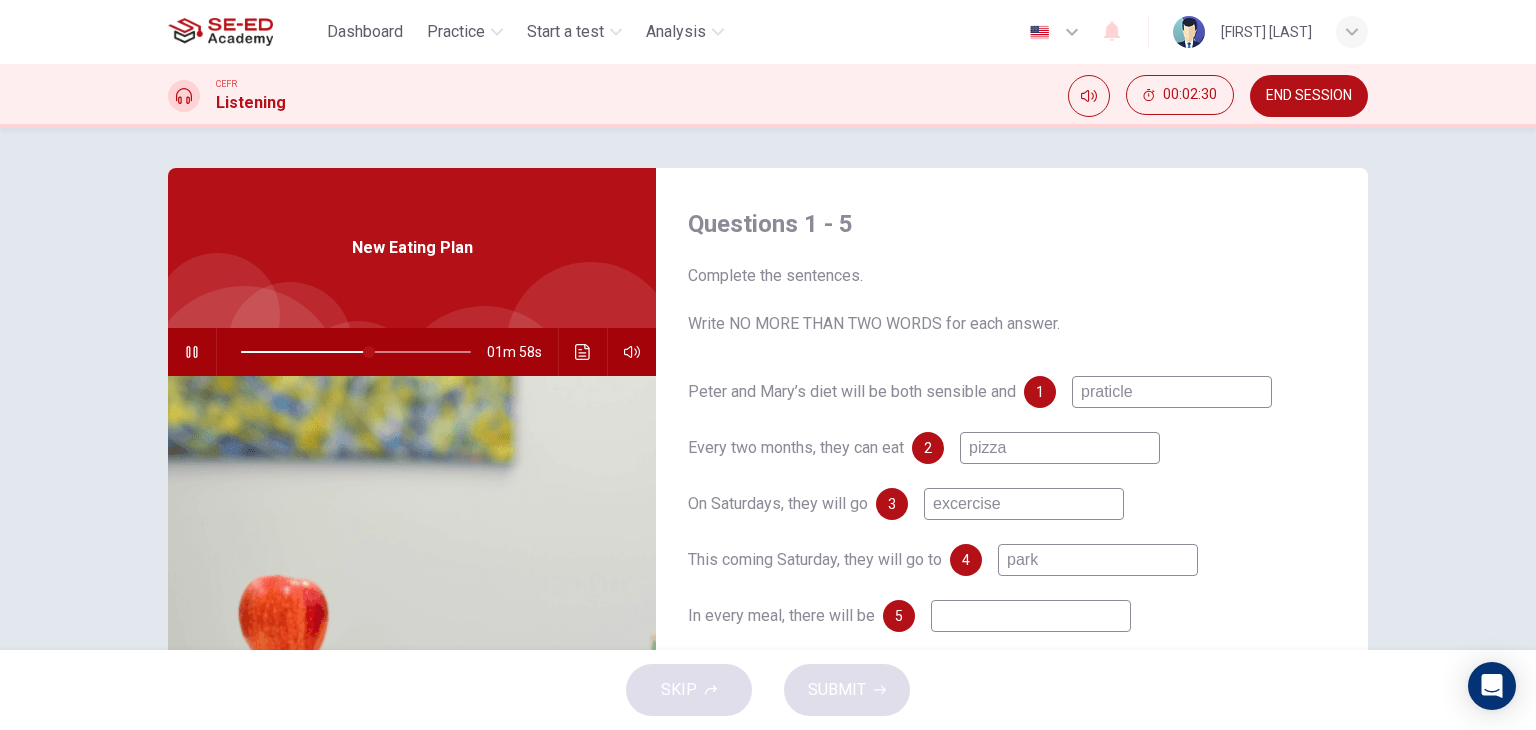 click on "praticle" at bounding box center [1172, 392] 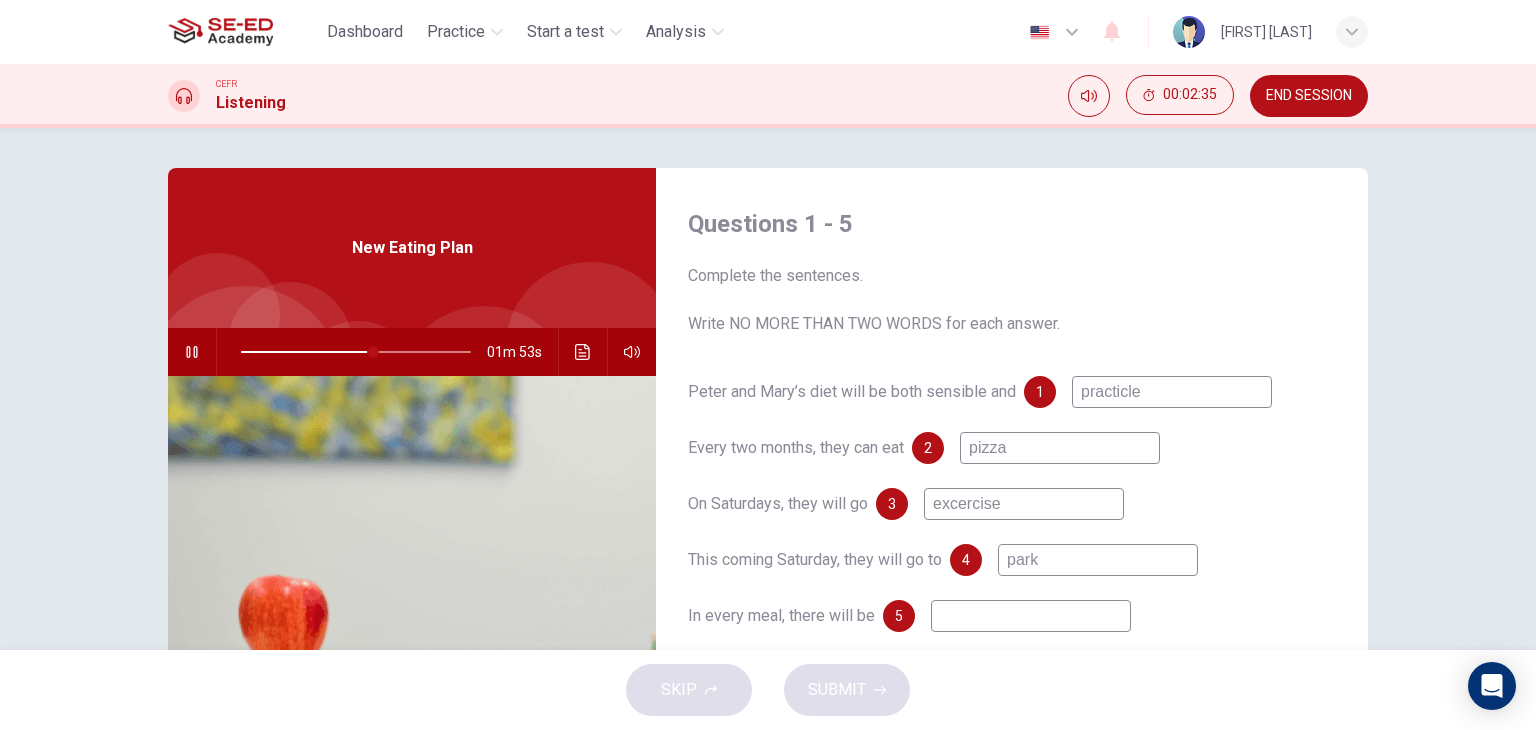 click on "Peter and Mary’s diet will be both sensible and  1 practicle Every two months, they can eat  2 pizza On Saturdays, they will go  3 excercise This coming Saturday, they will go to  4 park In every meal, there will be  5" at bounding box center [1012, 524] 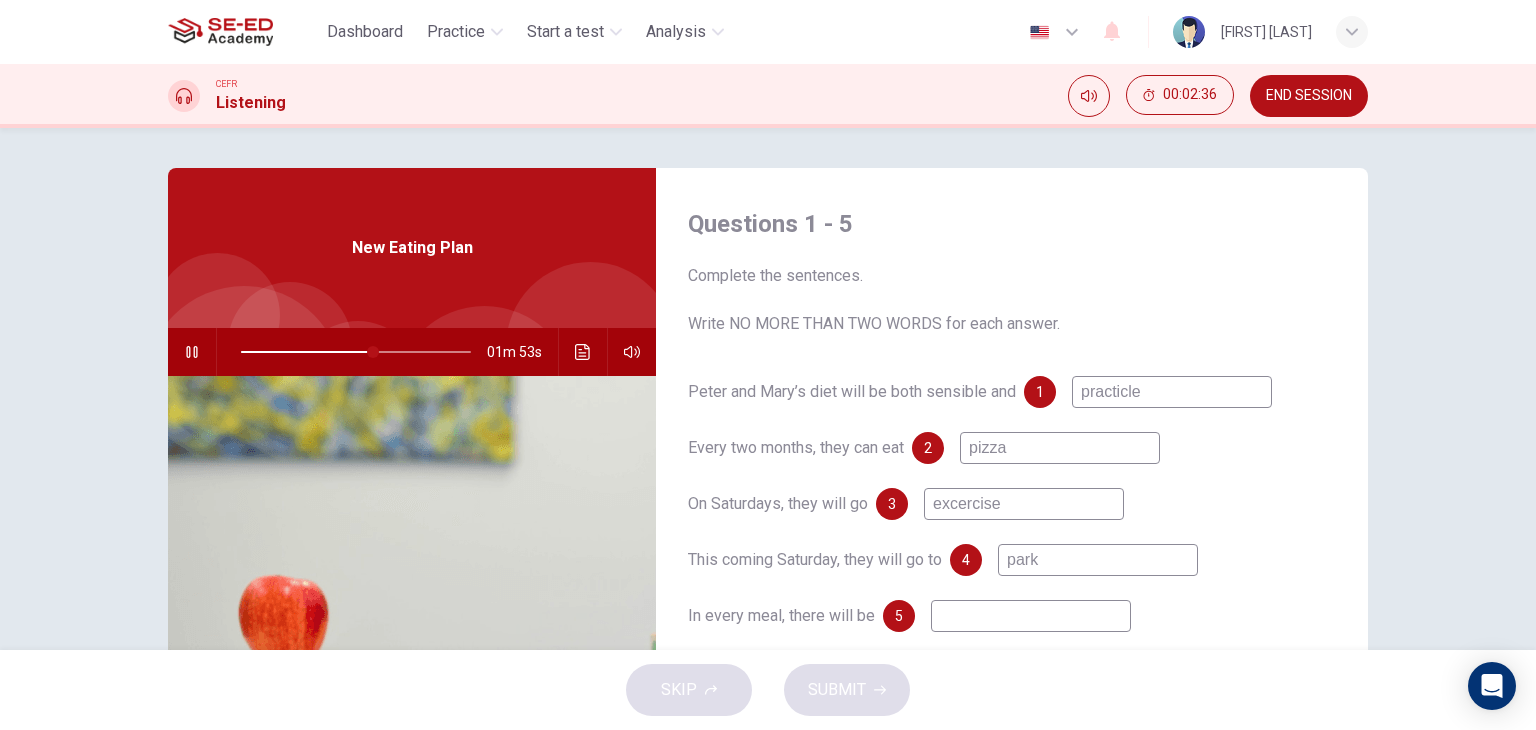 click at bounding box center (1172, 392) 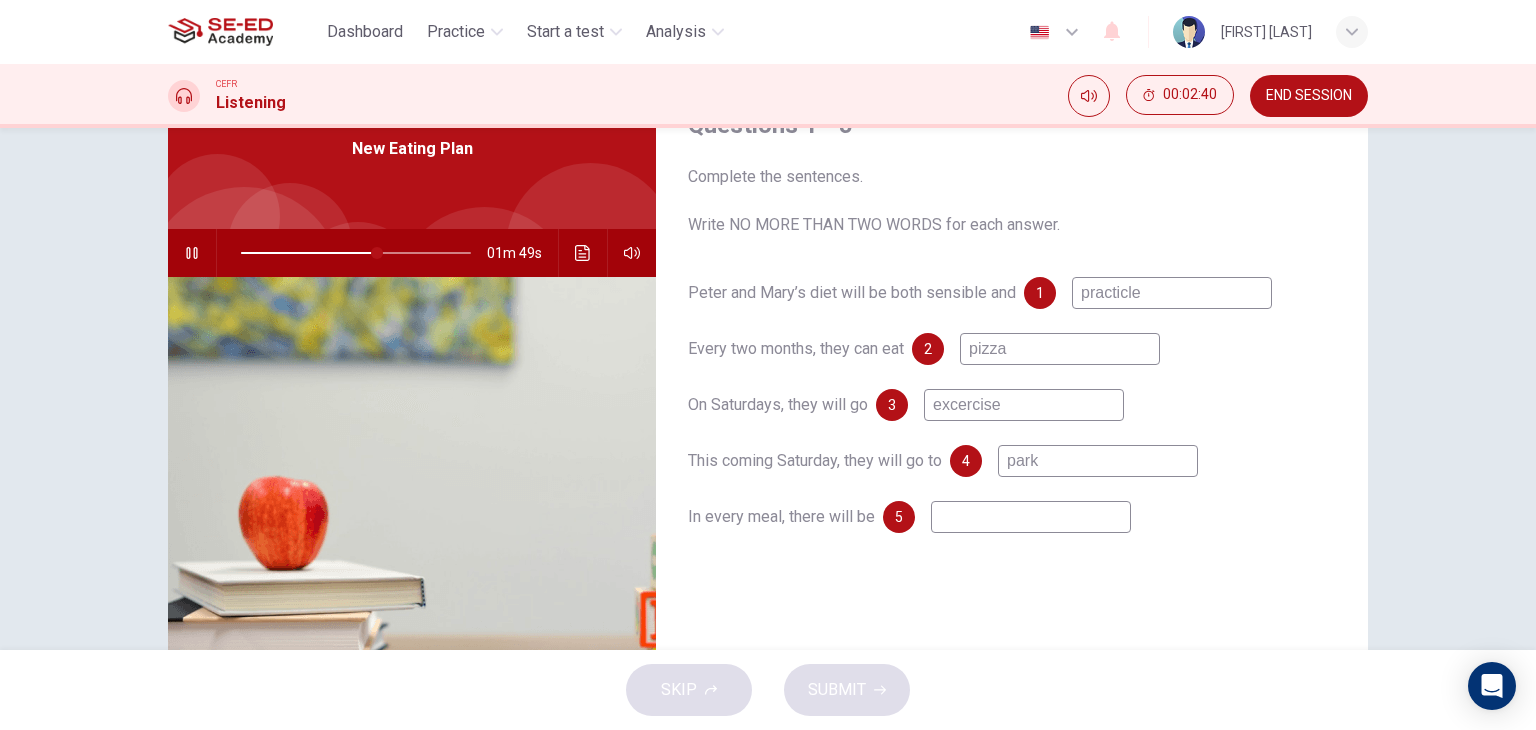 scroll, scrollTop: 100, scrollLeft: 0, axis: vertical 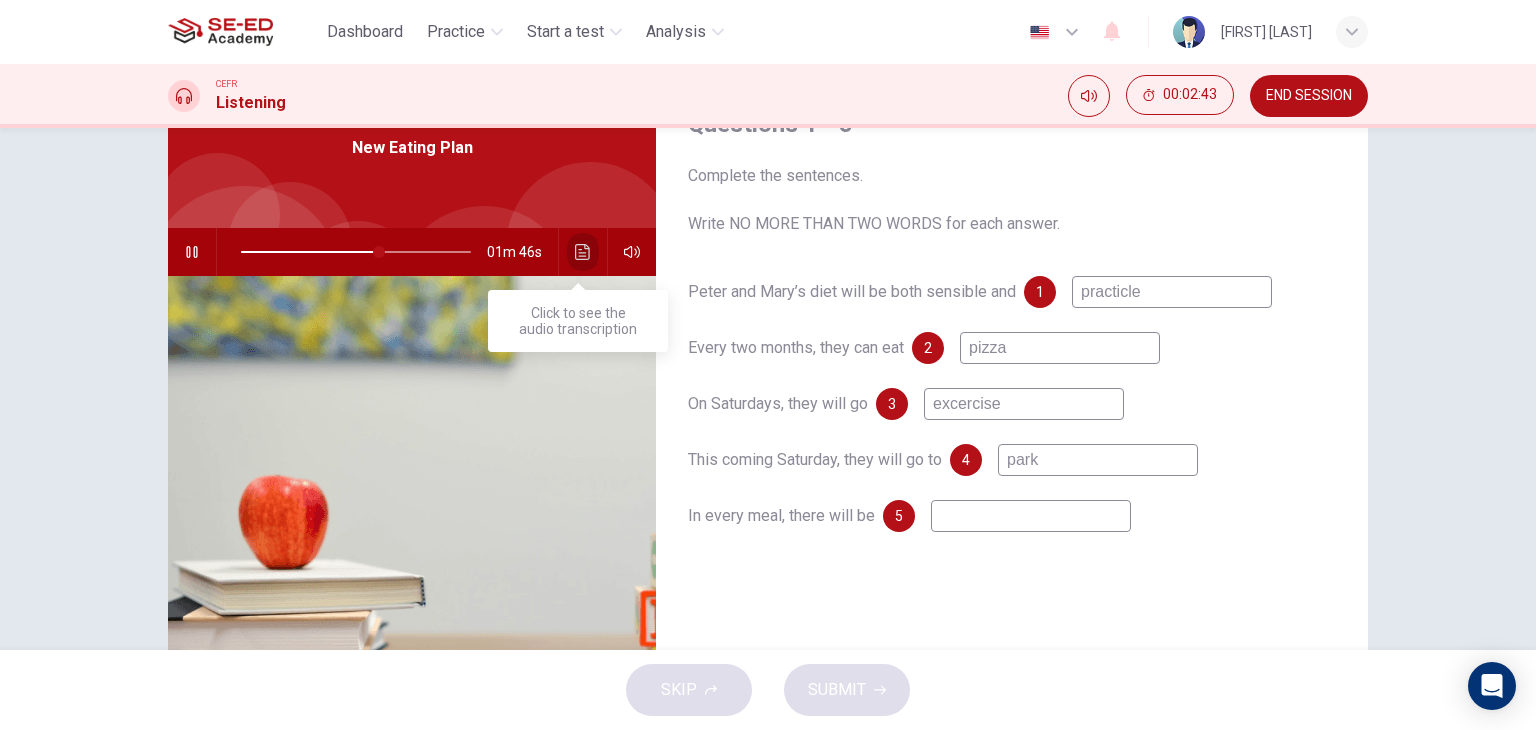 click at bounding box center (583, 252) 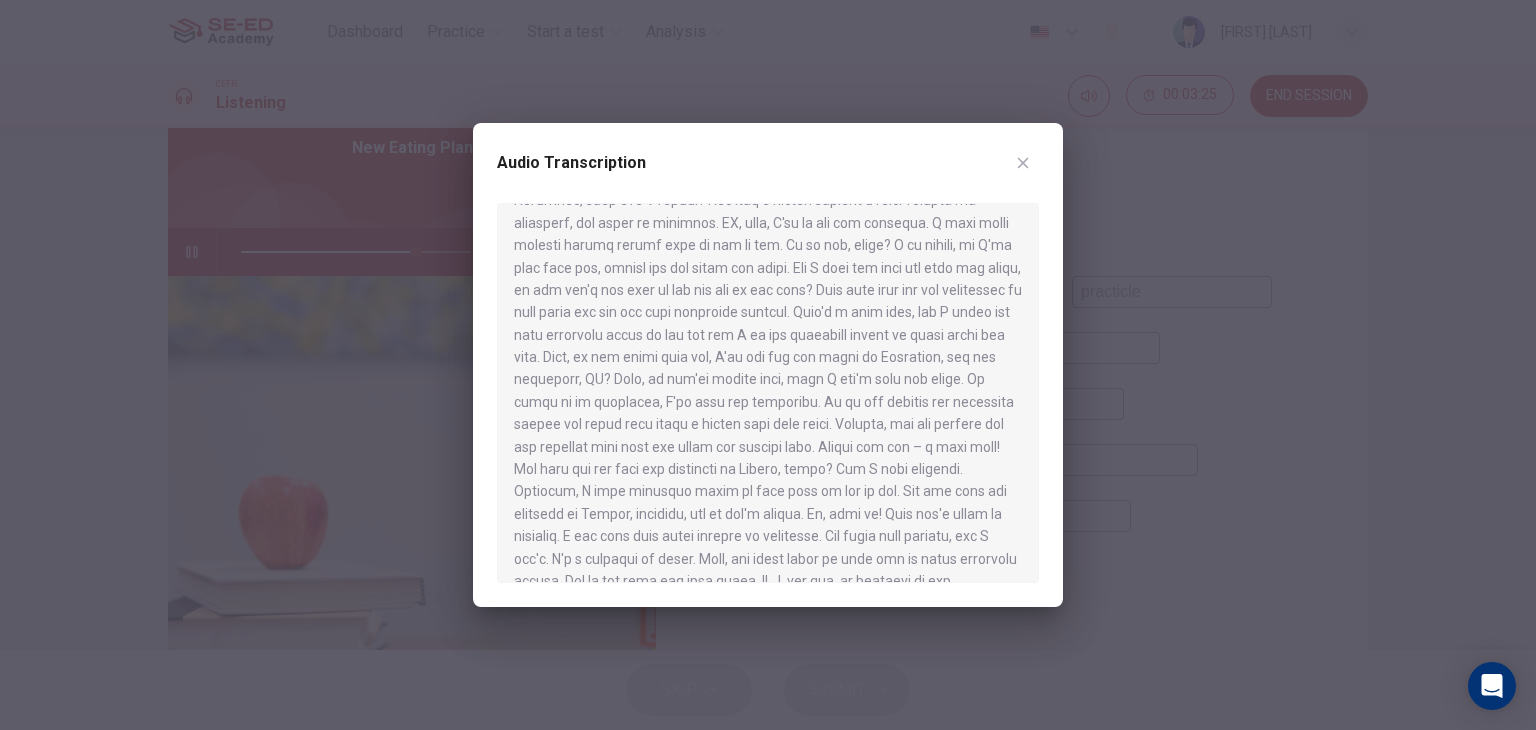scroll, scrollTop: 728, scrollLeft: 0, axis: vertical 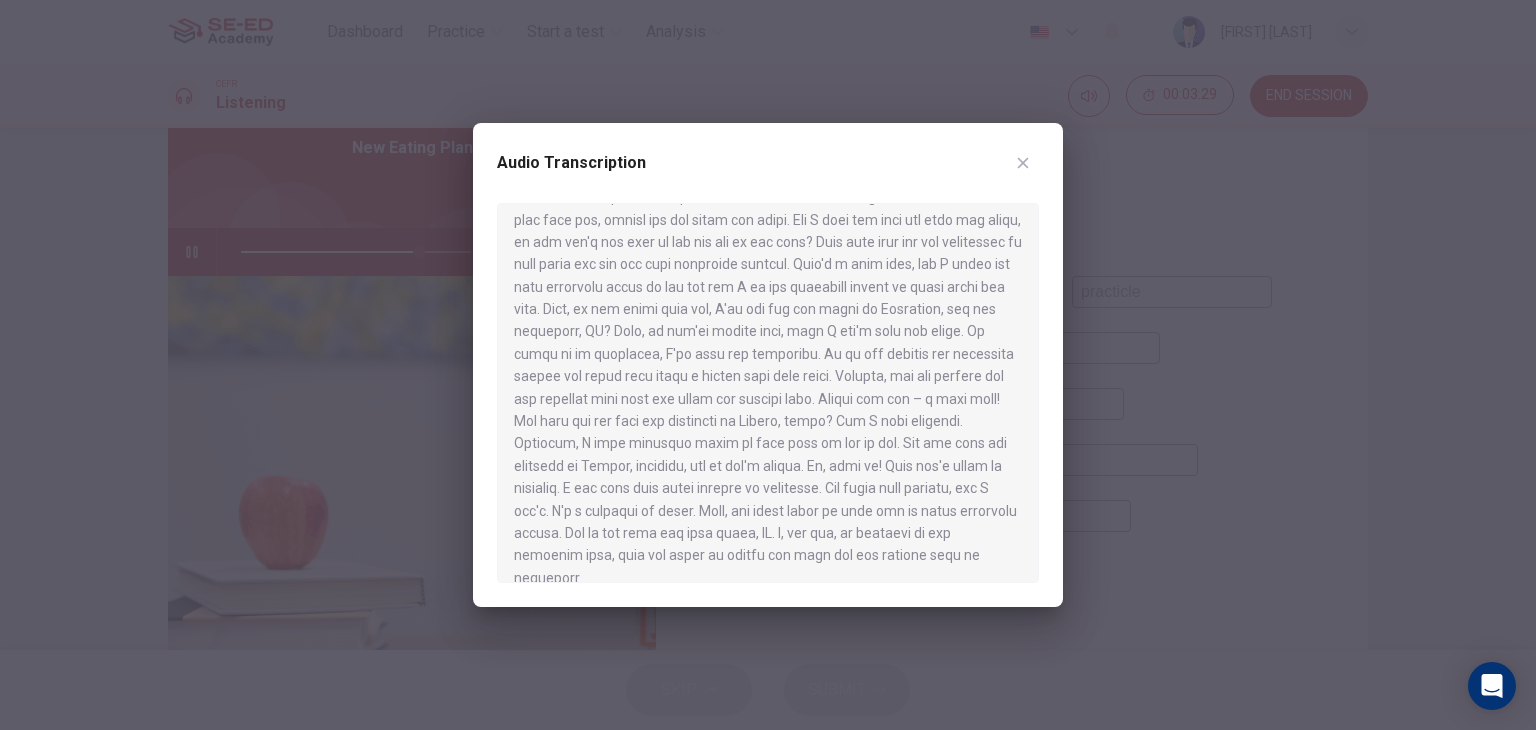 click at bounding box center [768, 365] 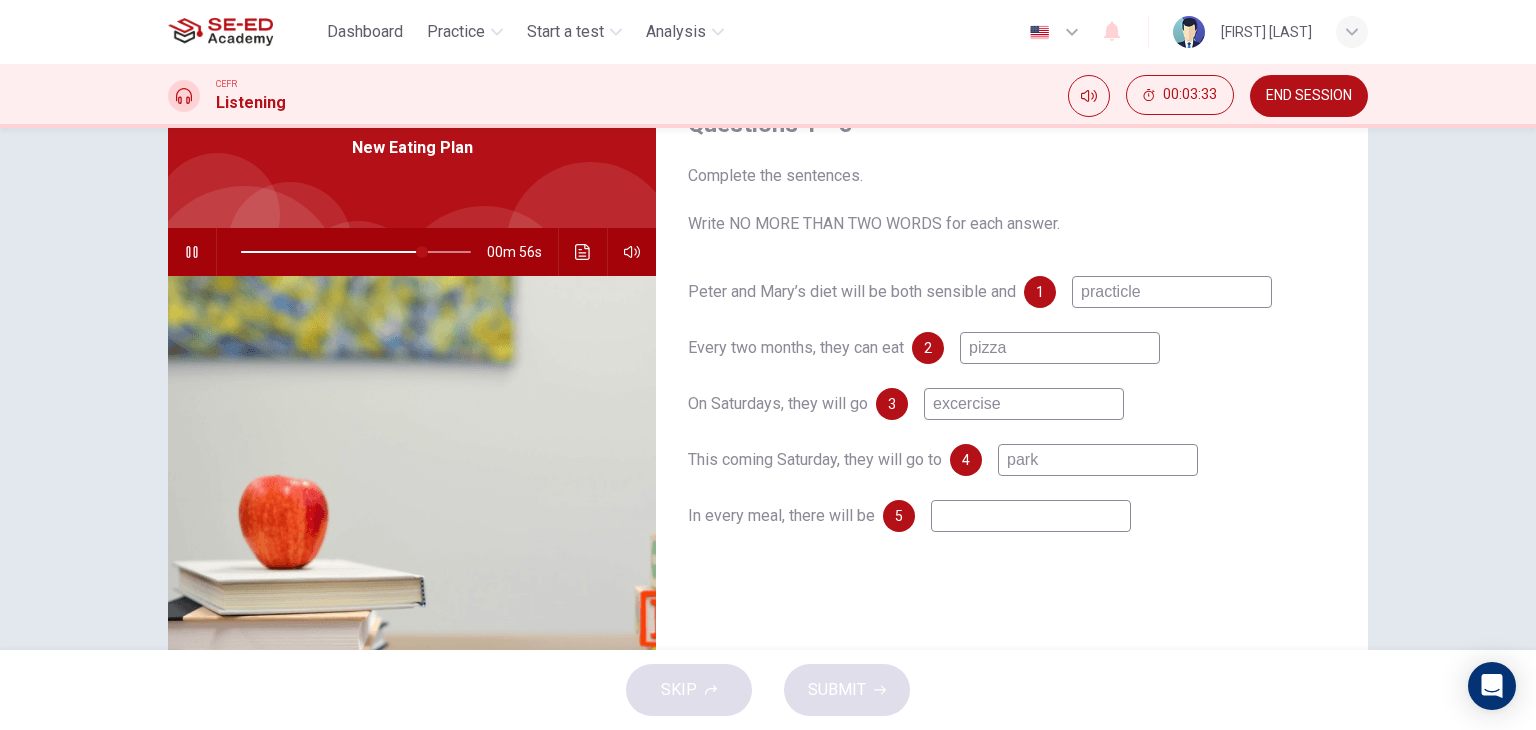 click at bounding box center [1172, 292] 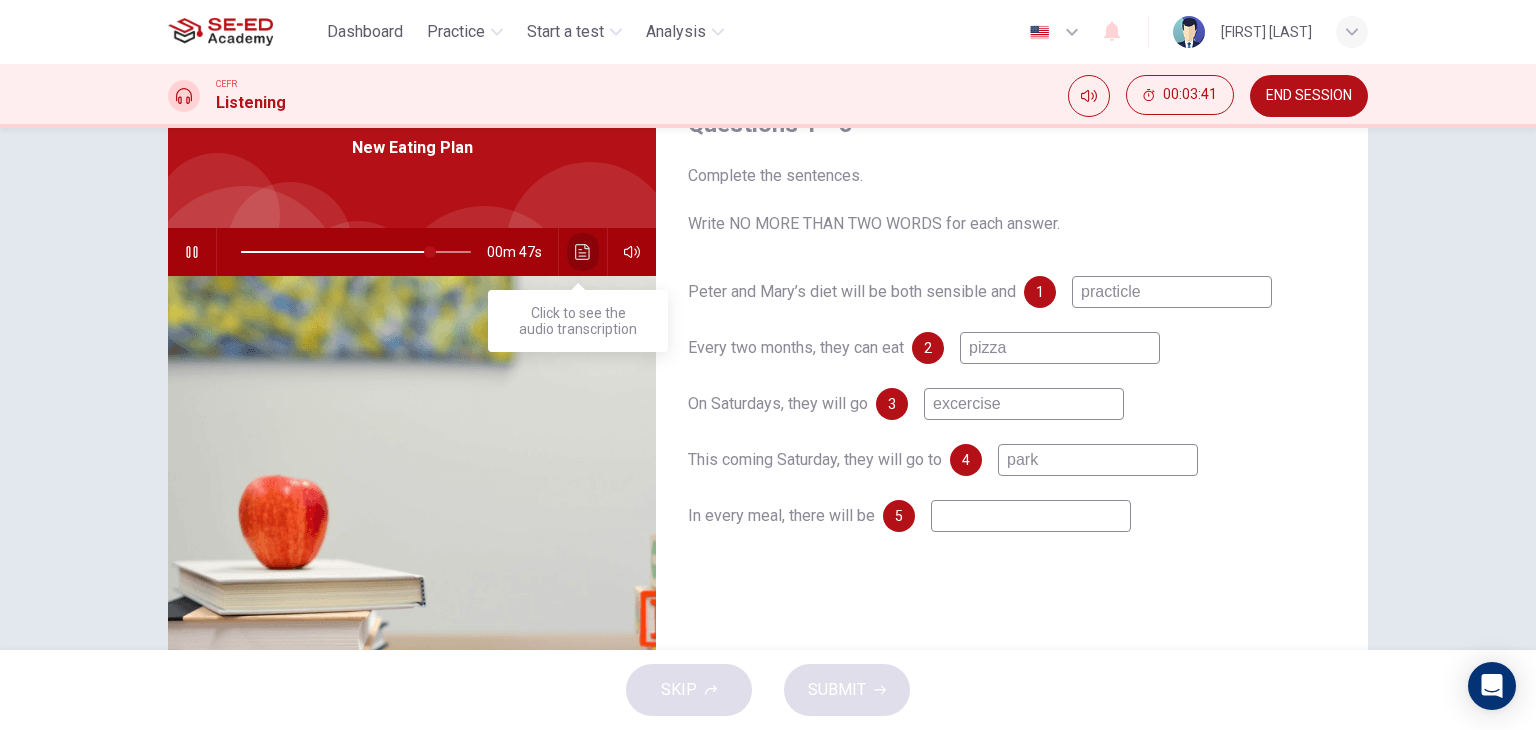 click at bounding box center (582, 252) 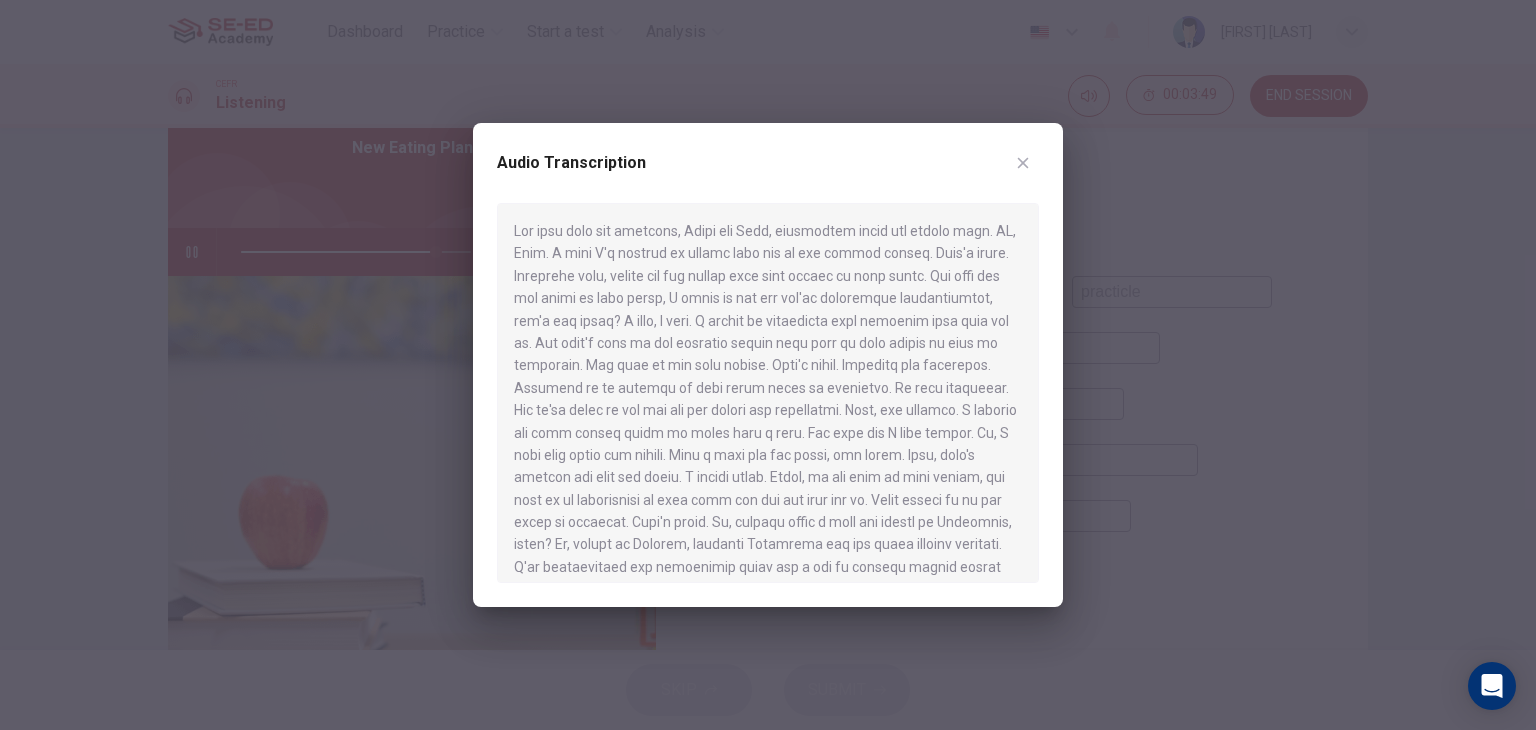click at bounding box center [768, 365] 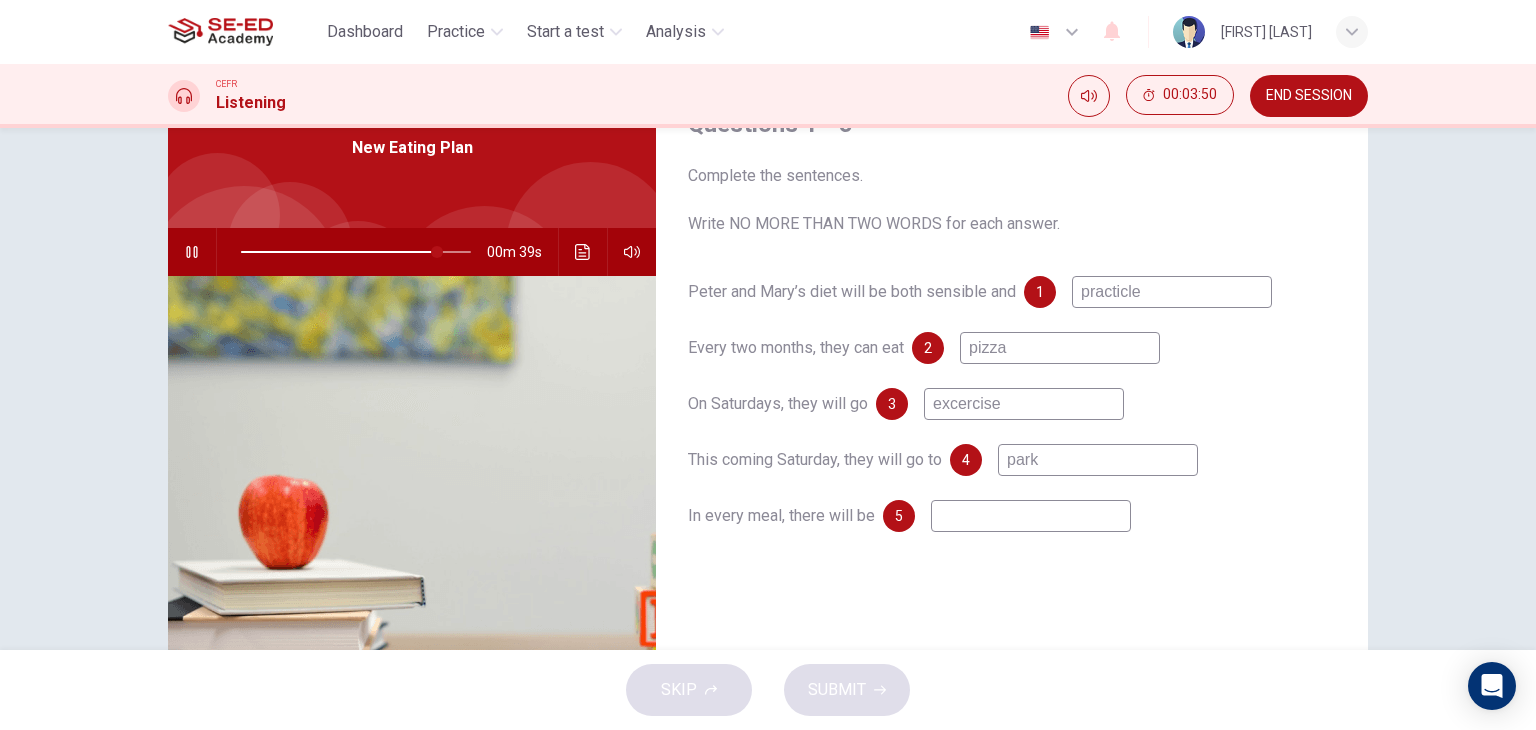 click on "practicle" at bounding box center (1172, 292) 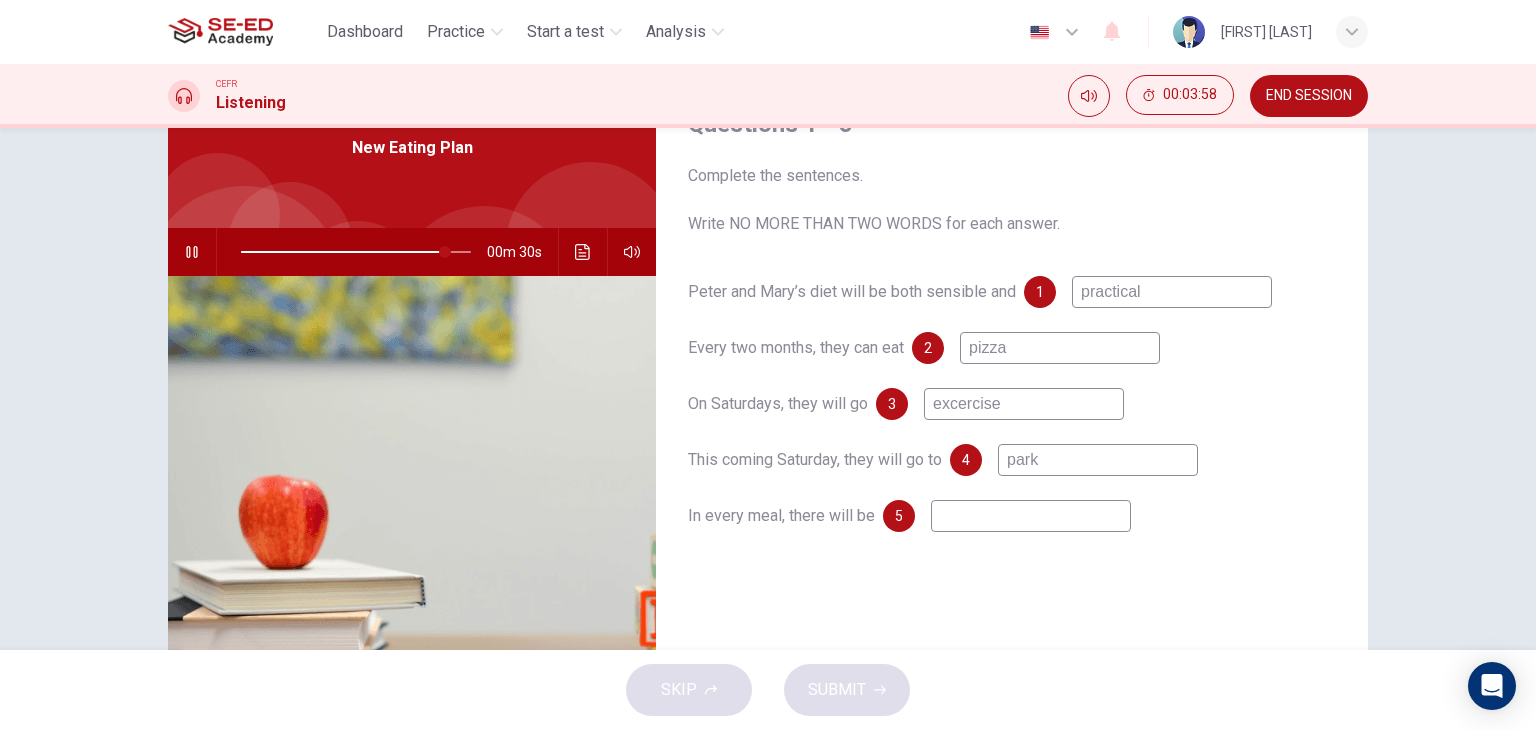 type on "practical" 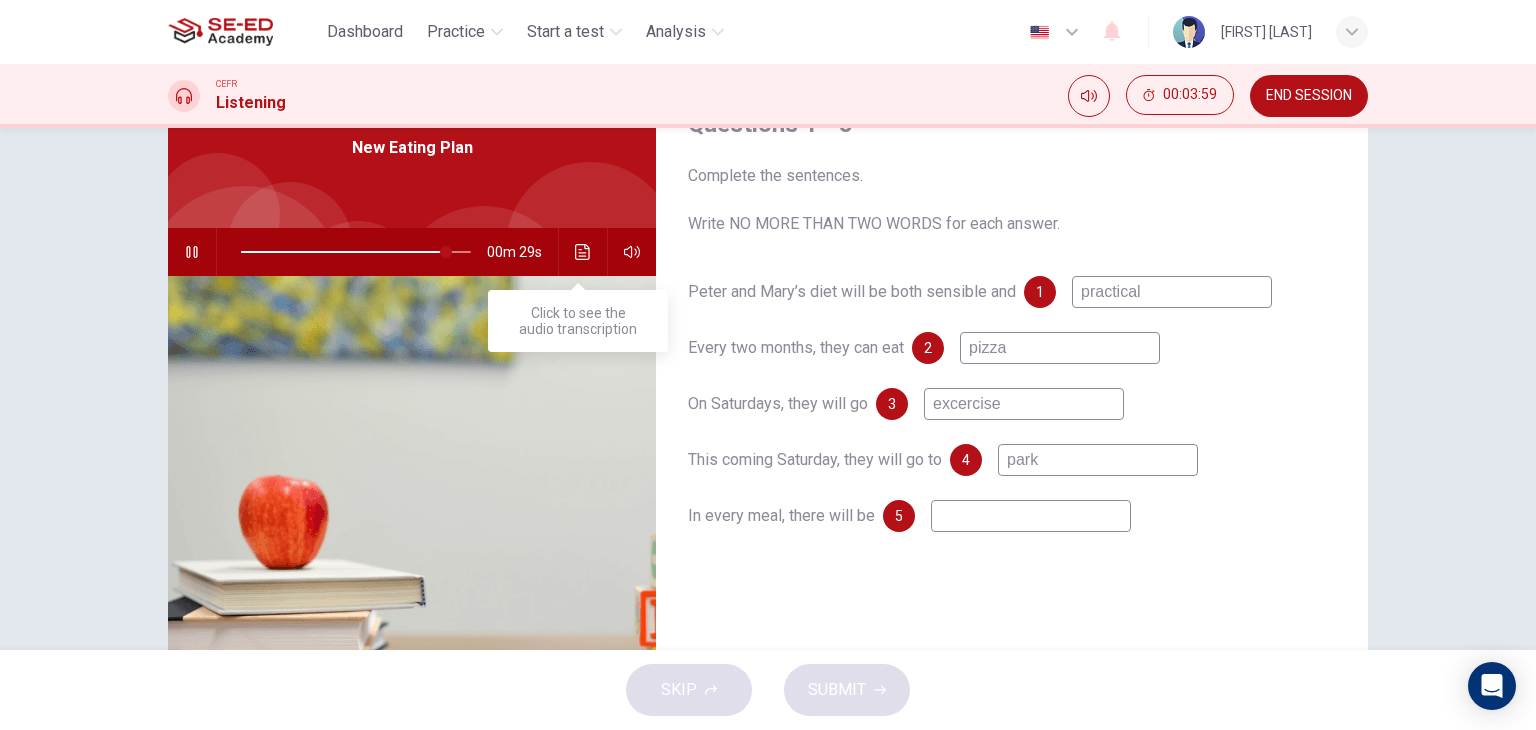 click at bounding box center (583, 252) 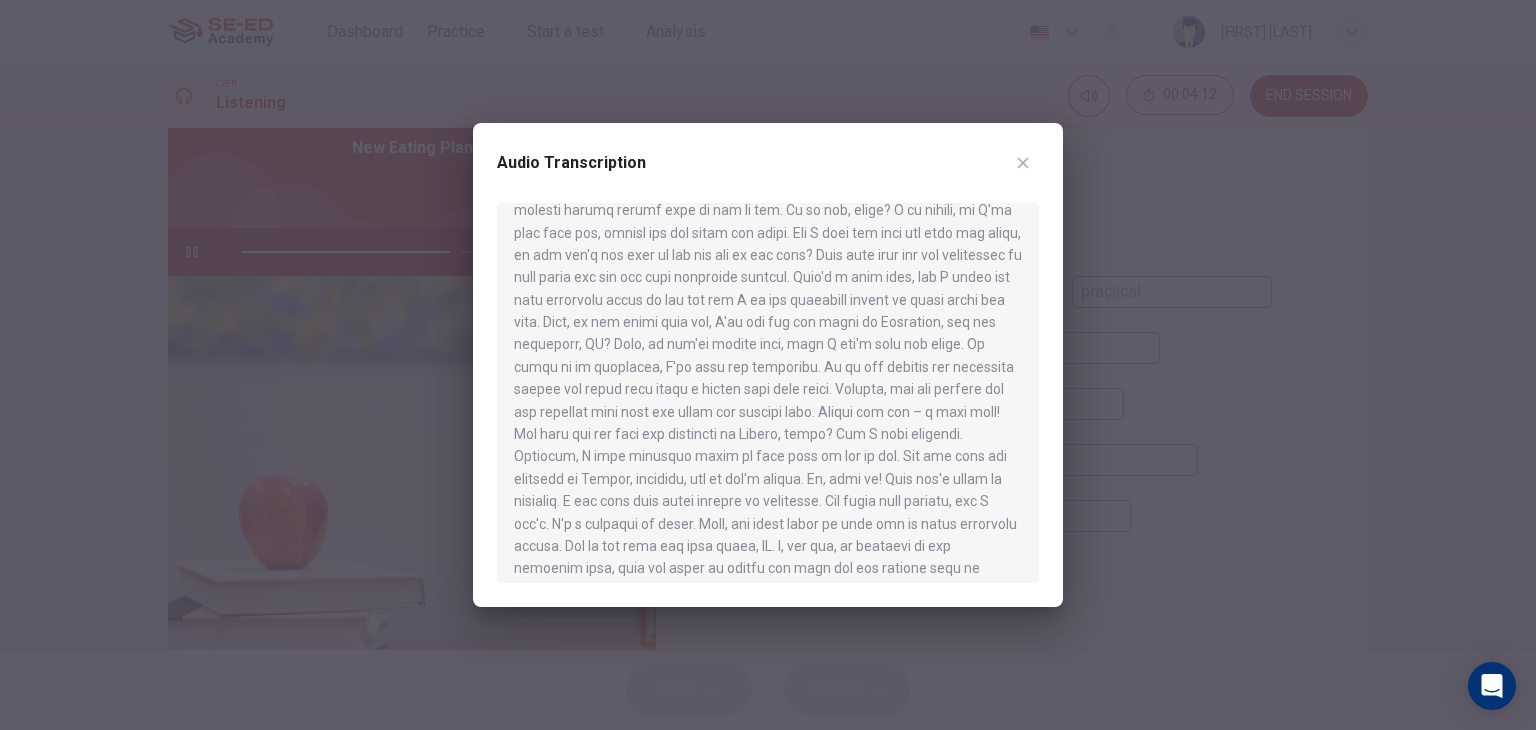 scroll, scrollTop: 728, scrollLeft: 0, axis: vertical 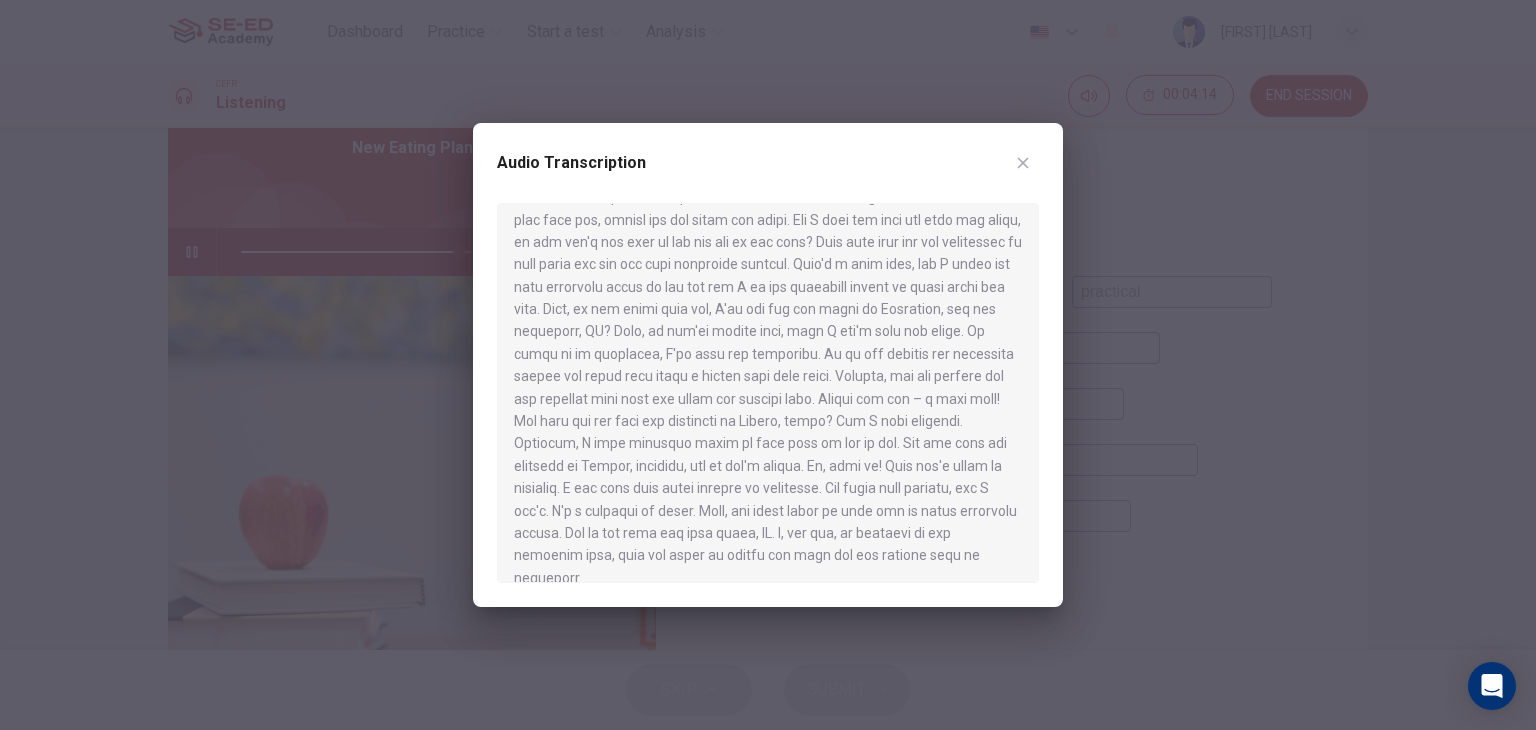 click at bounding box center (768, 365) 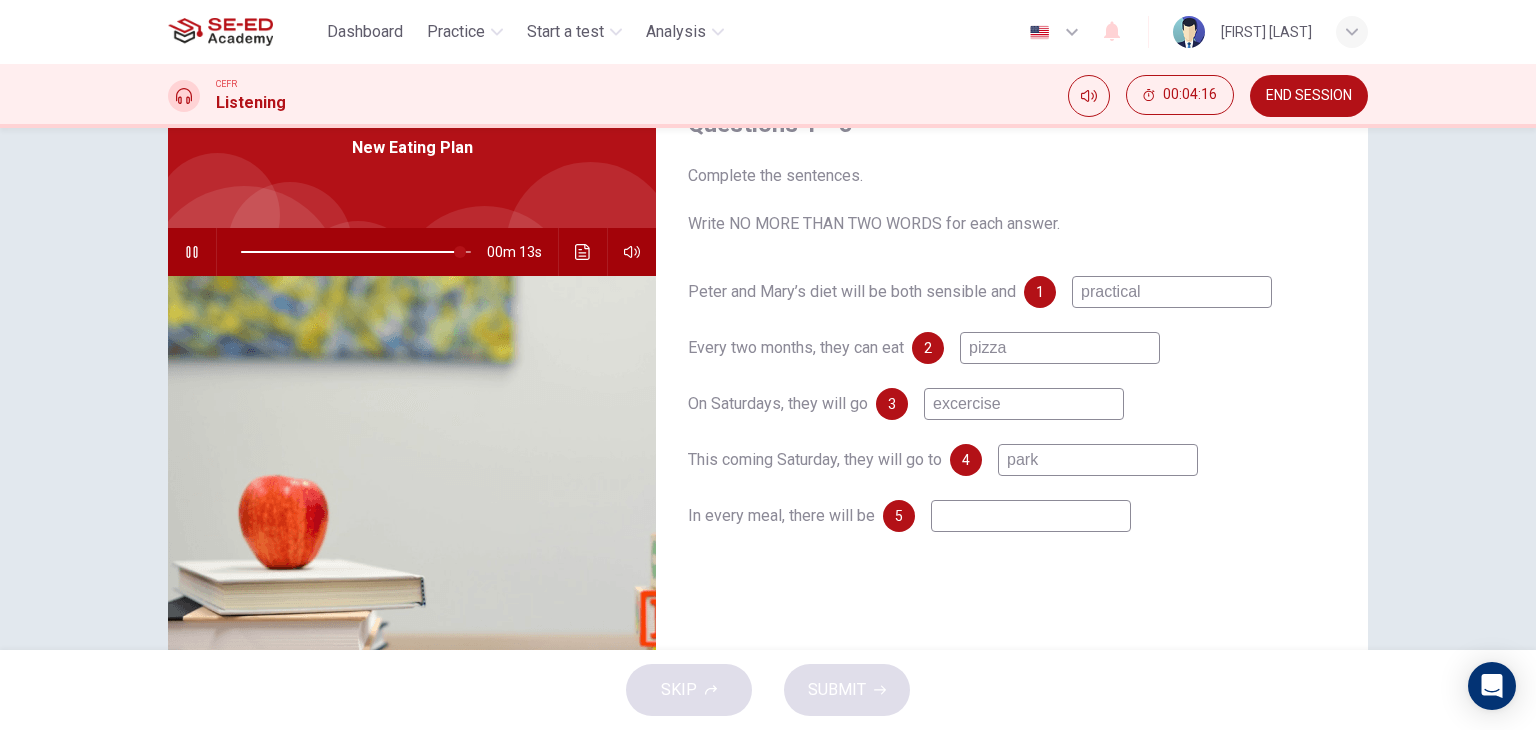 click at bounding box center (1172, 292) 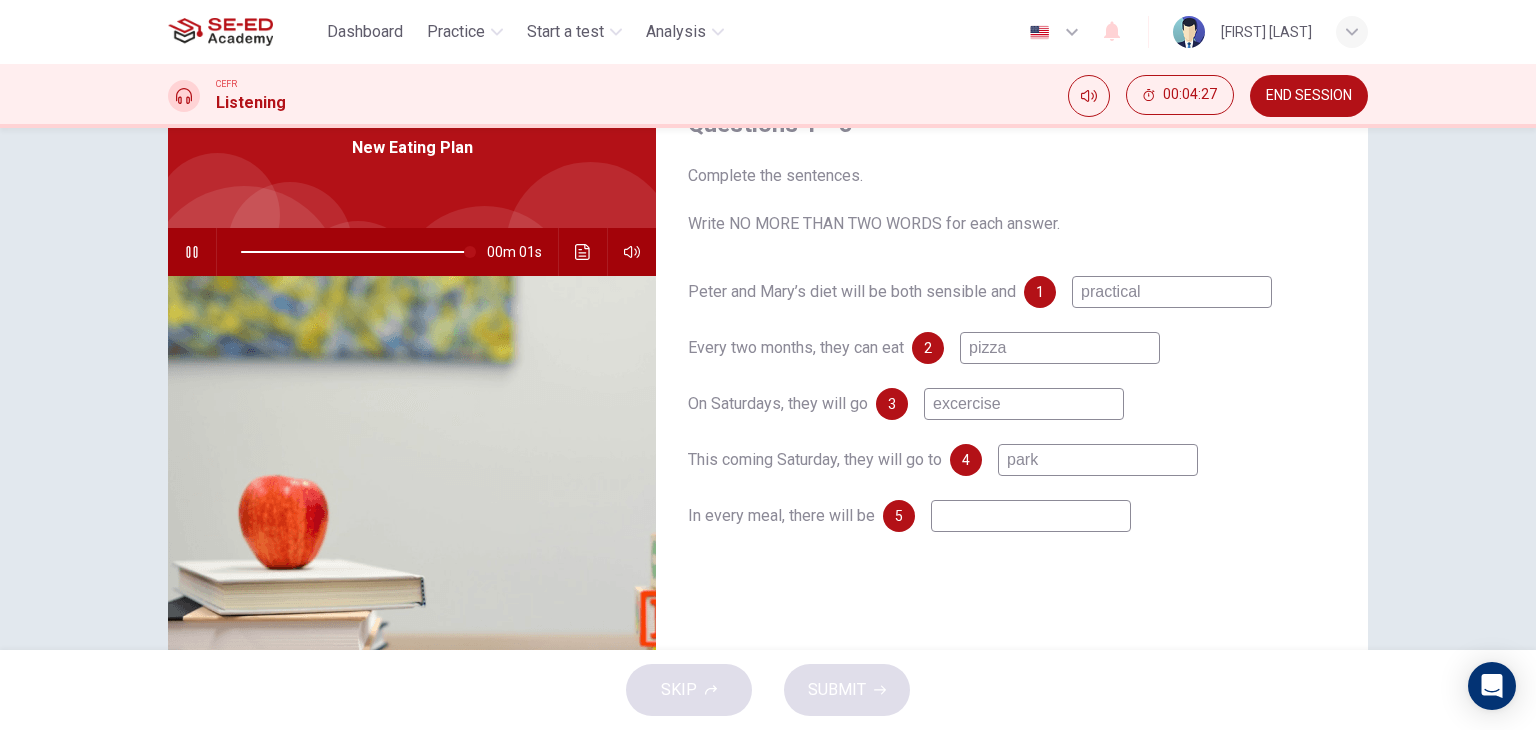 click at bounding box center [583, 252] 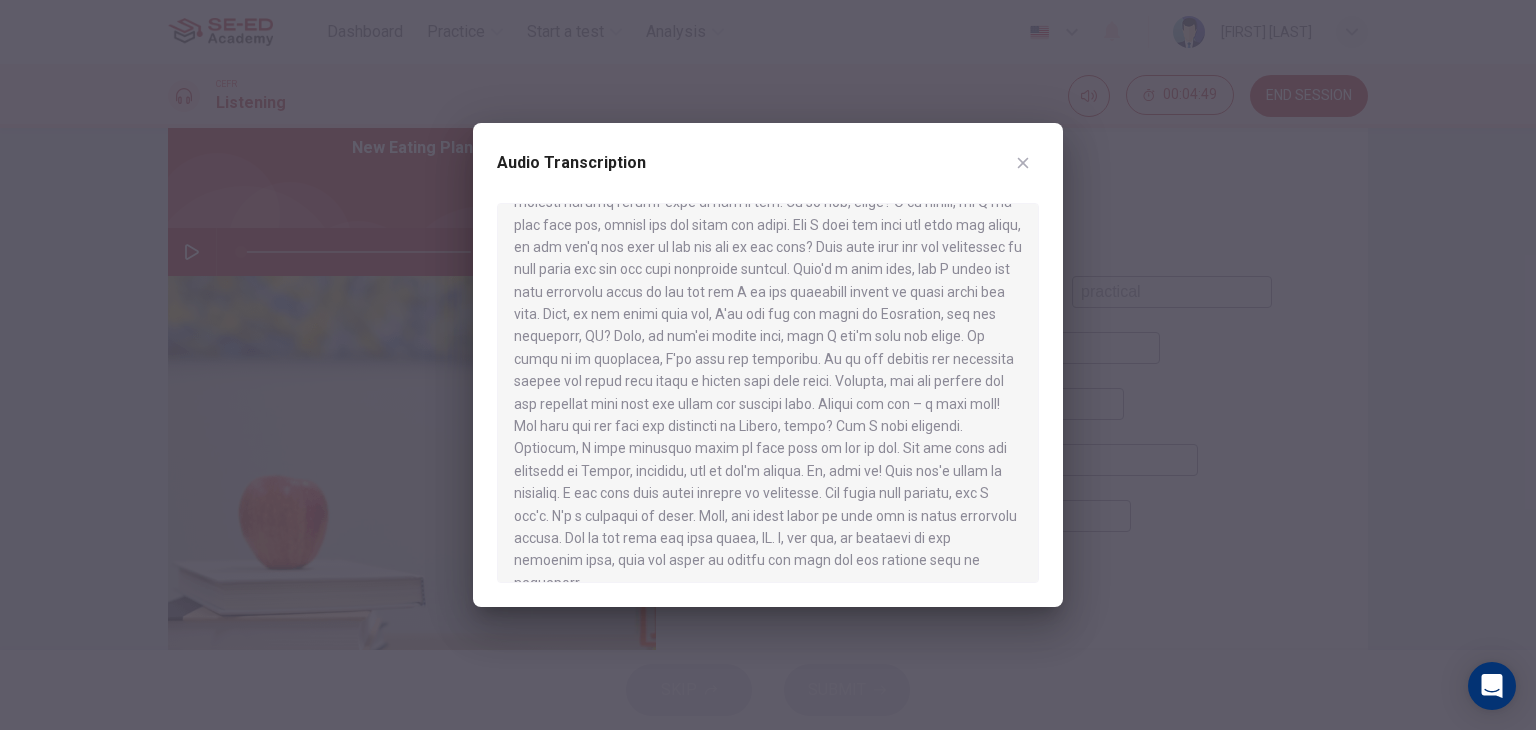 scroll, scrollTop: 728, scrollLeft: 0, axis: vertical 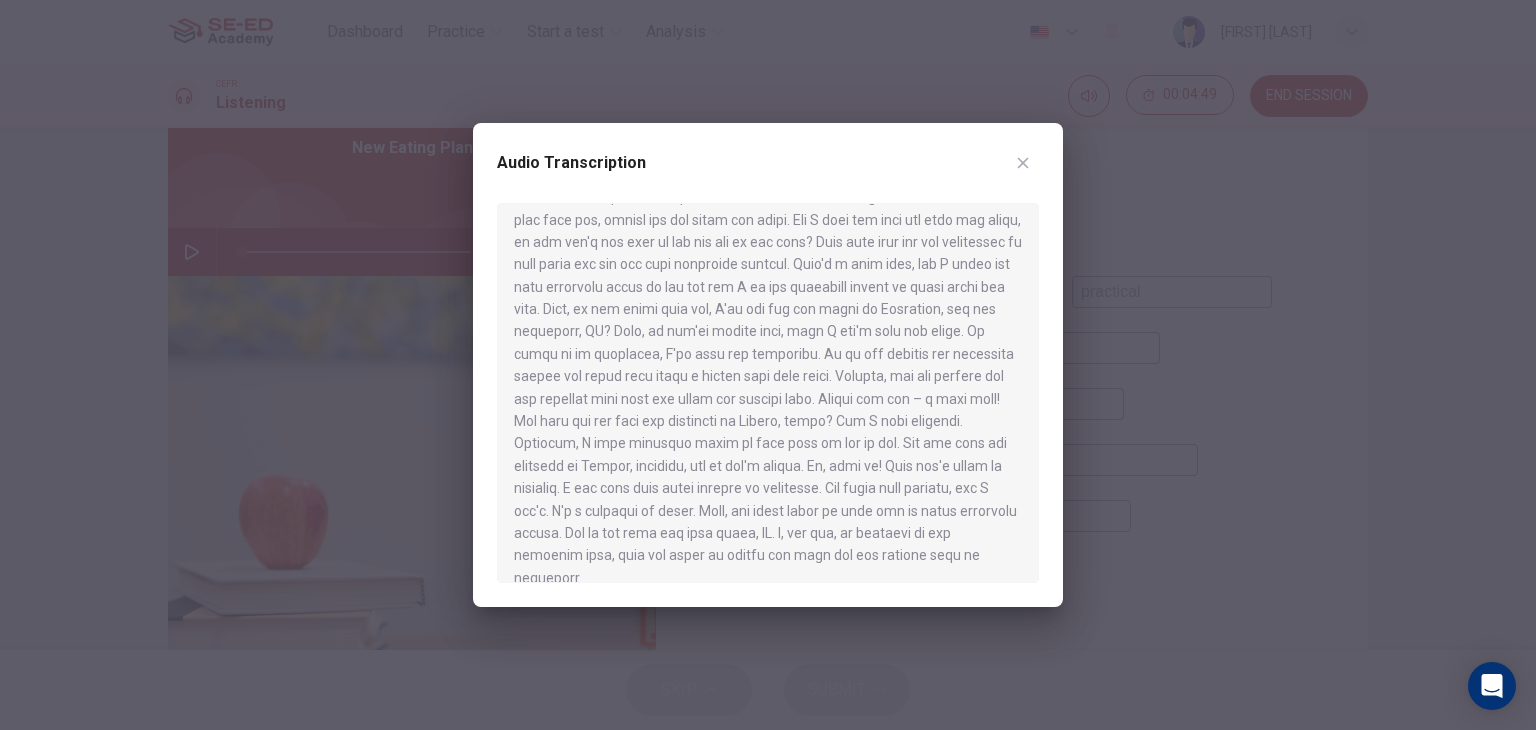 click at bounding box center (768, 365) 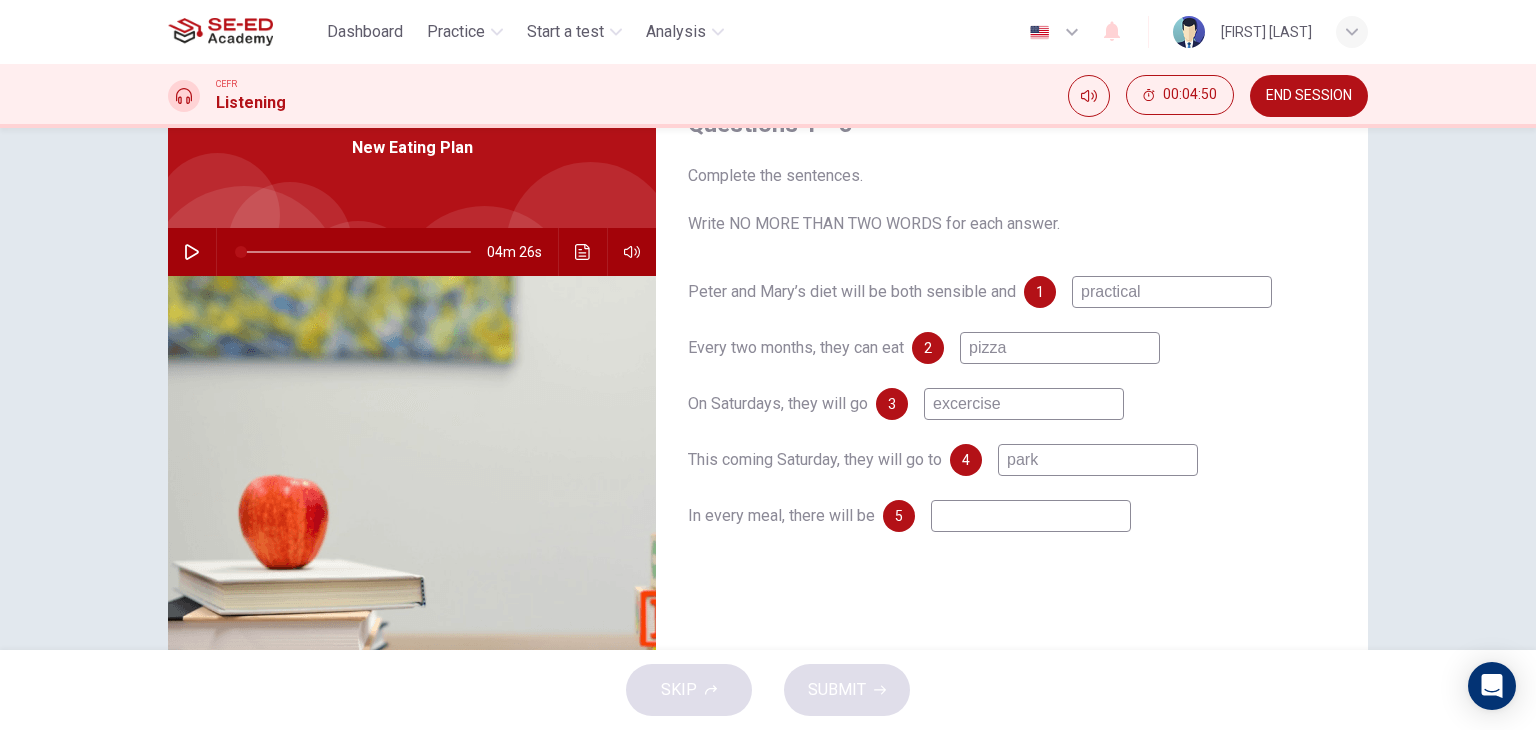scroll, scrollTop: 0, scrollLeft: 0, axis: both 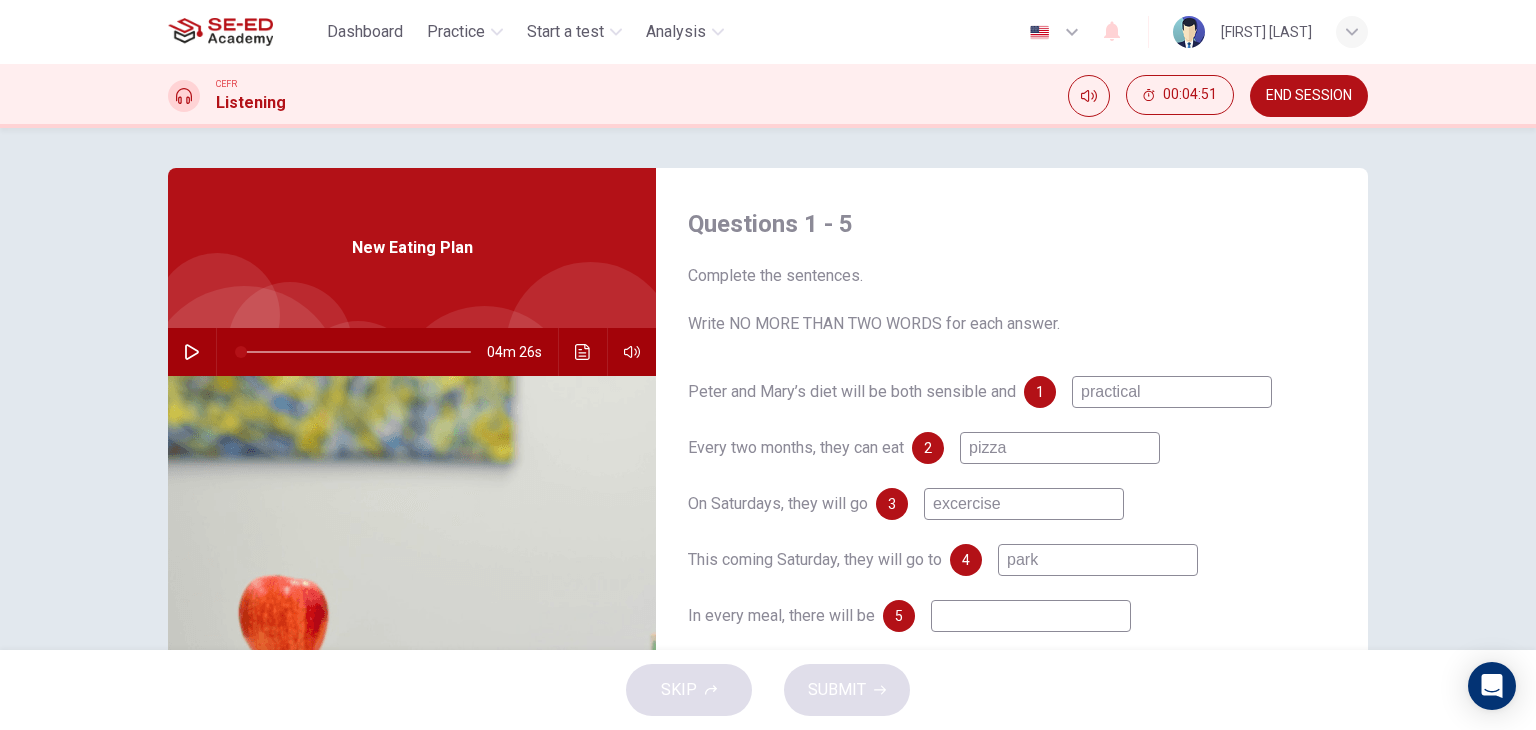 click on "SKIP SUBMIT" at bounding box center [768, 690] 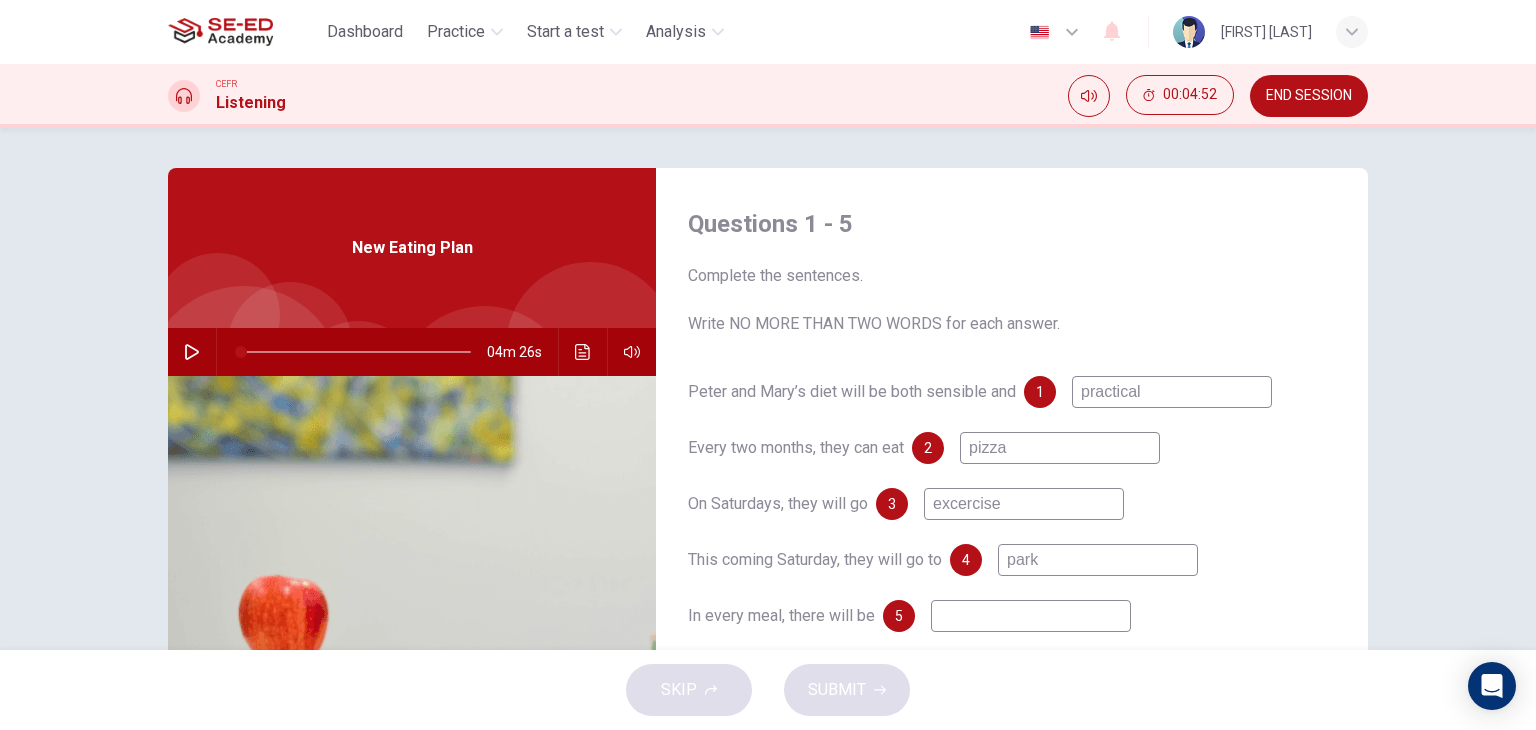 click at bounding box center (1172, 392) 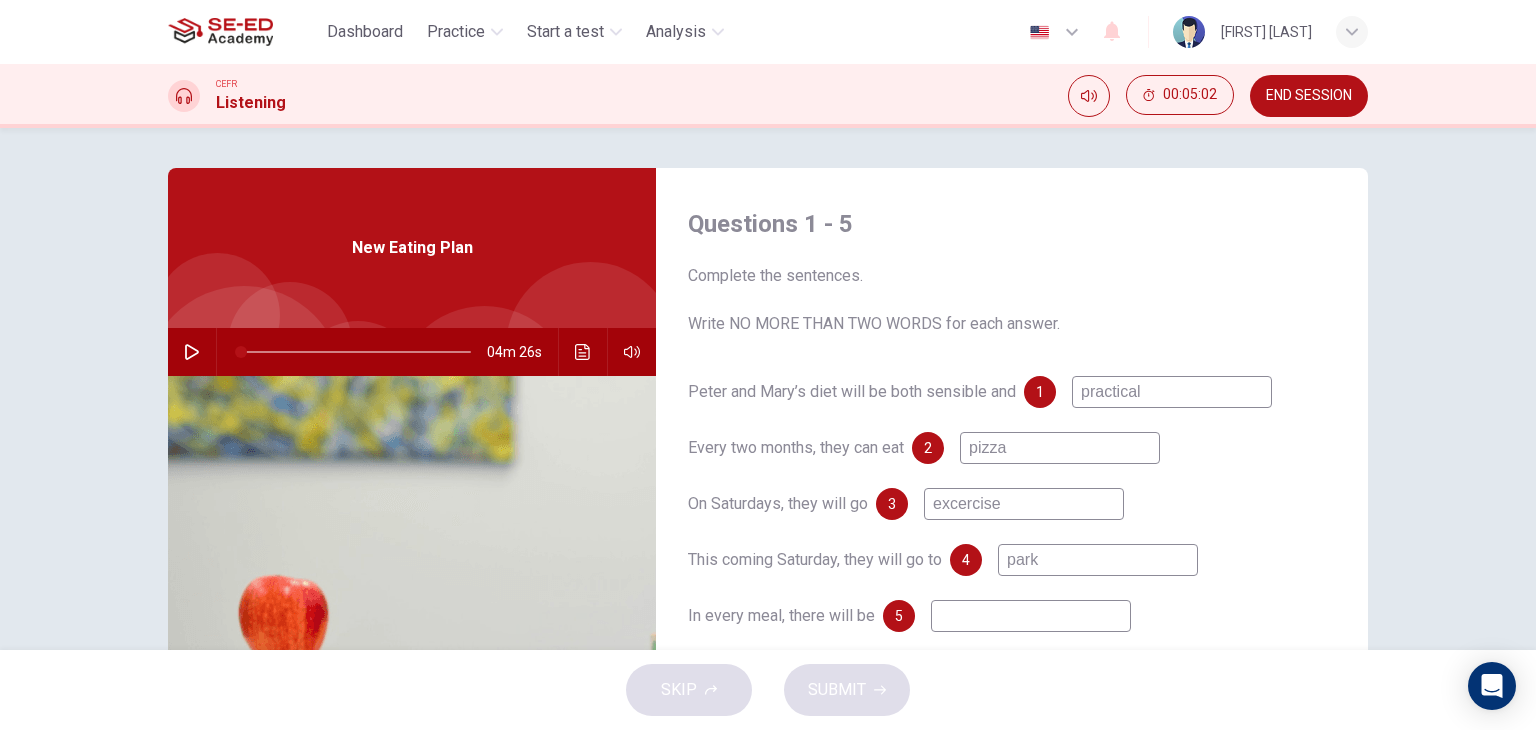 click at bounding box center (582, 352) 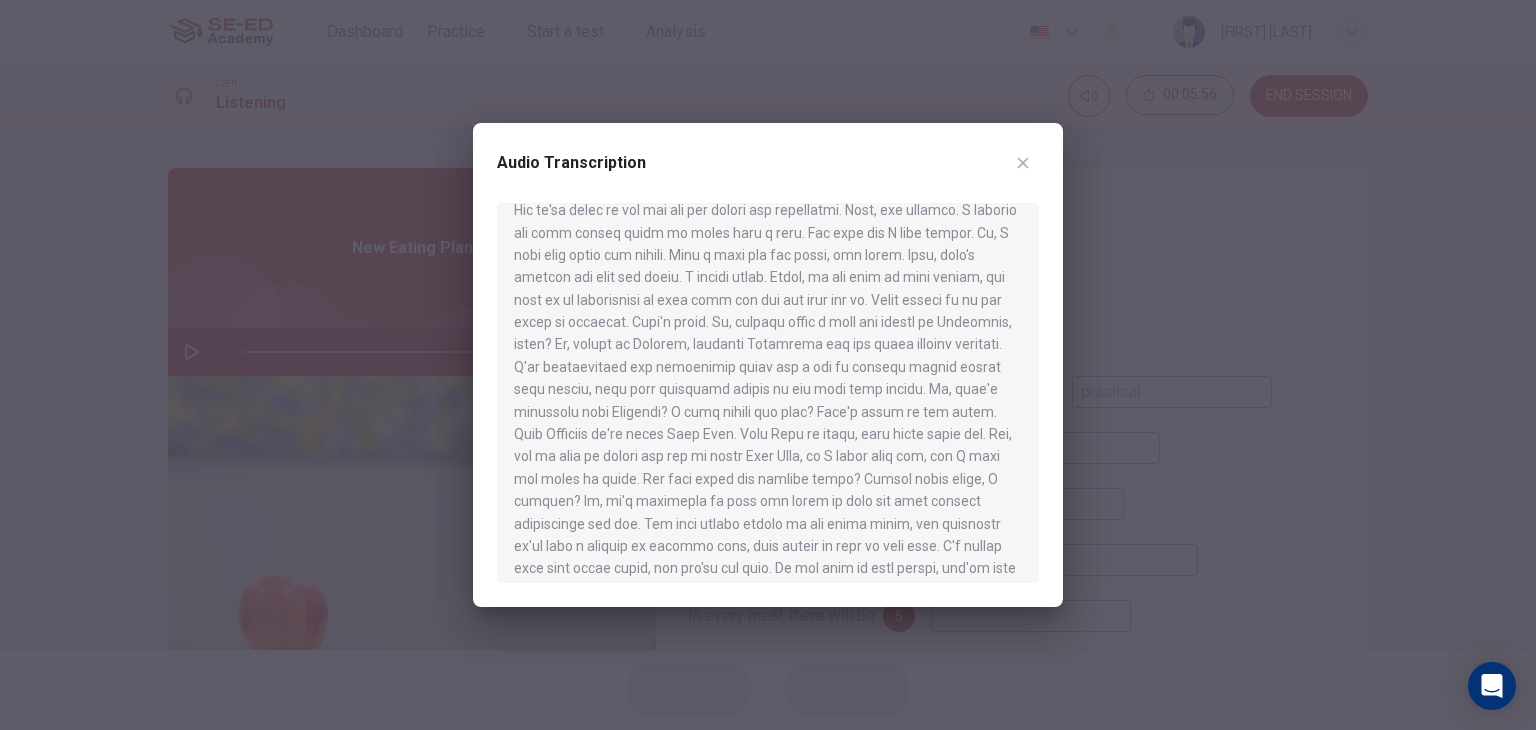 scroll, scrollTop: 400, scrollLeft: 0, axis: vertical 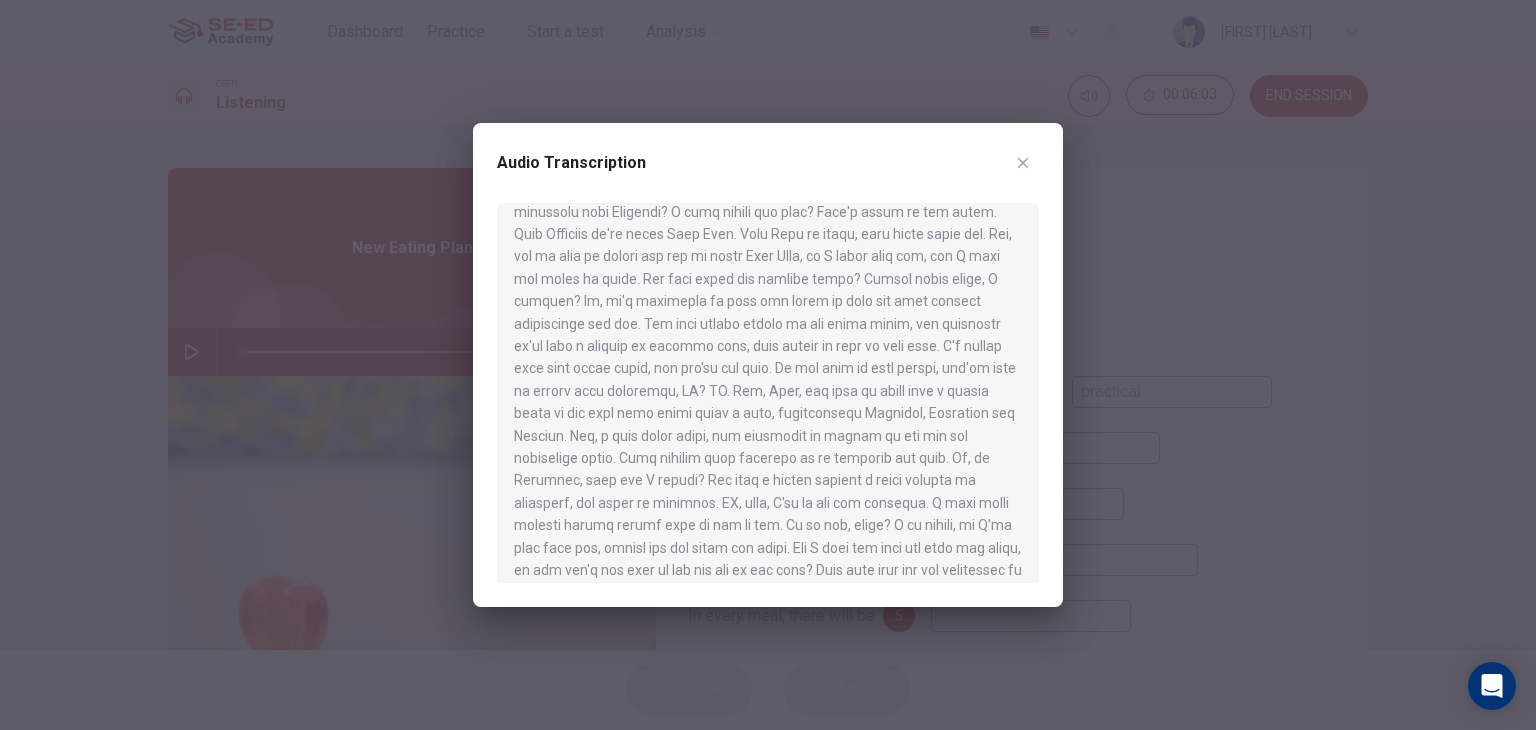 click at bounding box center (768, 365) 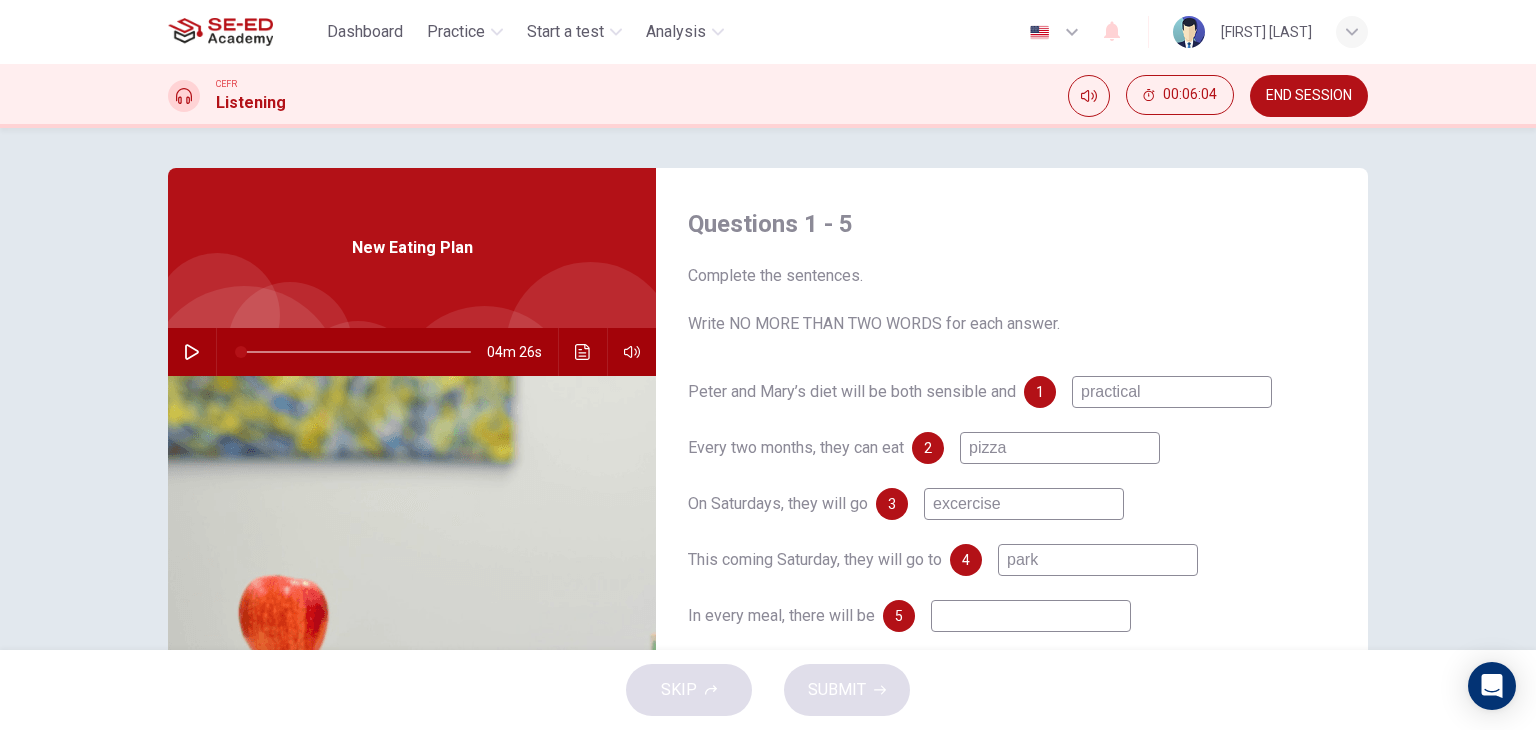 click at bounding box center (1172, 392) 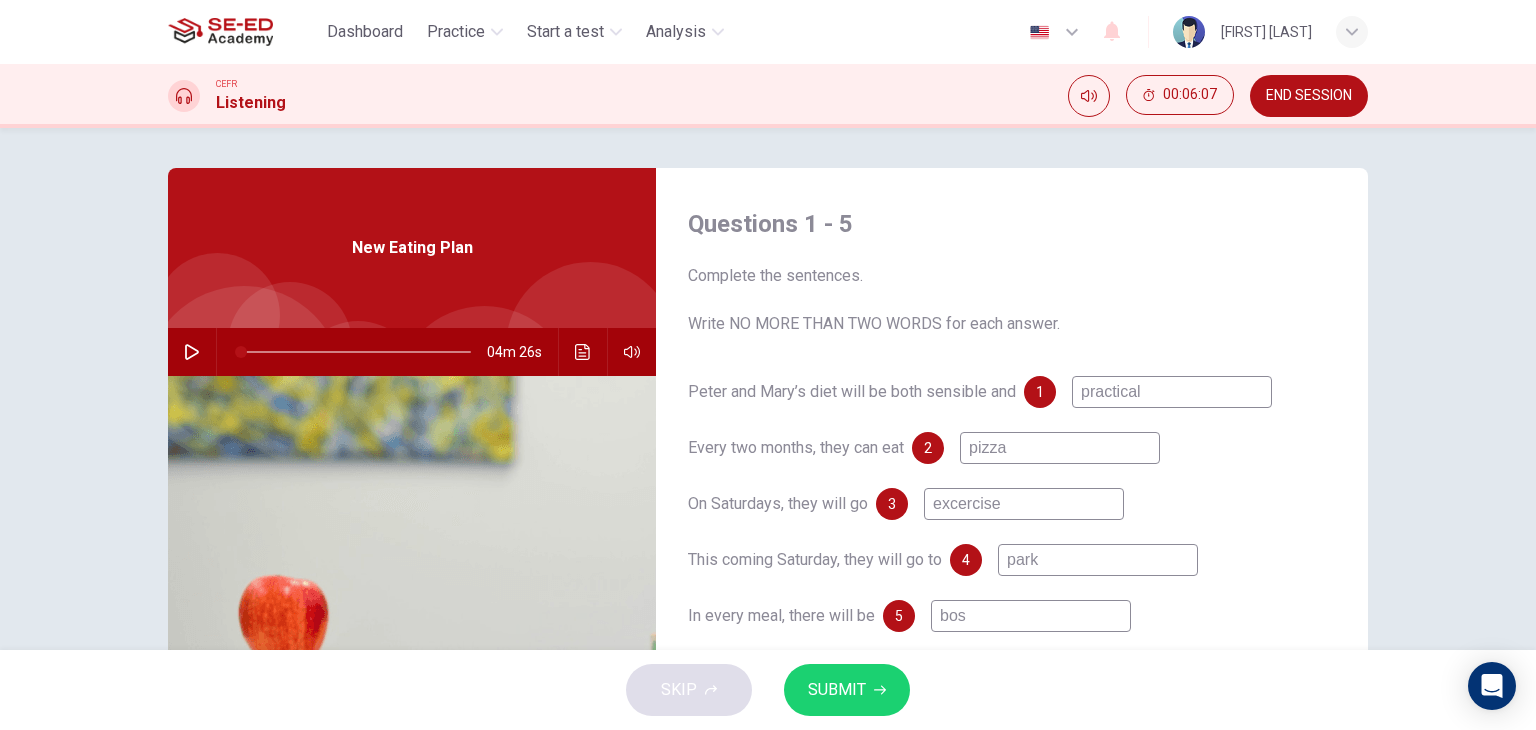 type on "bos" 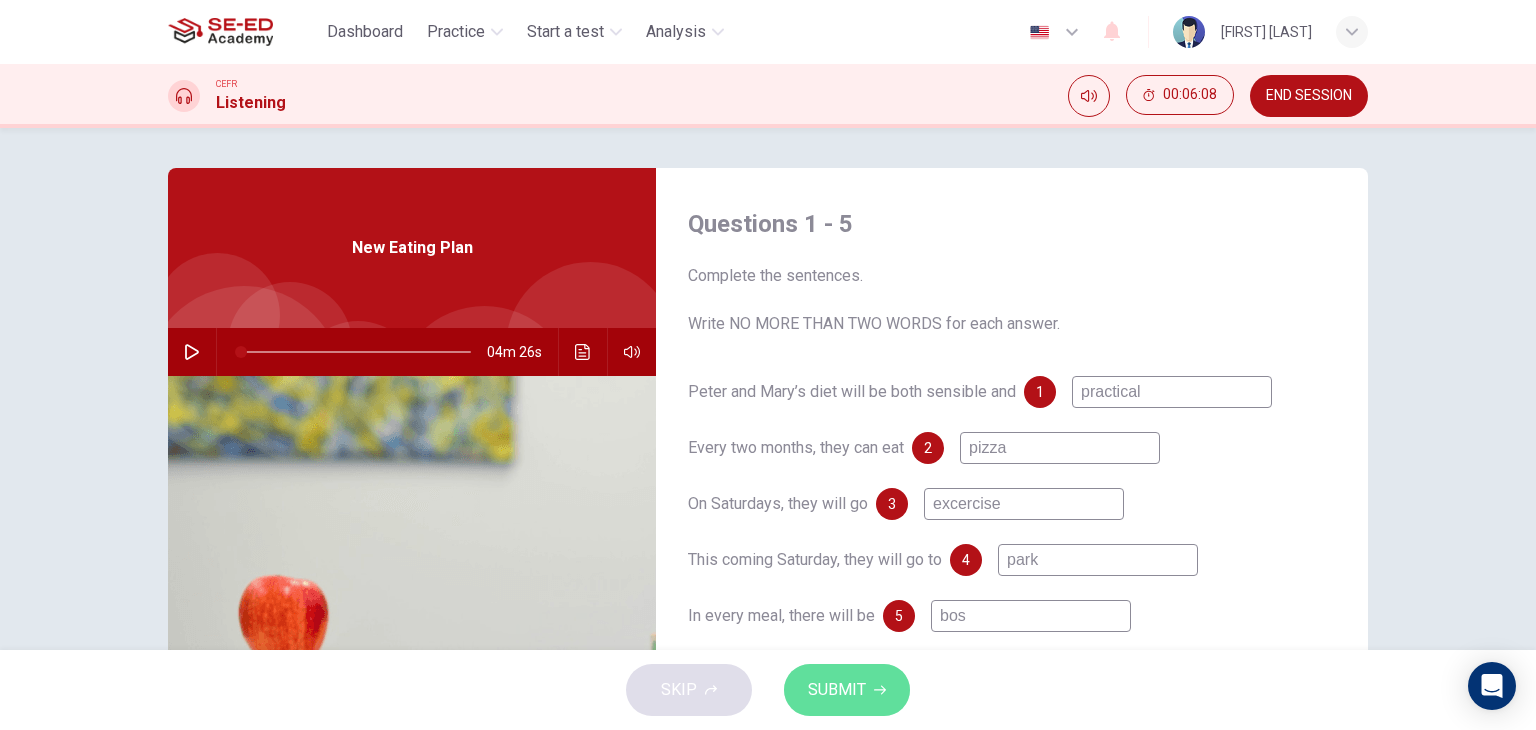click on "SUBMIT" at bounding box center [837, 690] 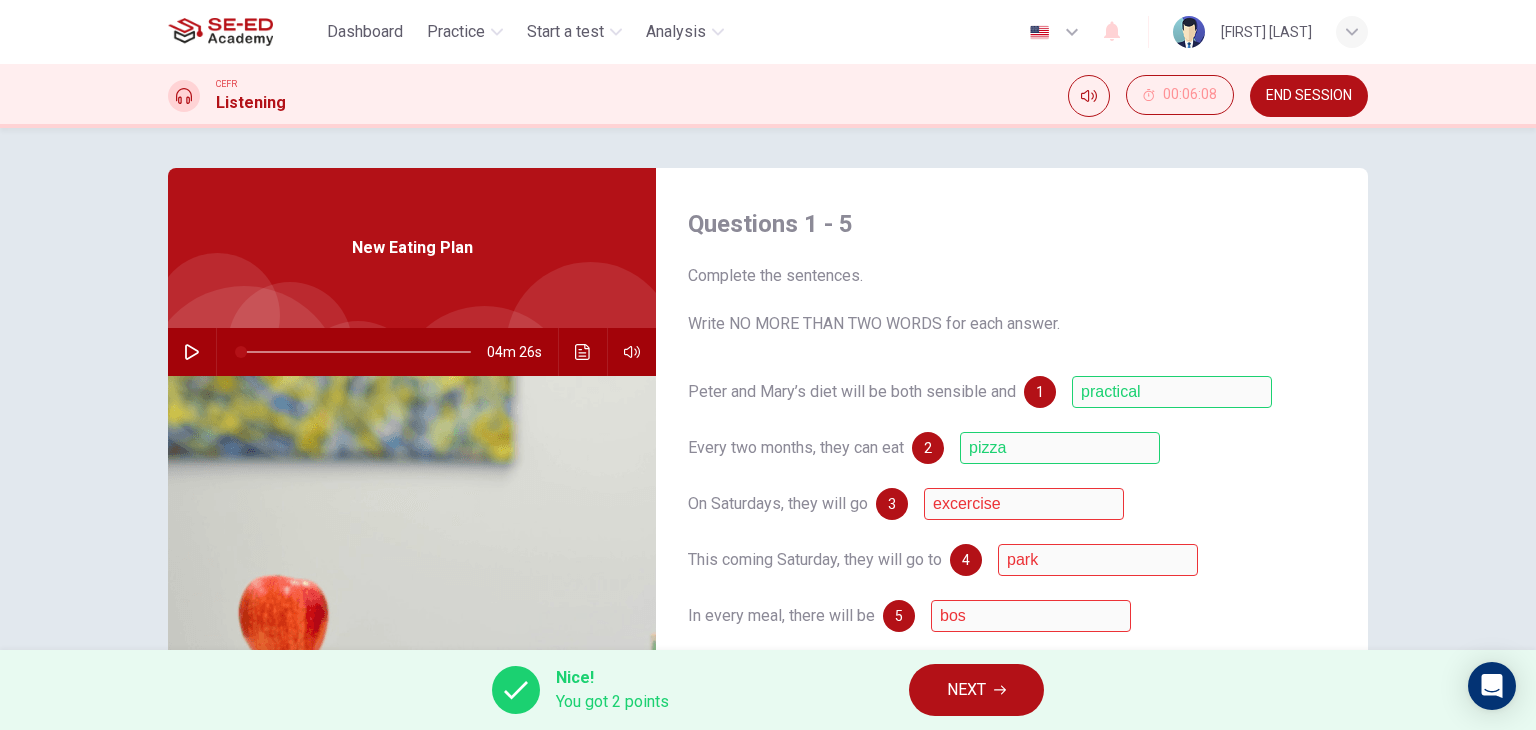 click on "NEXT" at bounding box center (966, 690) 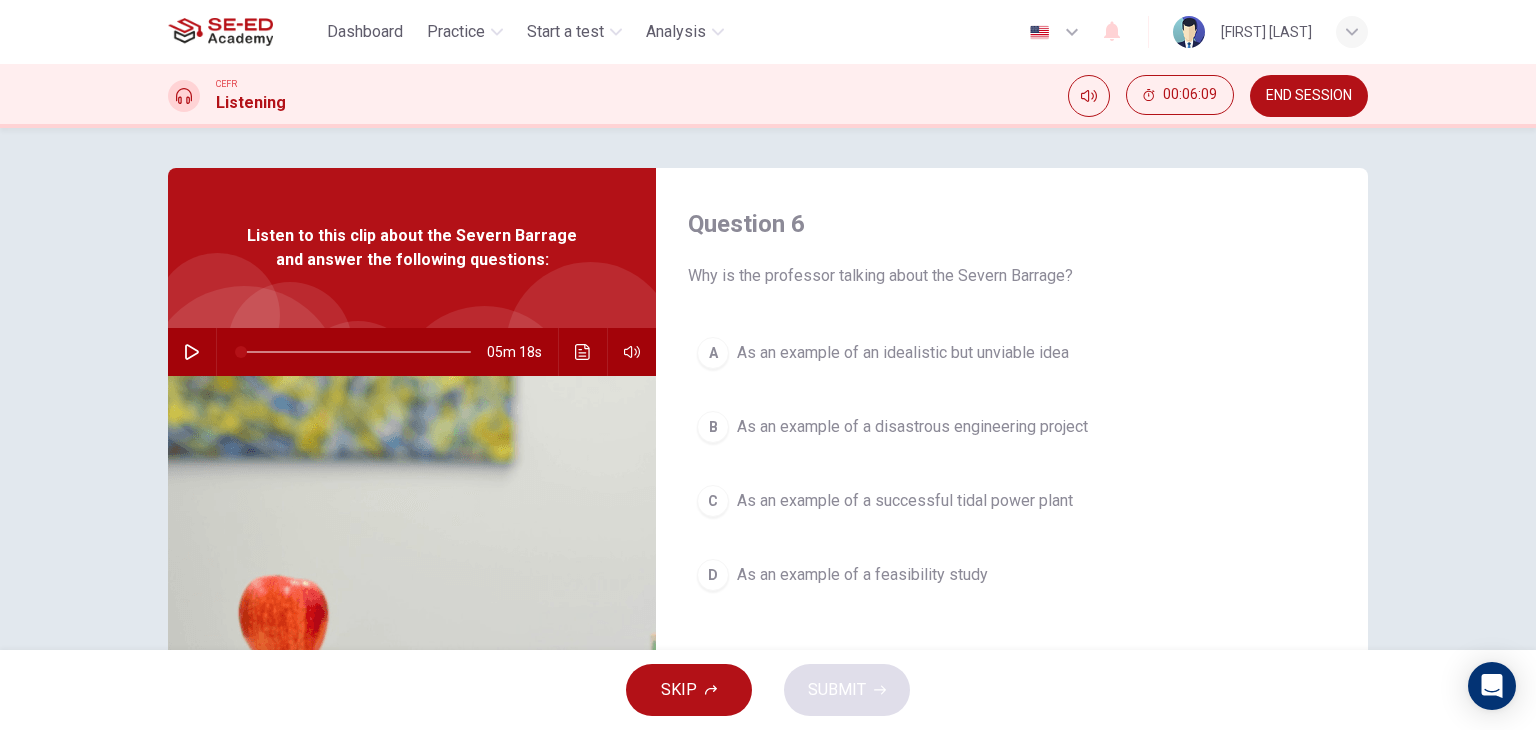 click at bounding box center [192, 352] 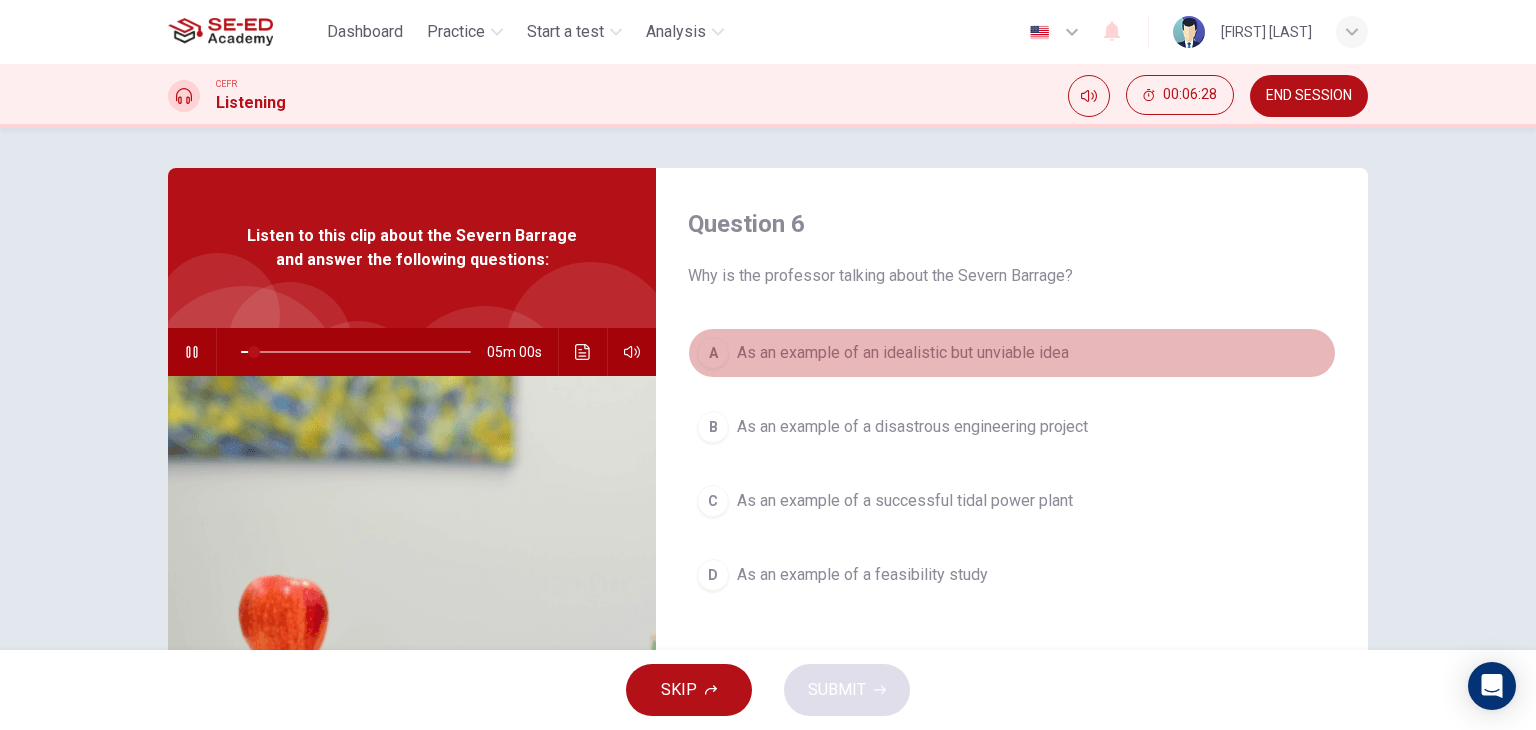click on "As an example of an idealistic but unviable idea" at bounding box center [903, 353] 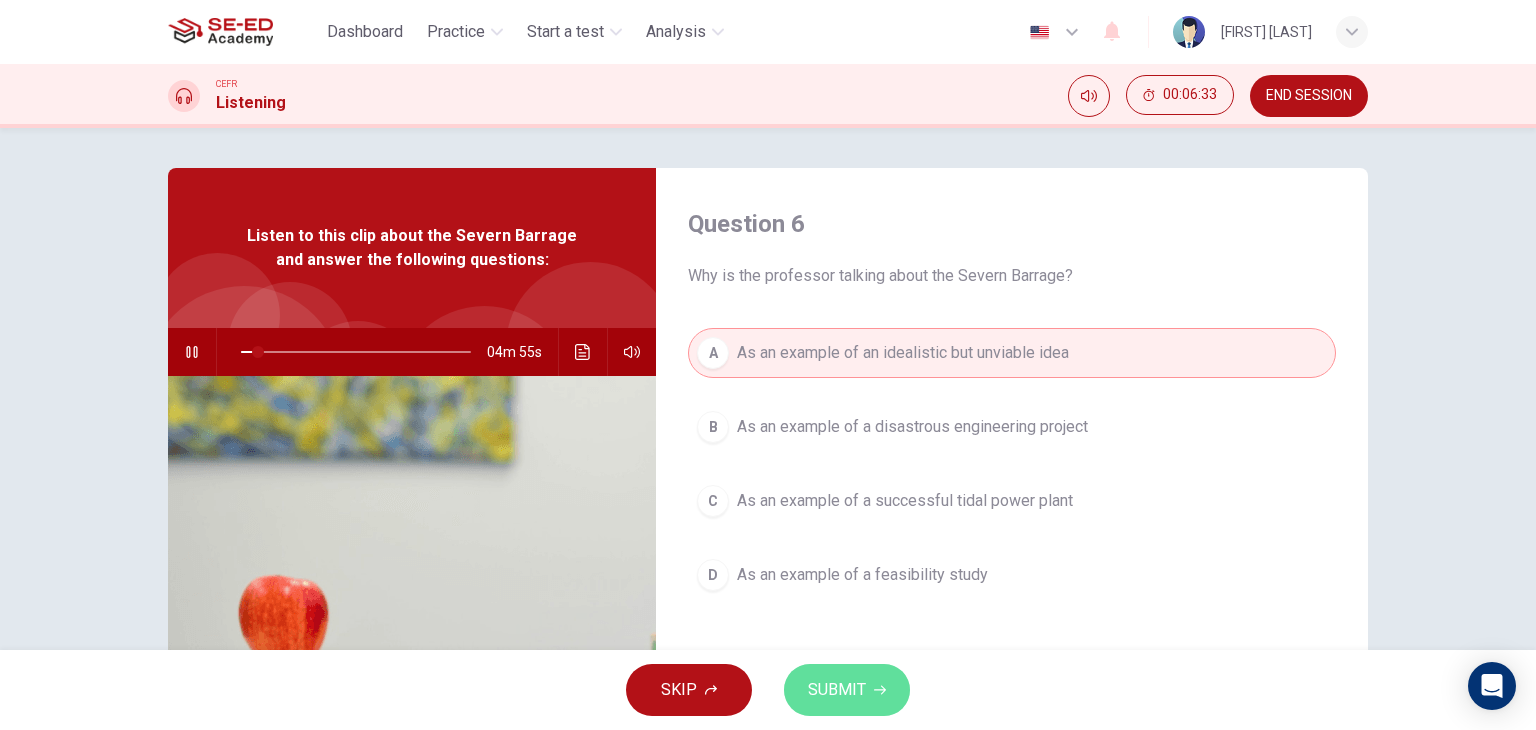 click on "SUBMIT" at bounding box center (837, 690) 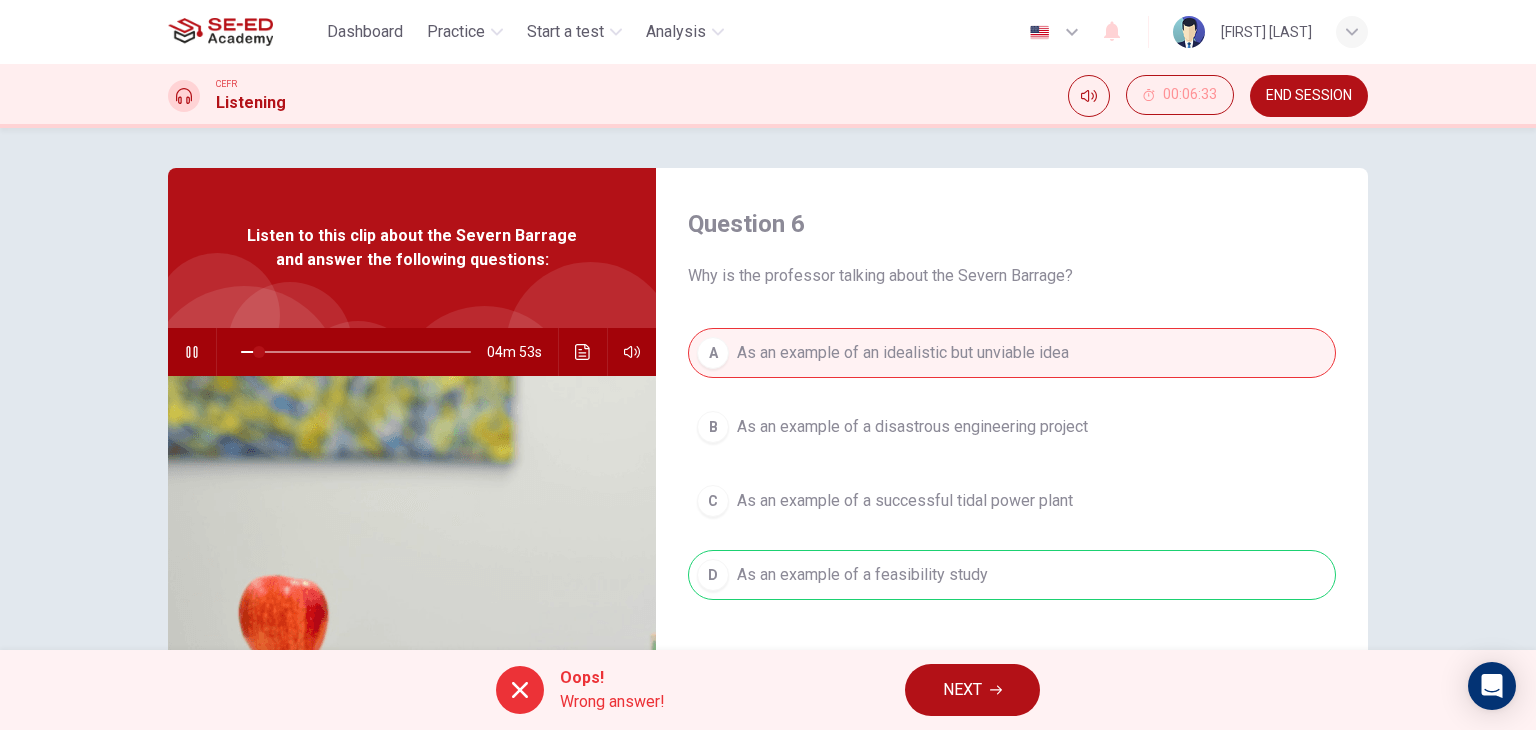 click on "A As an example of an idealistic but unviable idea B As an example of a disastrous engineering project C As an example of a successful tidal power plant D As an example of a feasibility study" at bounding box center (1012, 484) 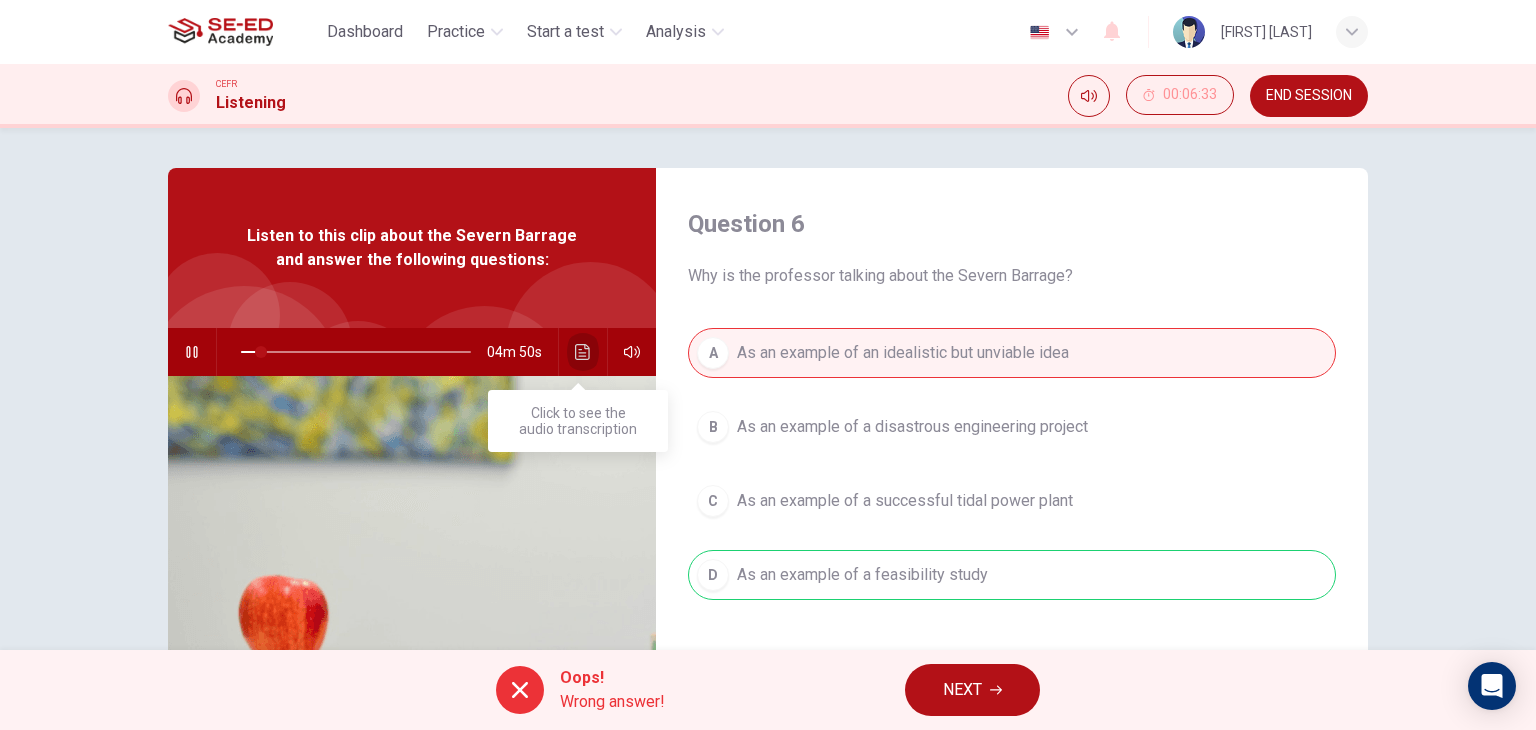 click at bounding box center [582, 352] 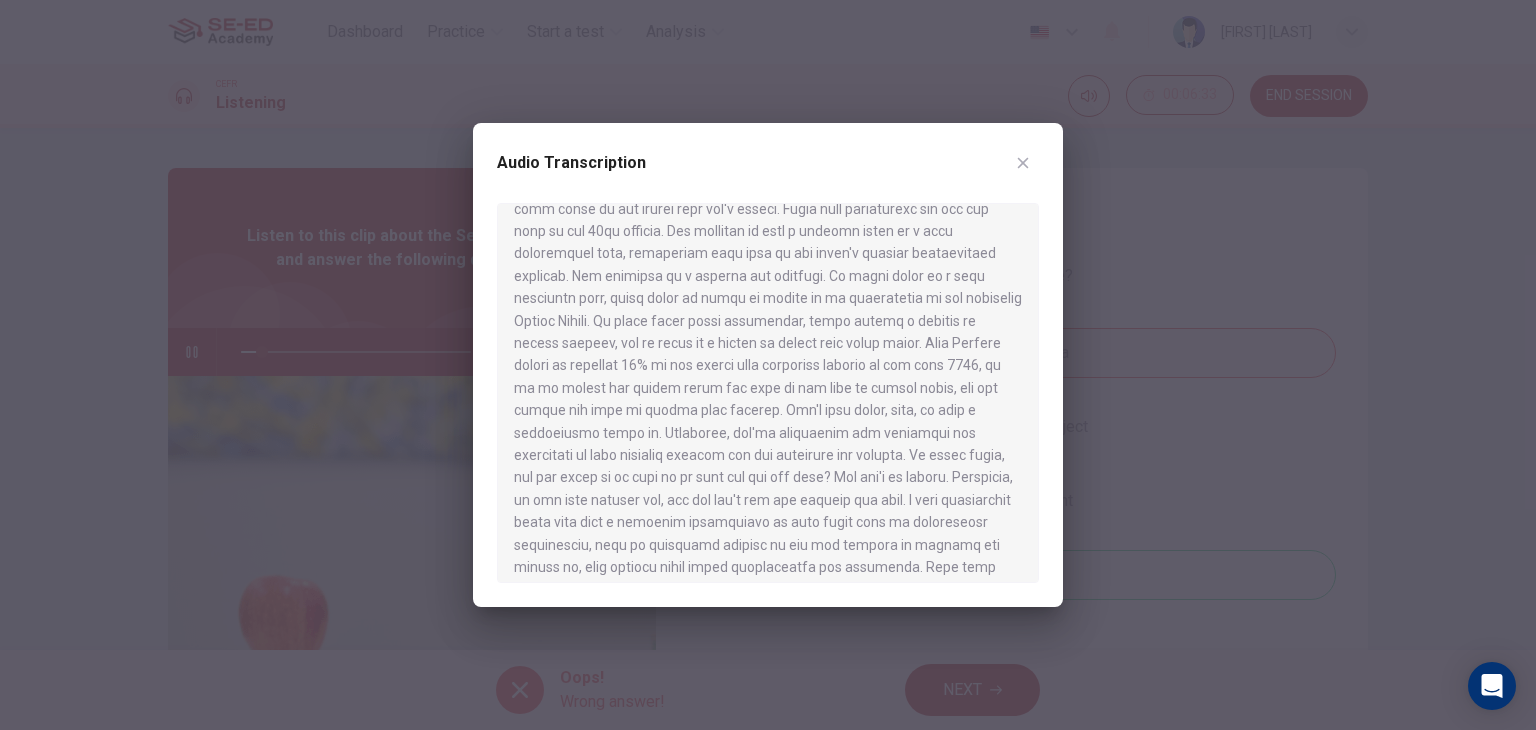 scroll, scrollTop: 500, scrollLeft: 0, axis: vertical 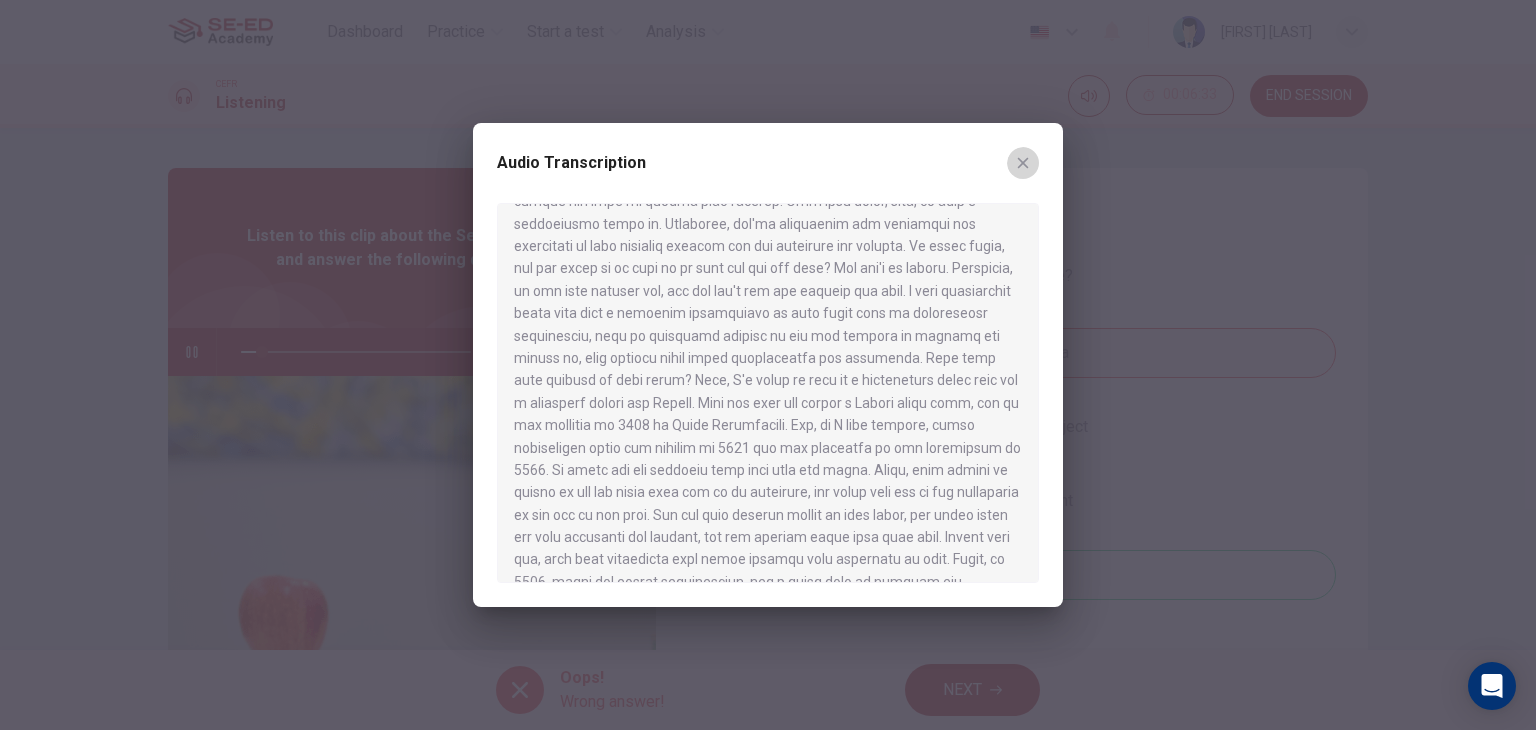 click at bounding box center [1023, 163] 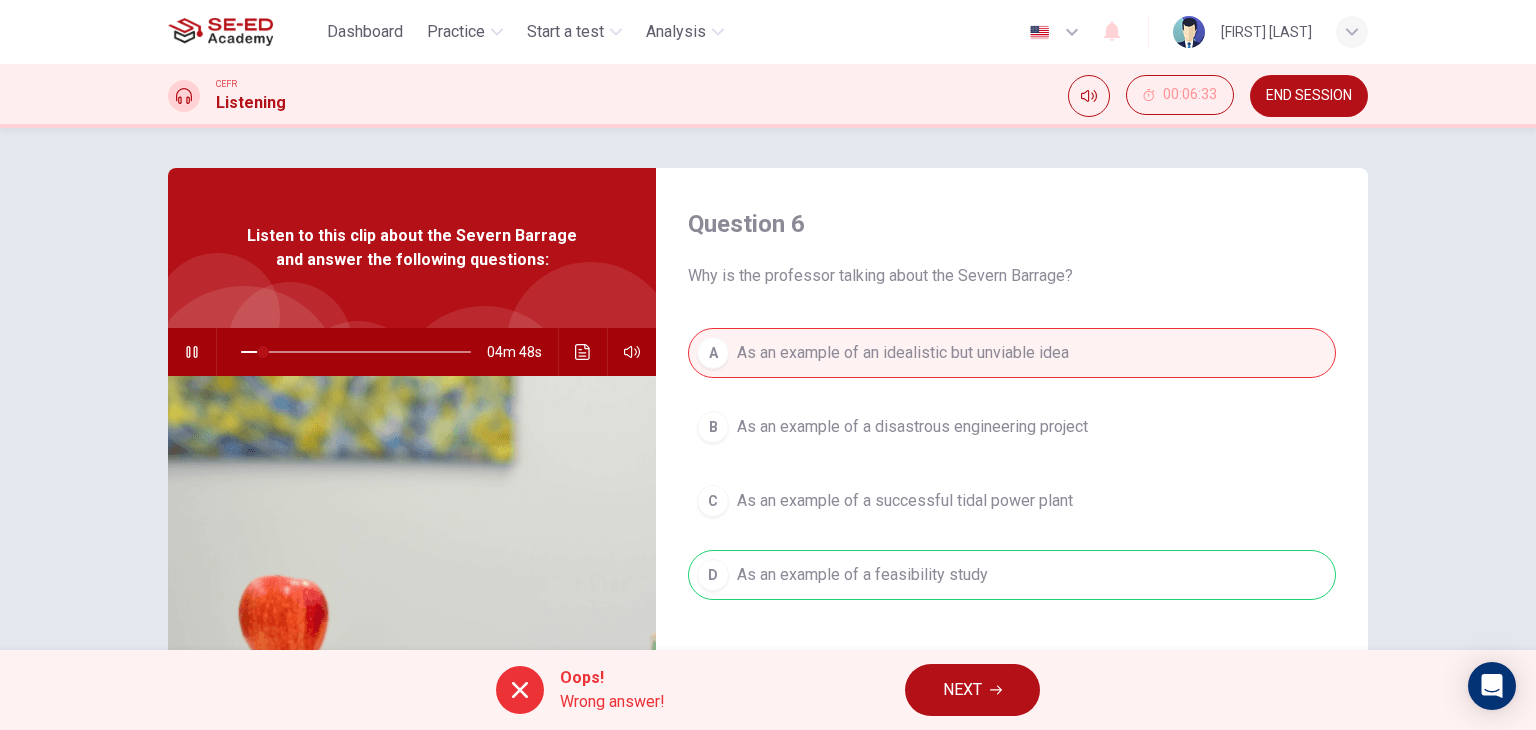 click on "NEXT" at bounding box center [962, 690] 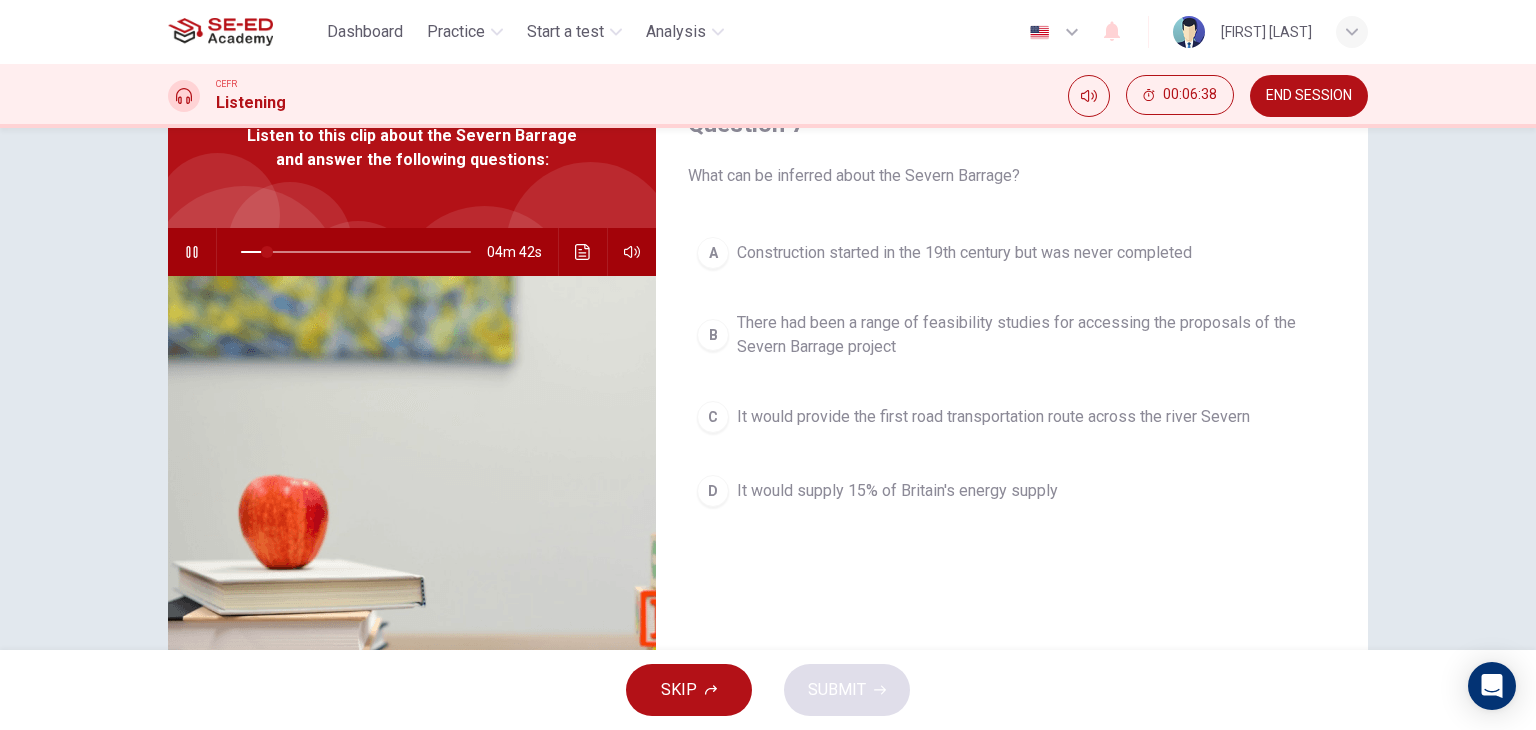 scroll, scrollTop: 0, scrollLeft: 0, axis: both 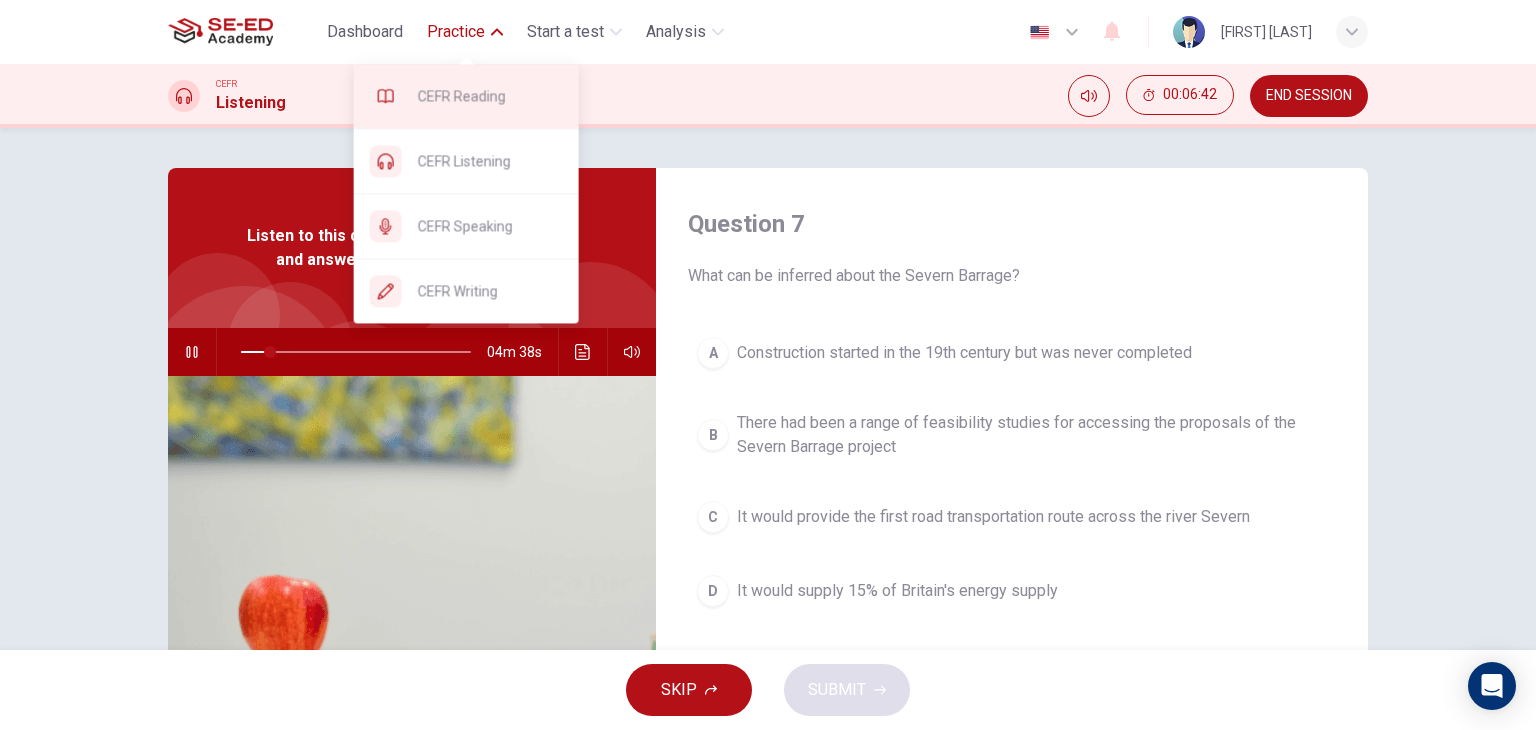 click on "CEFR Reading" at bounding box center [490, 96] 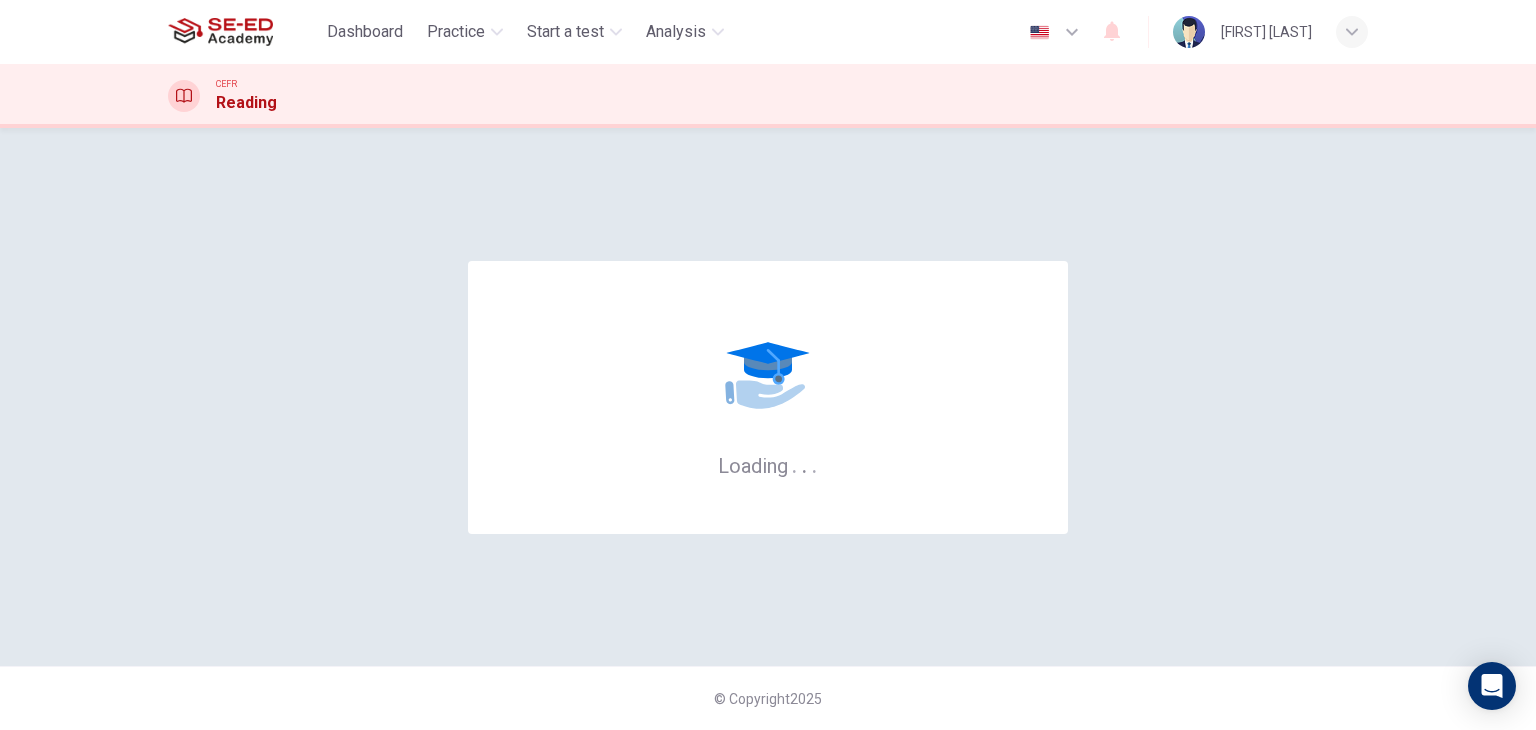 scroll, scrollTop: 0, scrollLeft: 0, axis: both 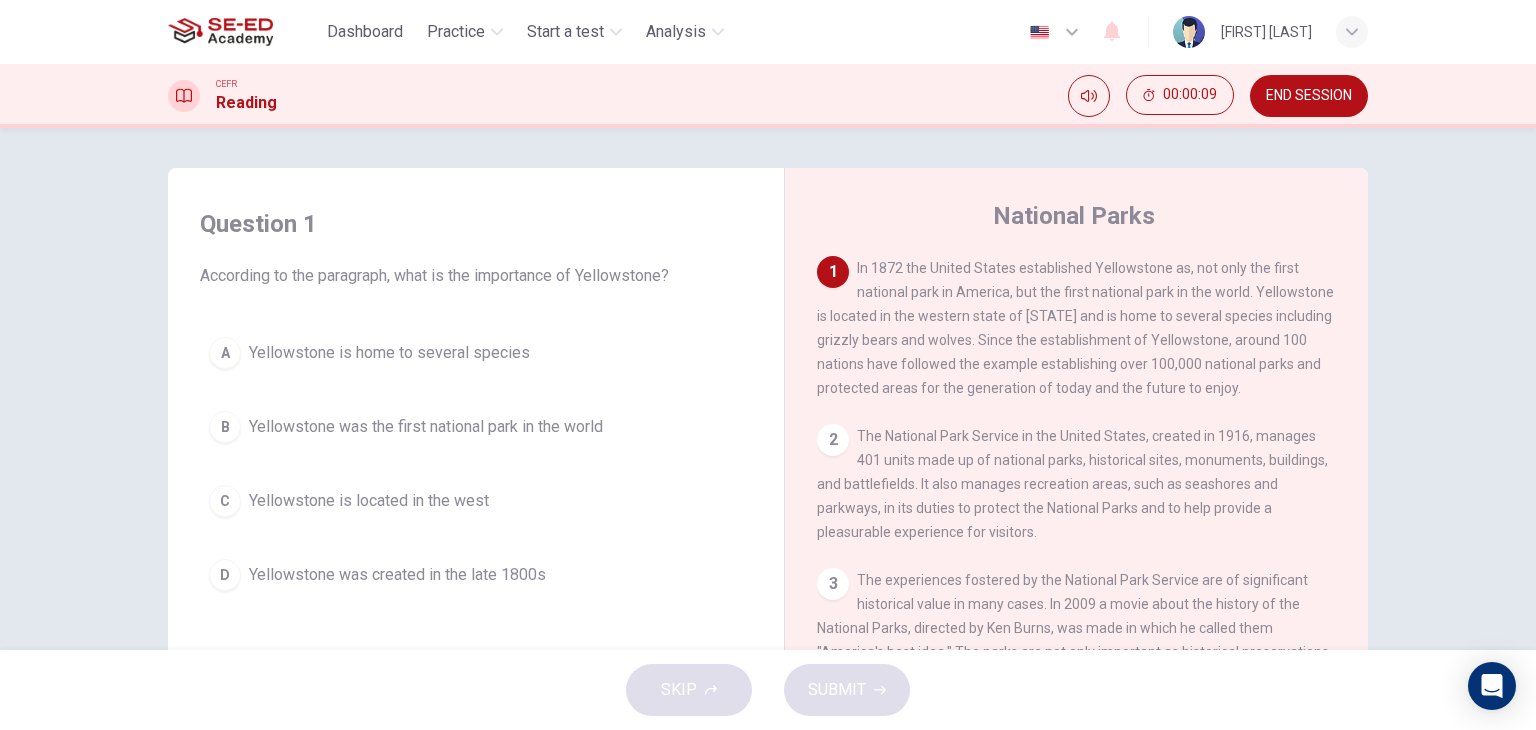 click on "Yellowstone is home to several species" at bounding box center (389, 353) 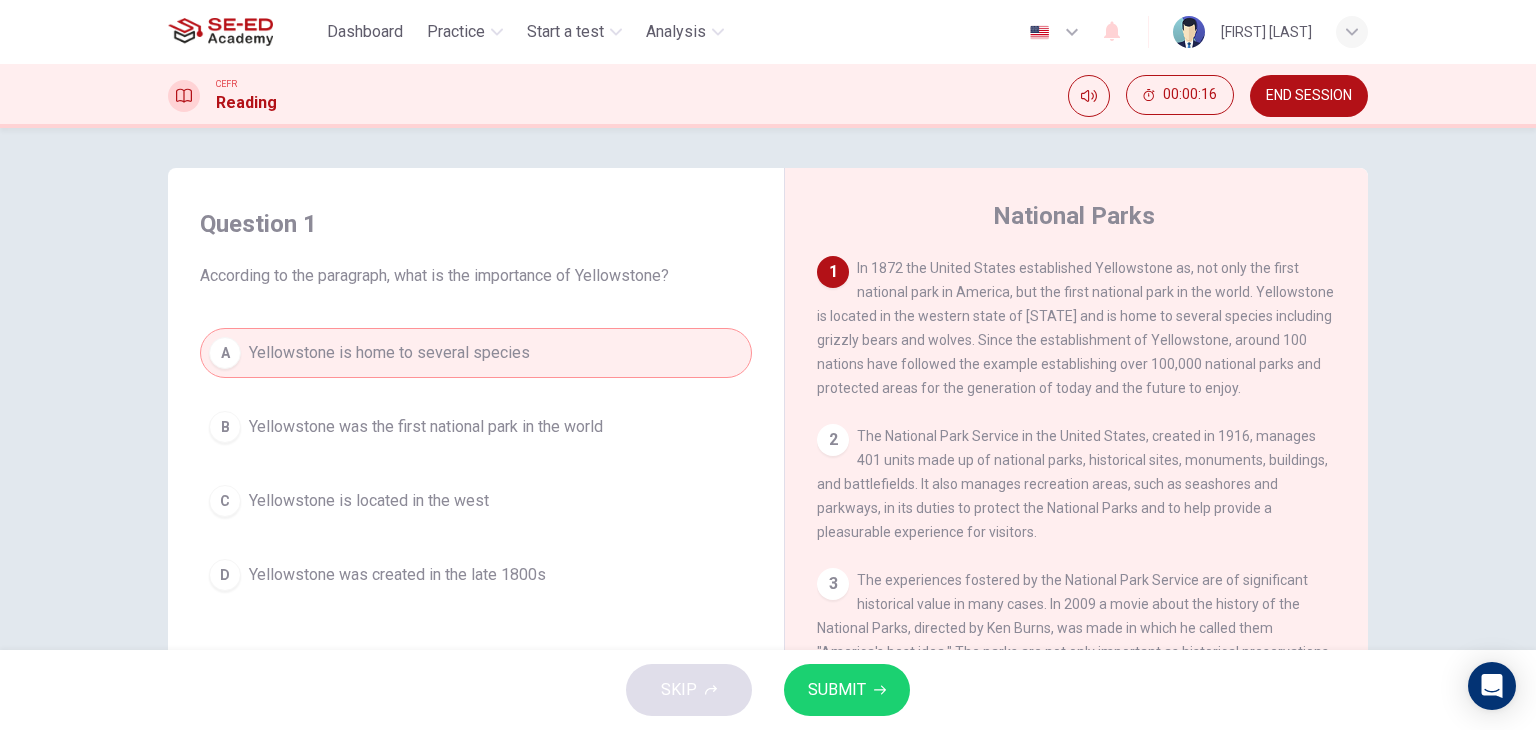 click on "END SESSION" at bounding box center [1309, 96] 